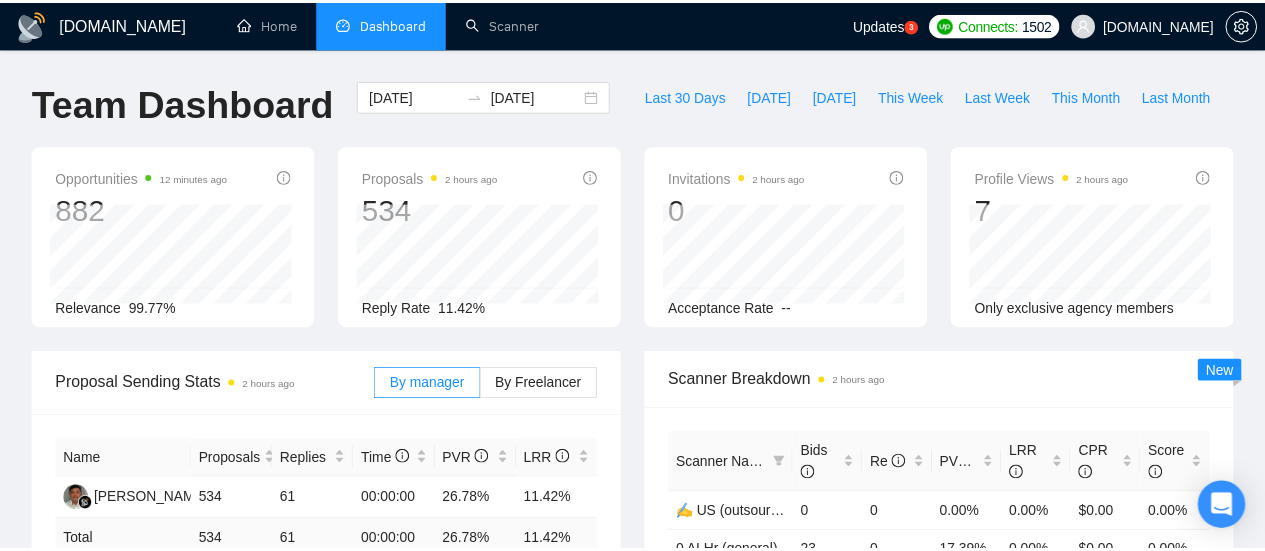 scroll, scrollTop: 0, scrollLeft: 0, axis: both 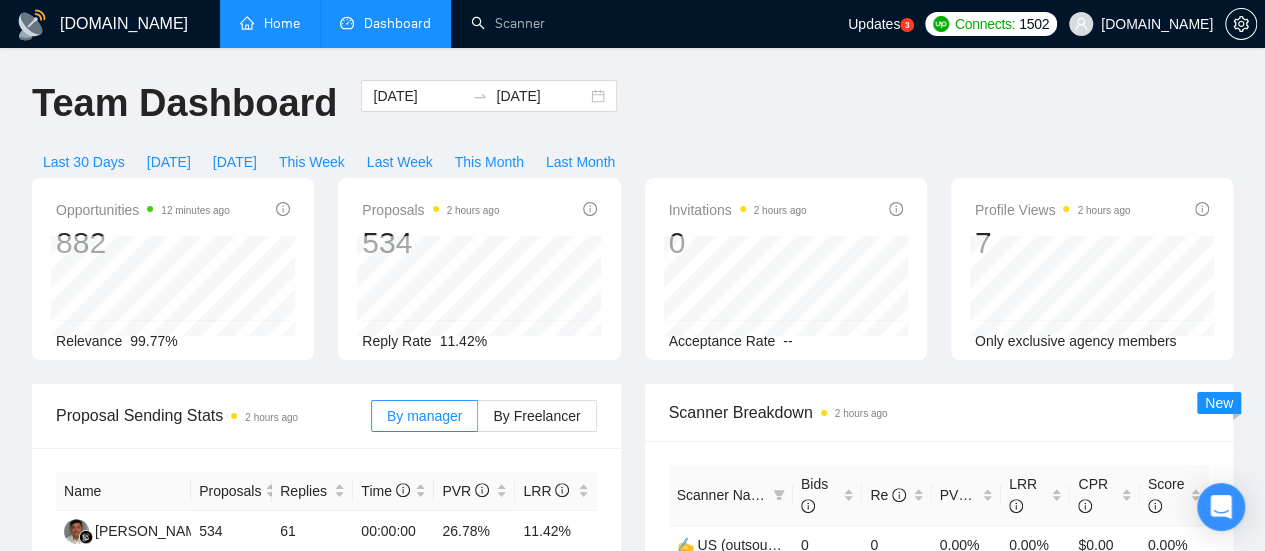 click on "Home" at bounding box center (270, 23) 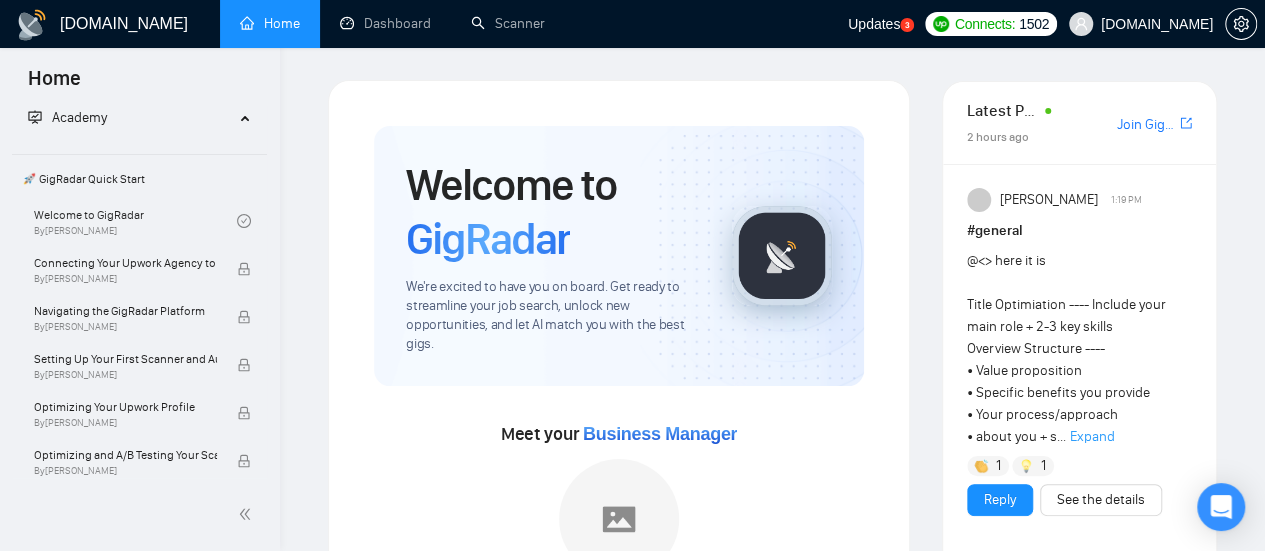 scroll, scrollTop: 0, scrollLeft: 0, axis: both 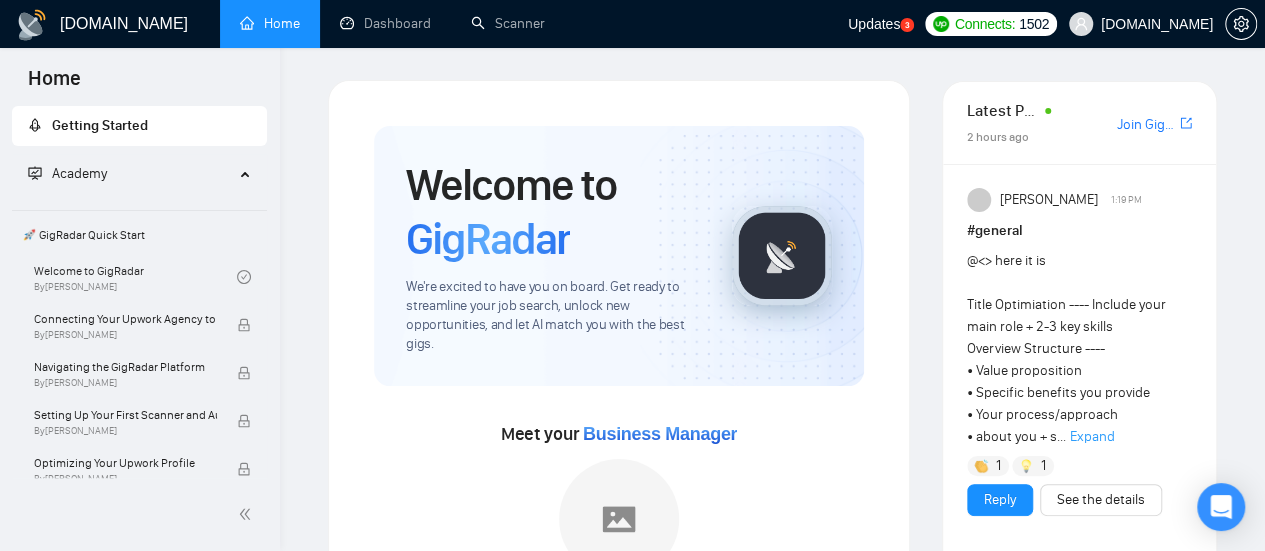 drag, startPoint x: 273, startPoint y: 169, endPoint x: 276, endPoint y: 190, distance: 21.213203 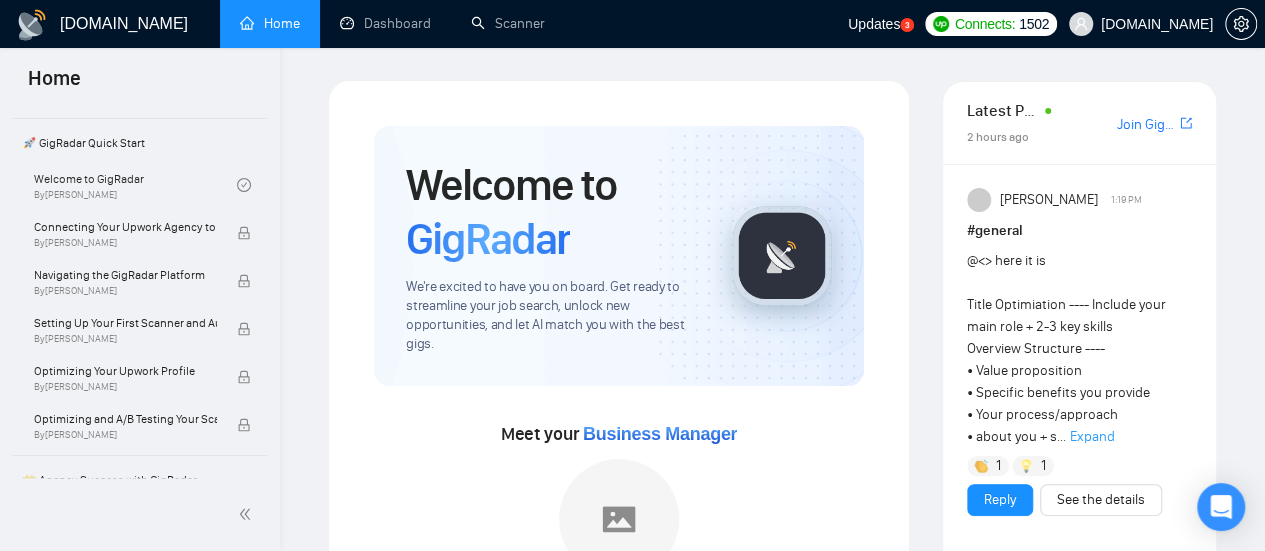 scroll, scrollTop: 0, scrollLeft: 0, axis: both 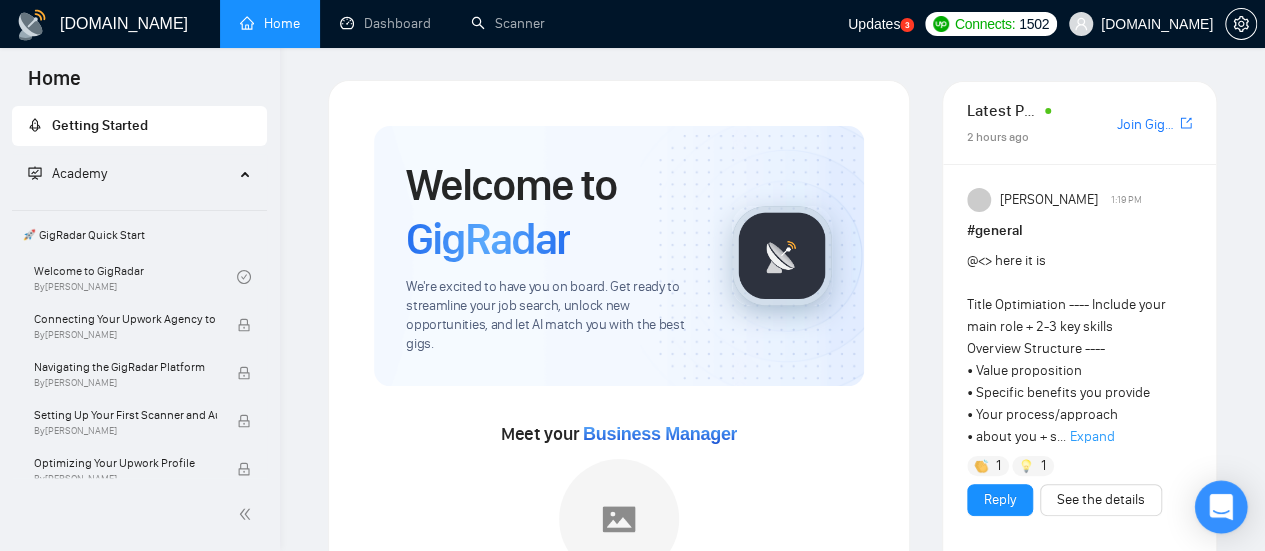 click 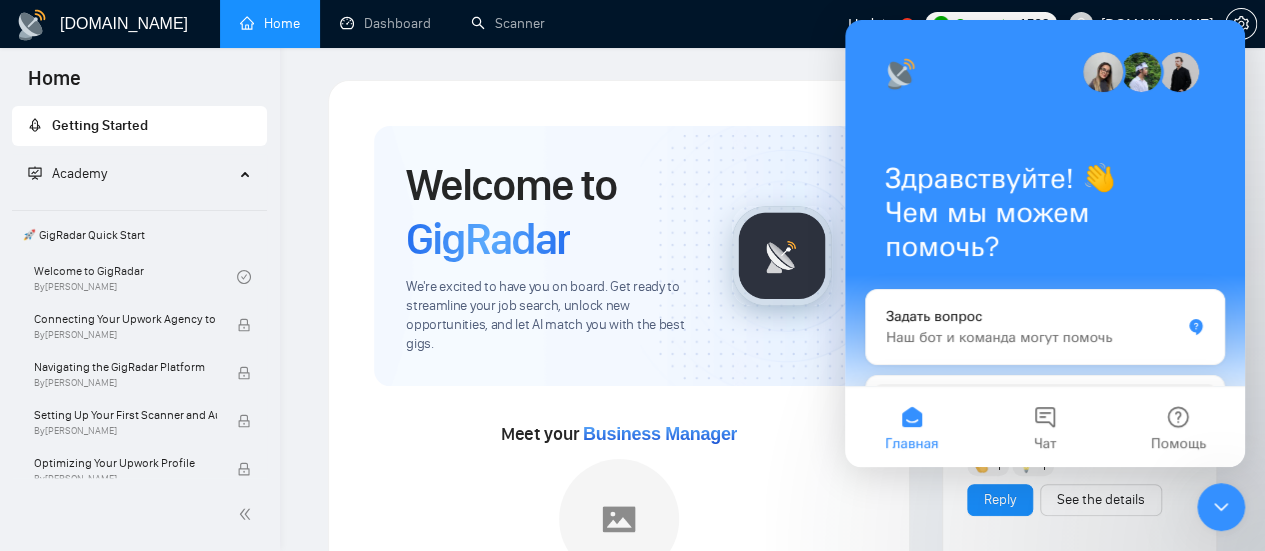 scroll, scrollTop: 0, scrollLeft: 0, axis: both 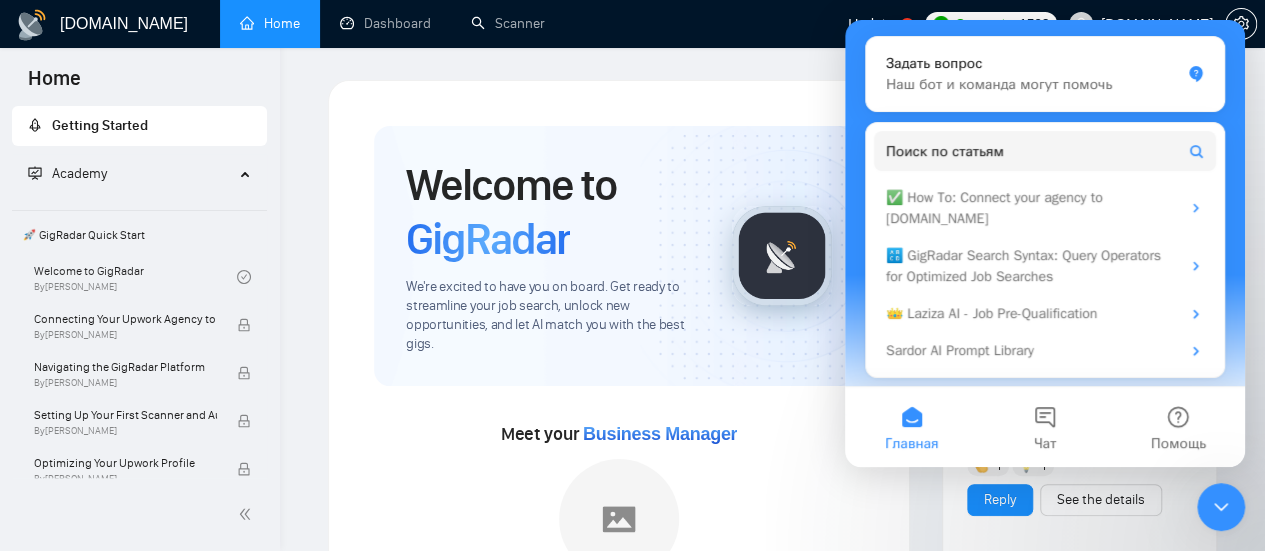 click at bounding box center [1221, 507] 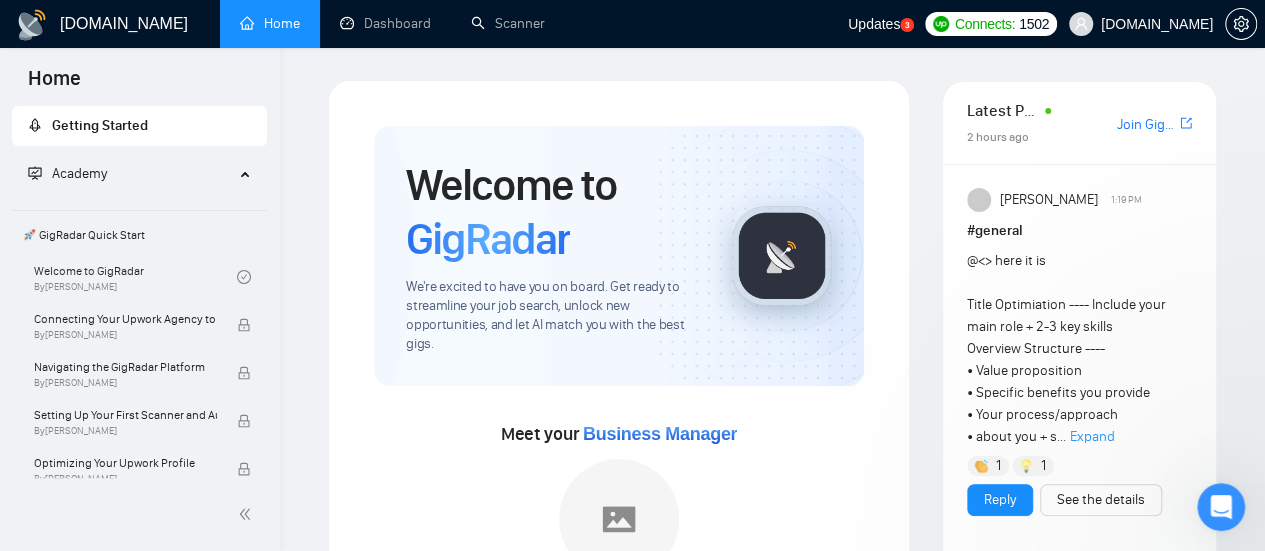 scroll, scrollTop: 0, scrollLeft: 0, axis: both 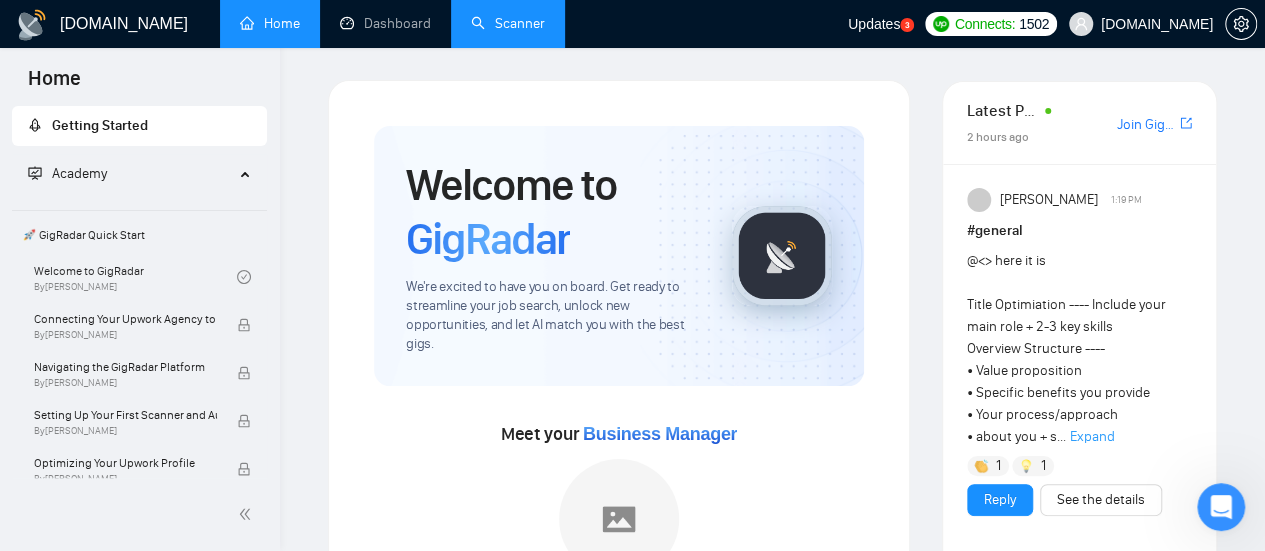 click on "Scanner" at bounding box center (508, 23) 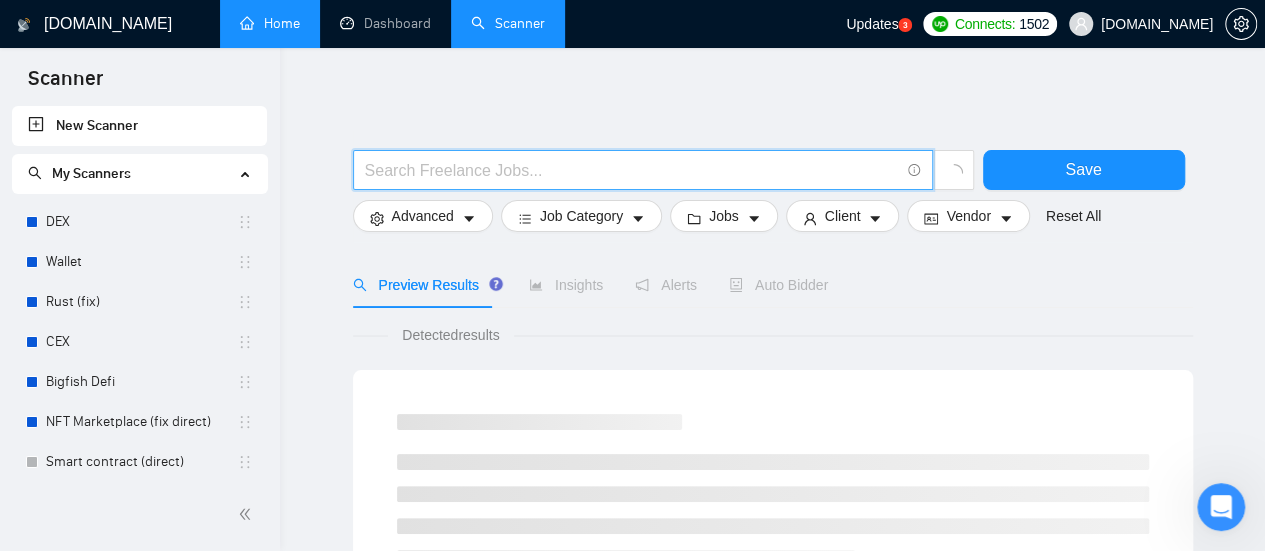 click at bounding box center (632, 170) 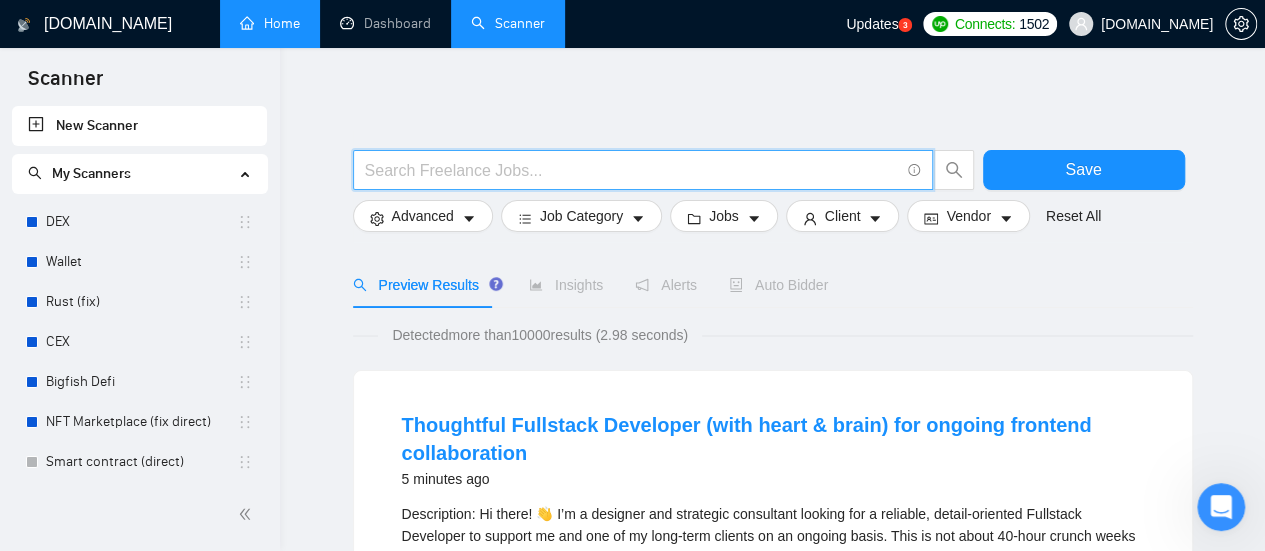 type on "(mvp*) | "(MVP)" | "Minimum valuable product" | "Minimum viable product" | startup | "start up" | "start - up" | "start-up" | "from scratch" | "From start" | "from the beginning" | "from the ground up"" 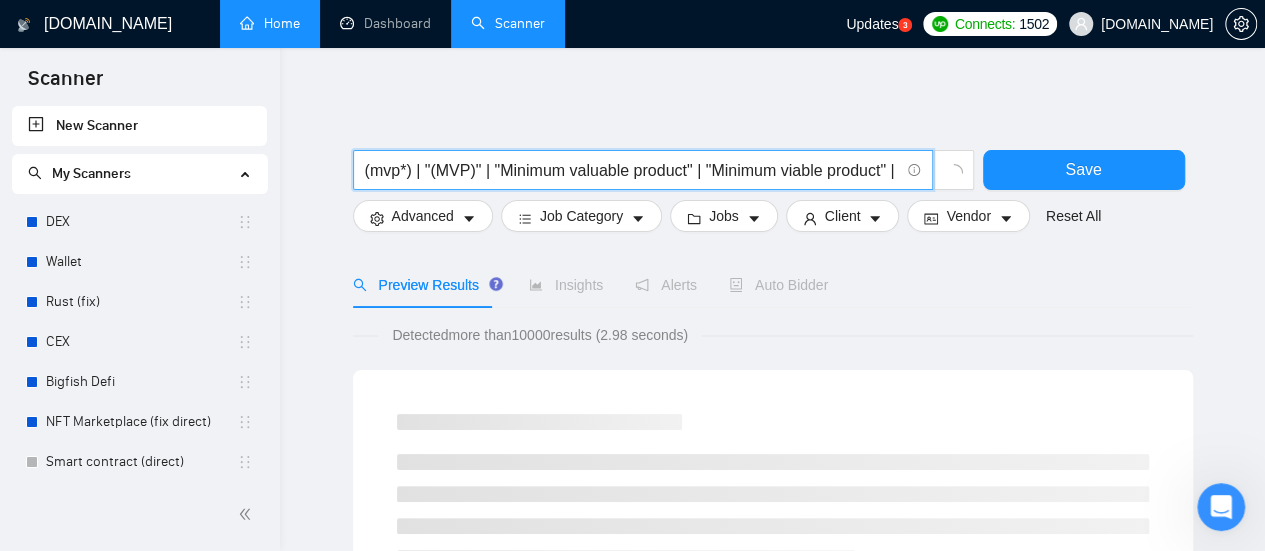 click on "(mvp*) | "(MVP)" | "Minimum valuable product" | "Minimum viable product" | startup | "start up" | "start - up" | "start-up" | "from scratch" | "From start" | "from the beginning" | "from the ground up"" at bounding box center (632, 170) 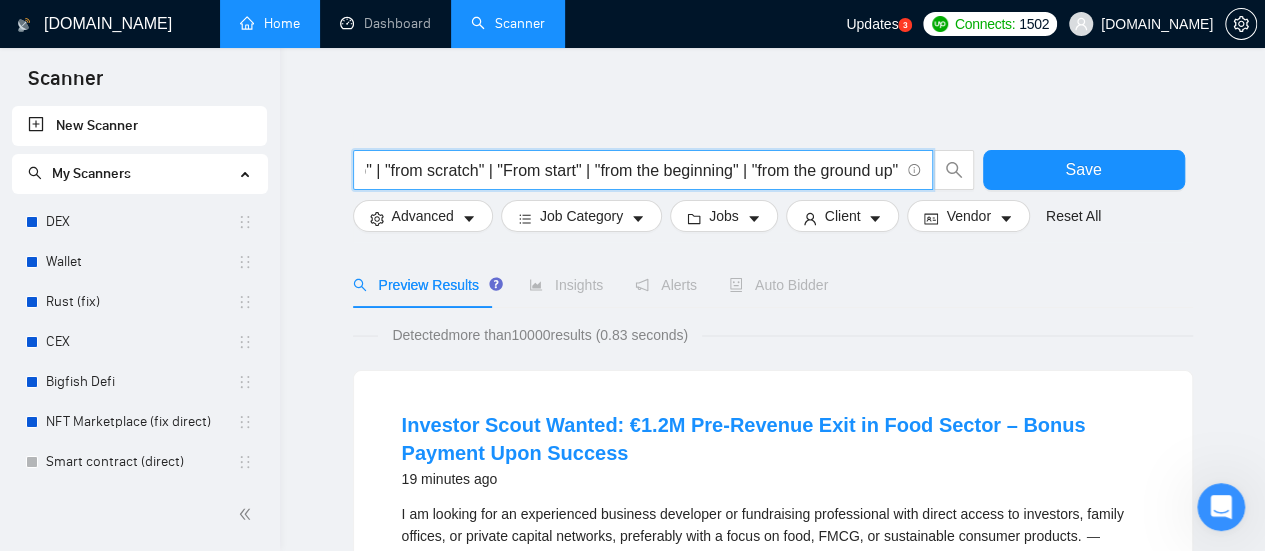 scroll, scrollTop: 0, scrollLeft: 846, axis: horizontal 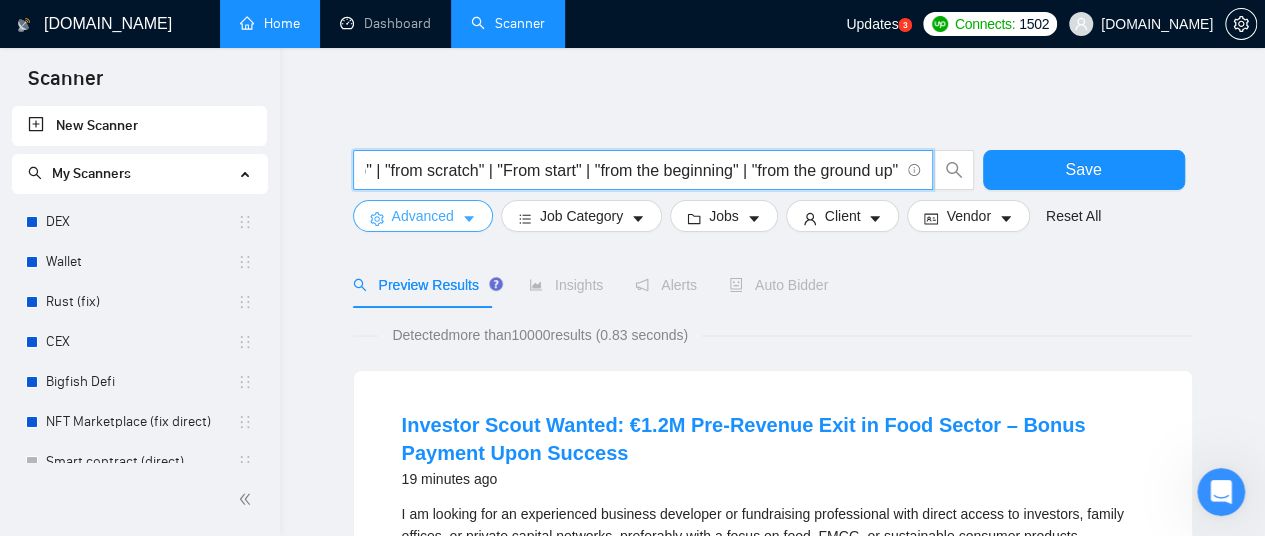 click 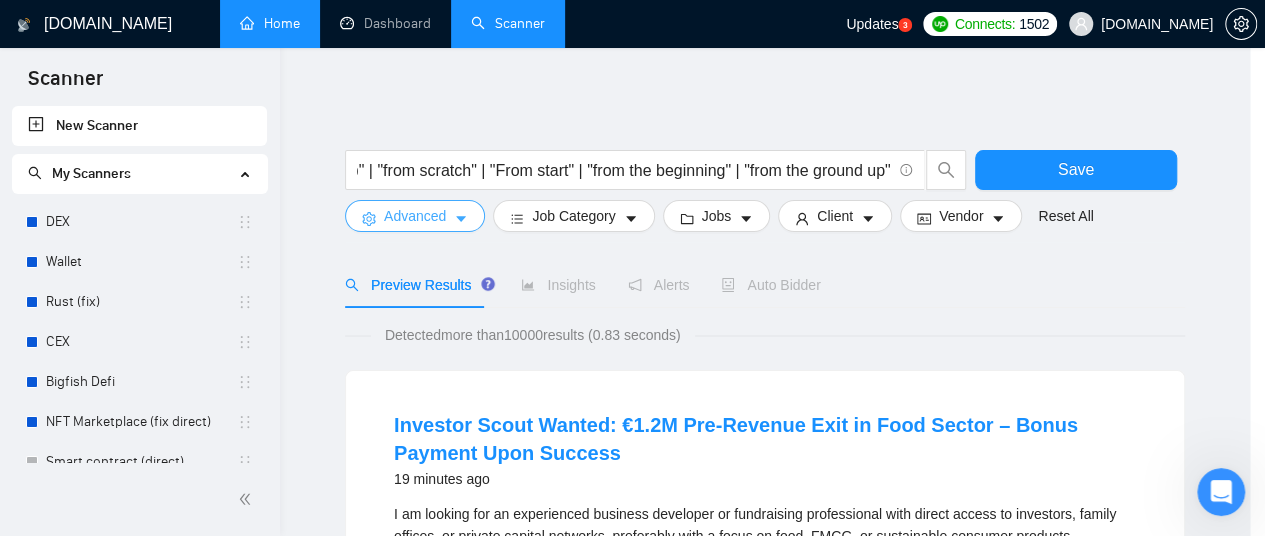 scroll, scrollTop: 0, scrollLeft: 0, axis: both 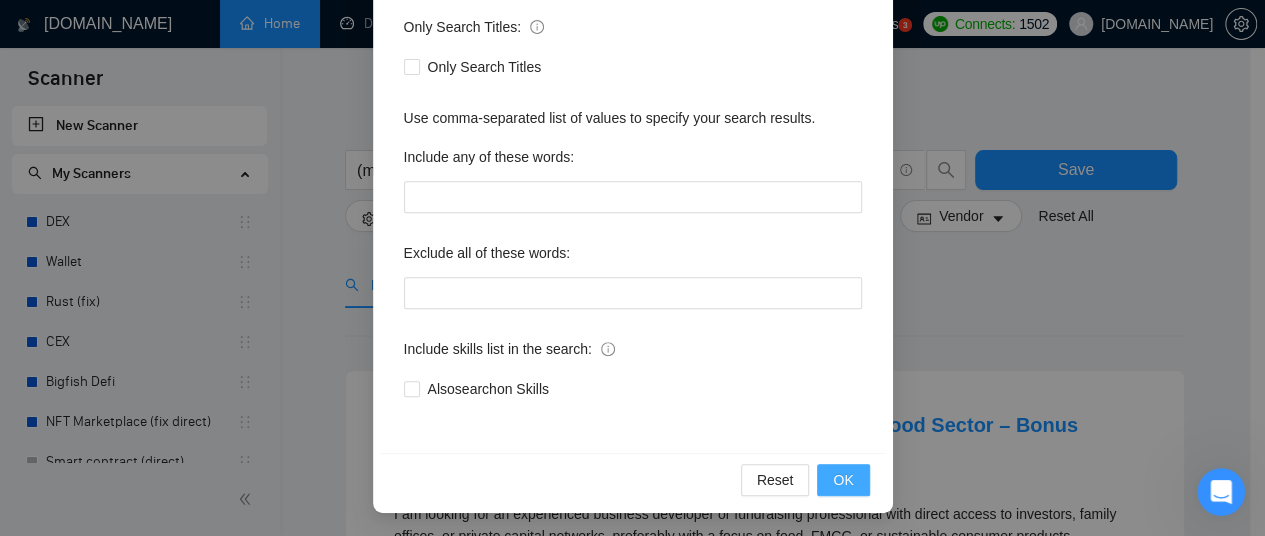 click on "OK" at bounding box center [843, 480] 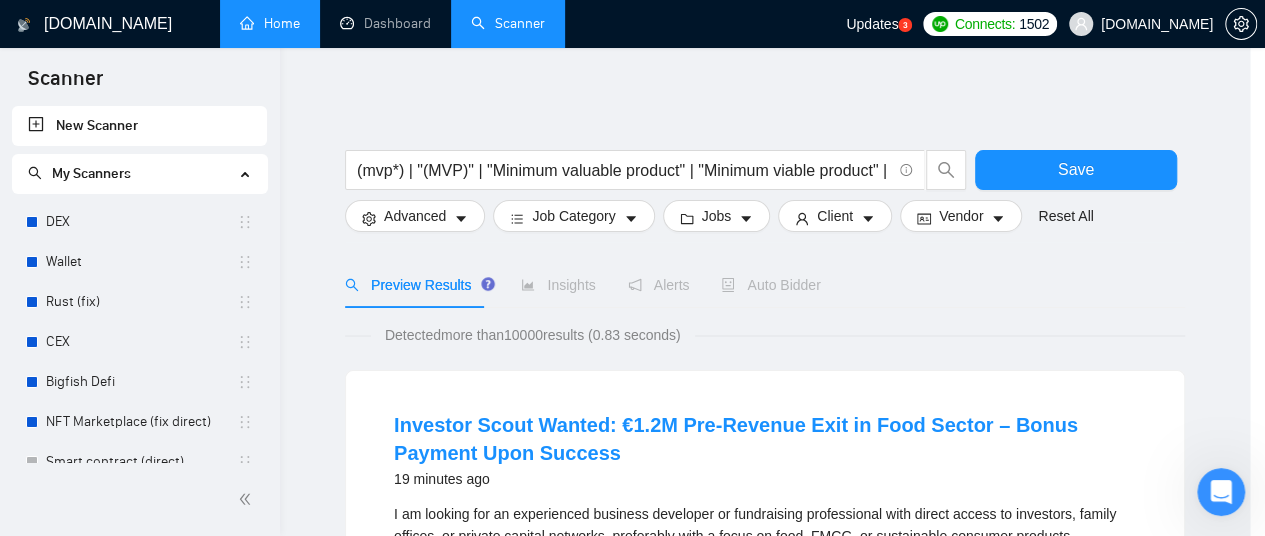 scroll, scrollTop: 195, scrollLeft: 0, axis: vertical 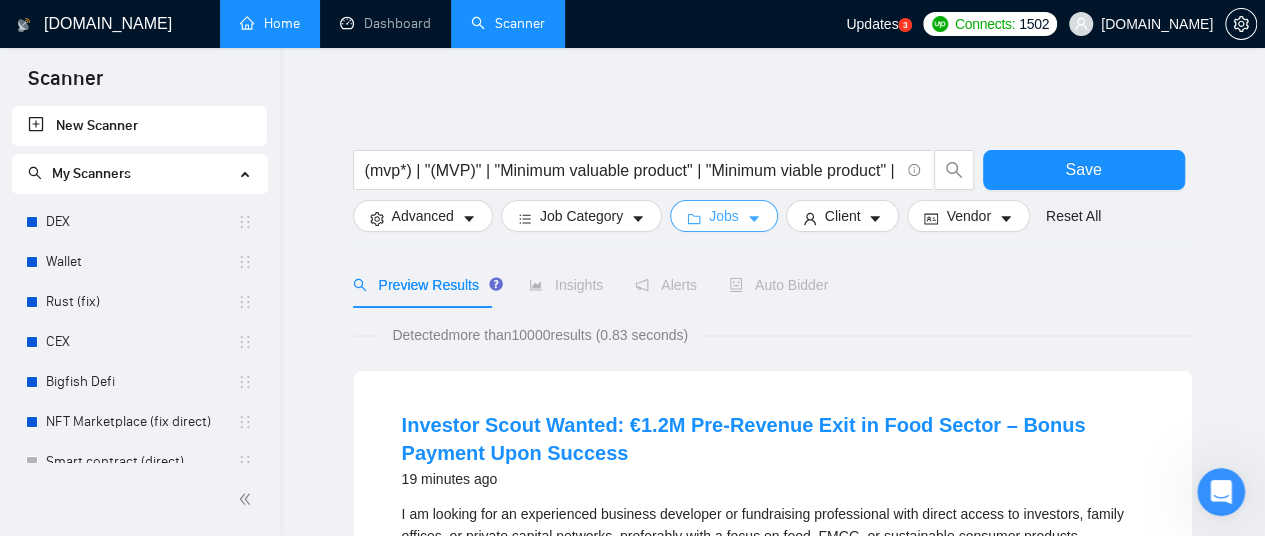 click on "Jobs" at bounding box center [724, 216] 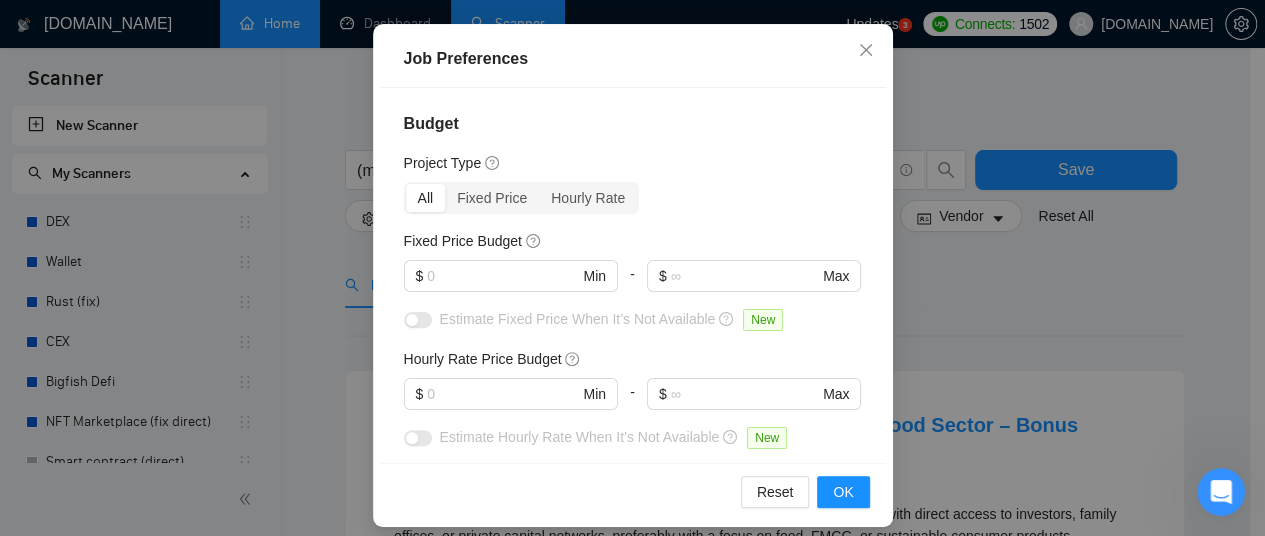 scroll, scrollTop: 179, scrollLeft: 0, axis: vertical 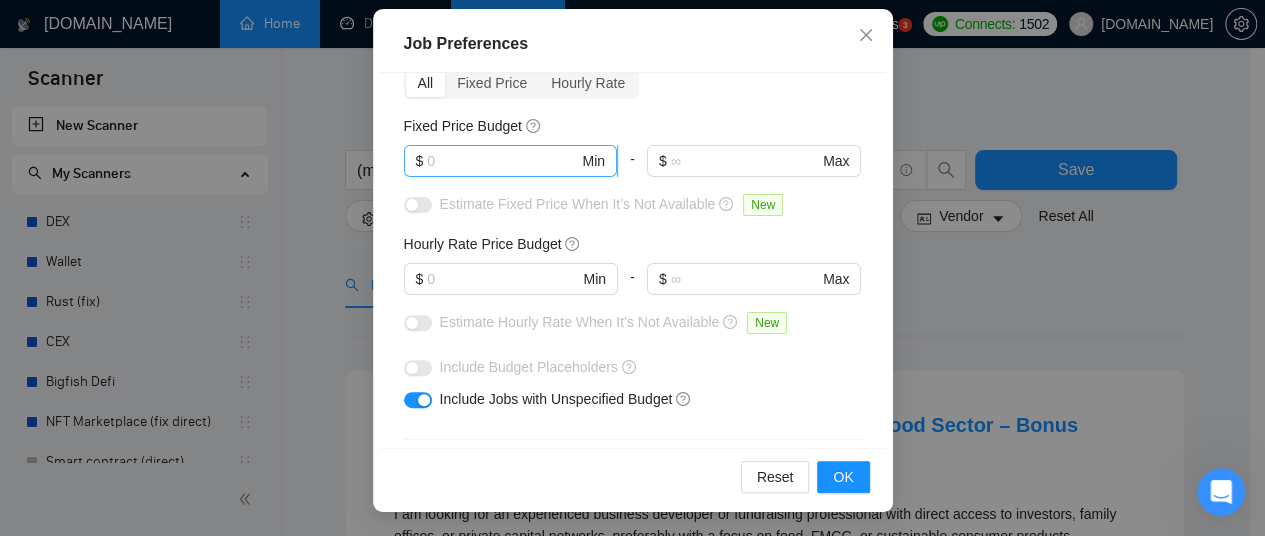 click at bounding box center [502, 161] 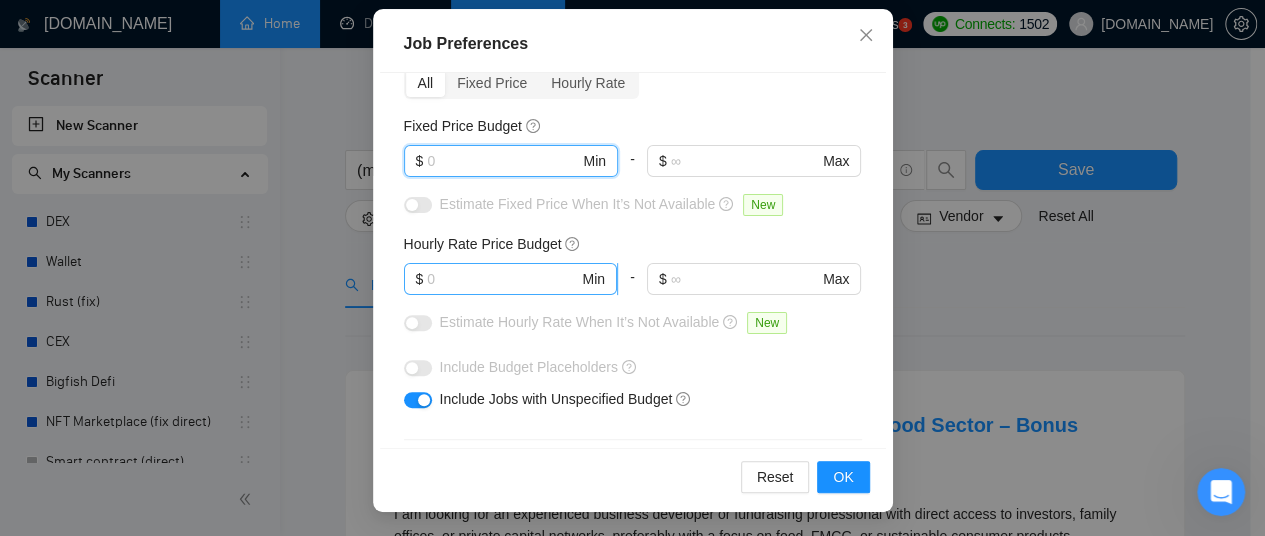 click at bounding box center (502, 279) 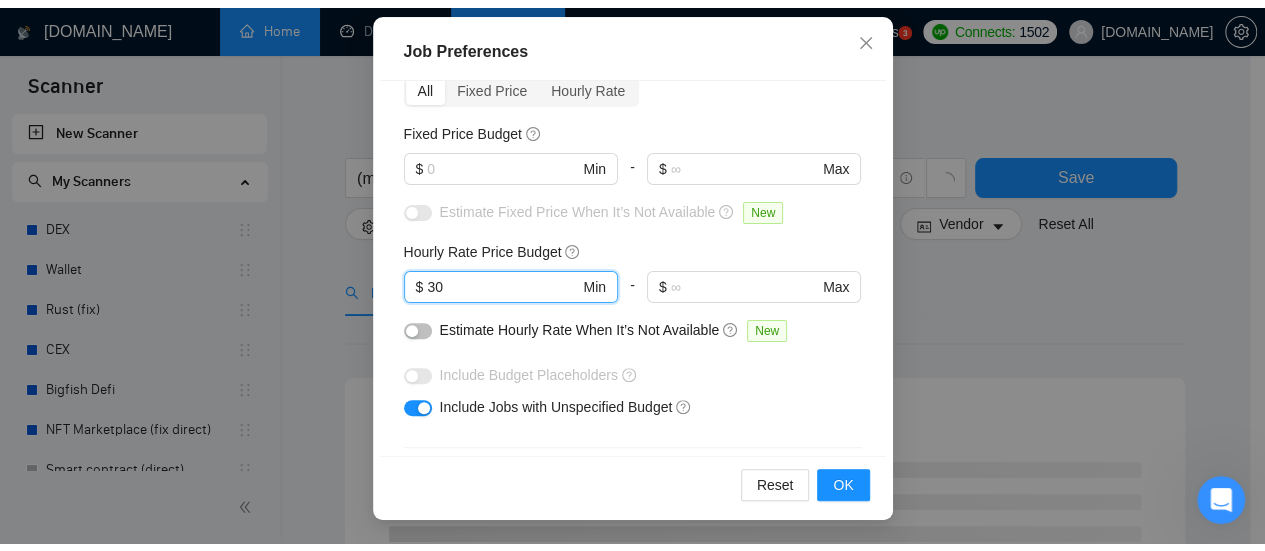 scroll, scrollTop: 164, scrollLeft: 0, axis: vertical 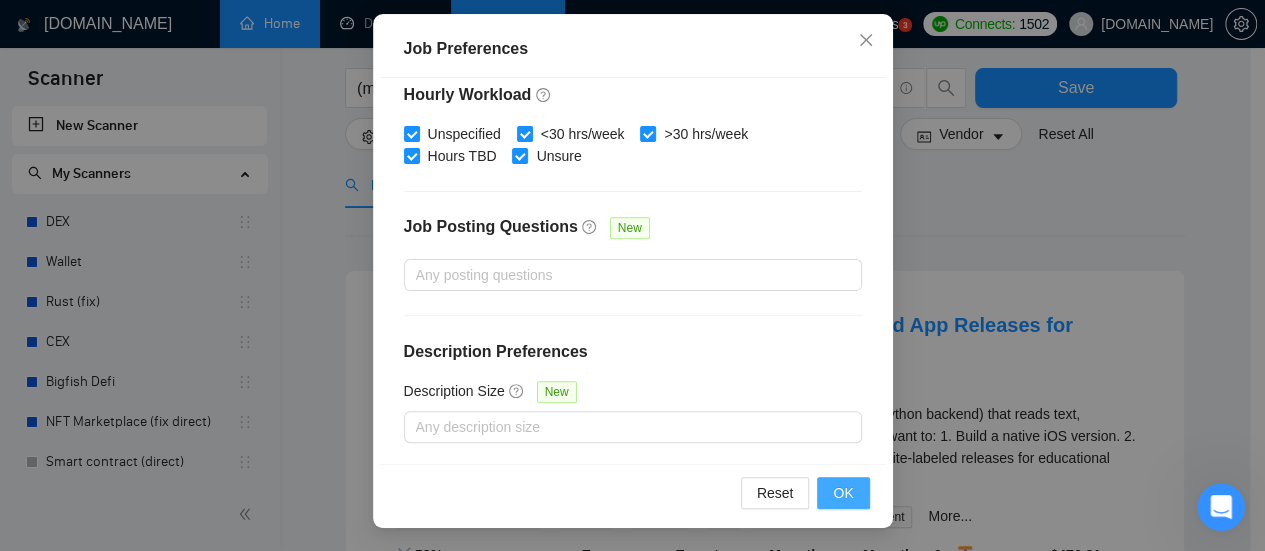 type on "30" 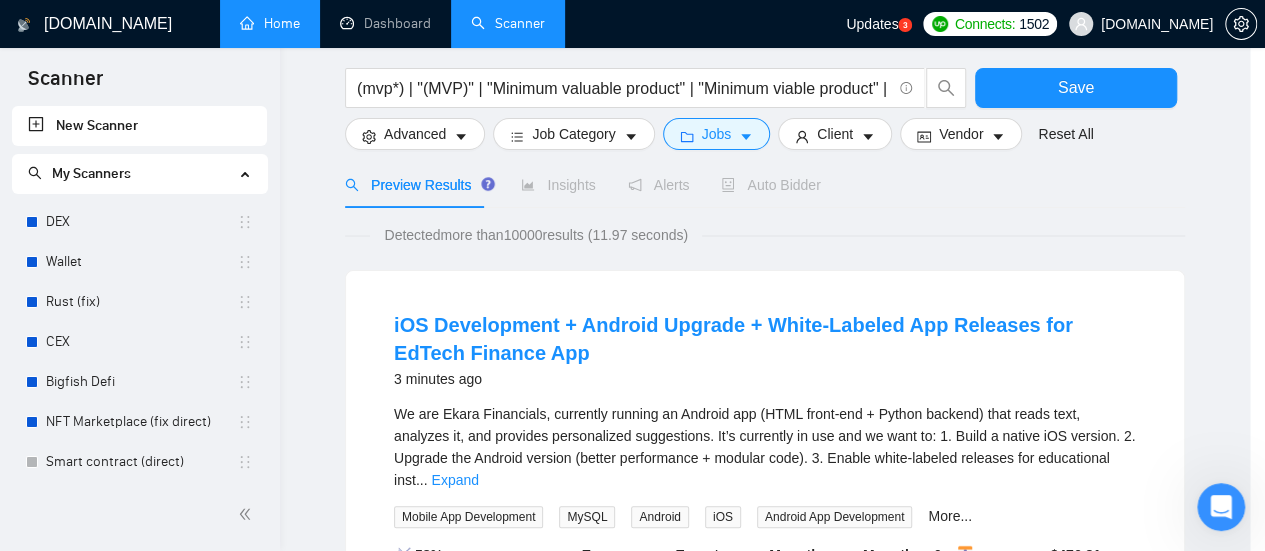 scroll, scrollTop: 106, scrollLeft: 0, axis: vertical 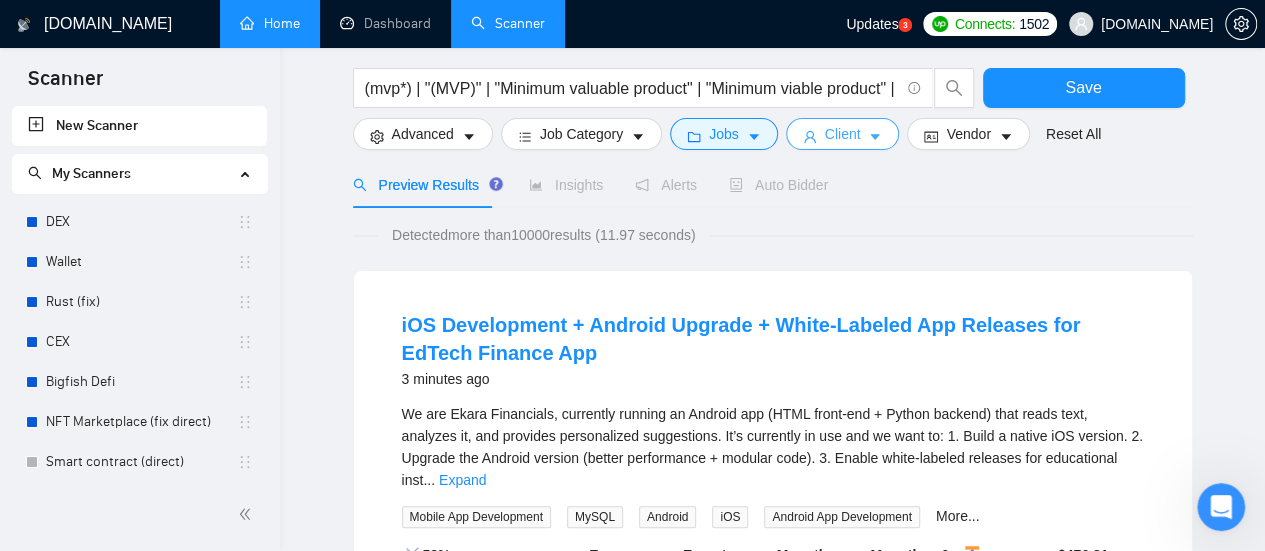 click 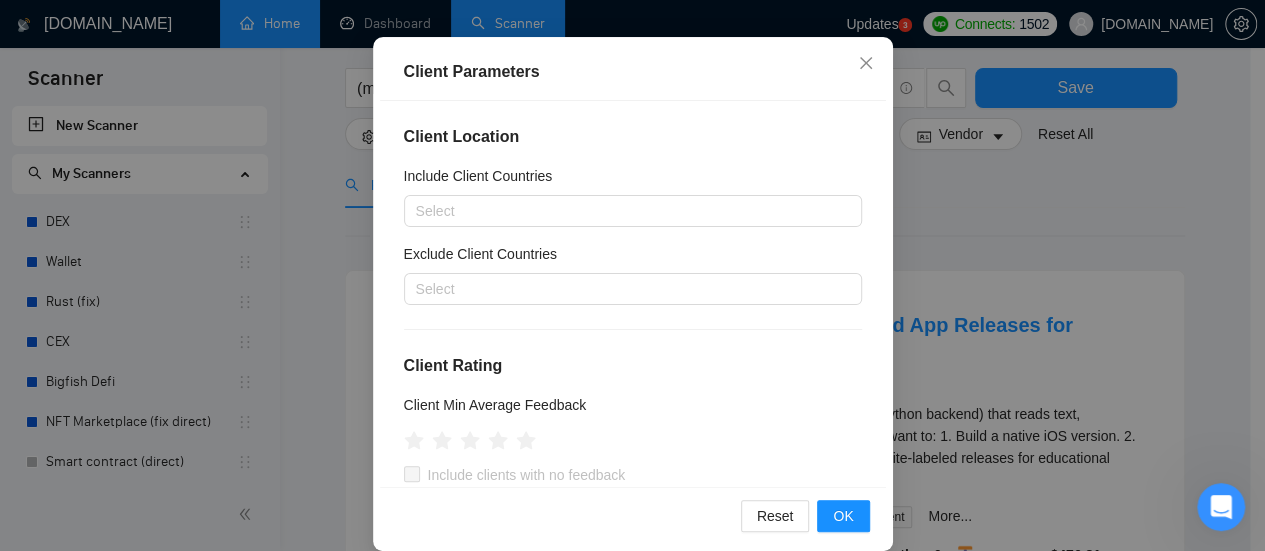 scroll, scrollTop: 164, scrollLeft: 0, axis: vertical 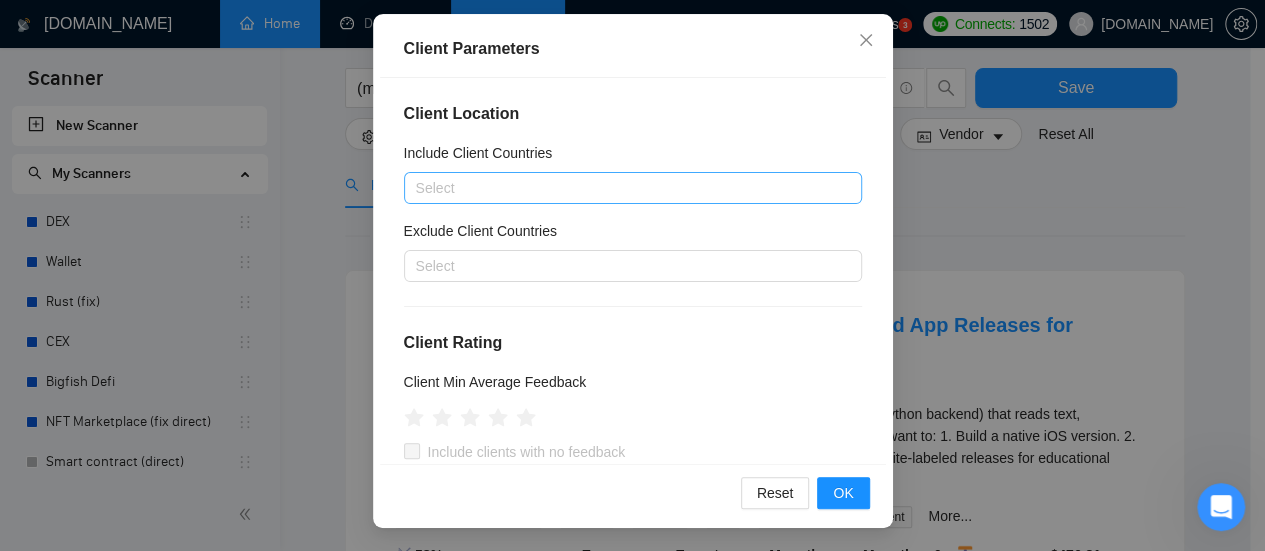 click at bounding box center [623, 188] 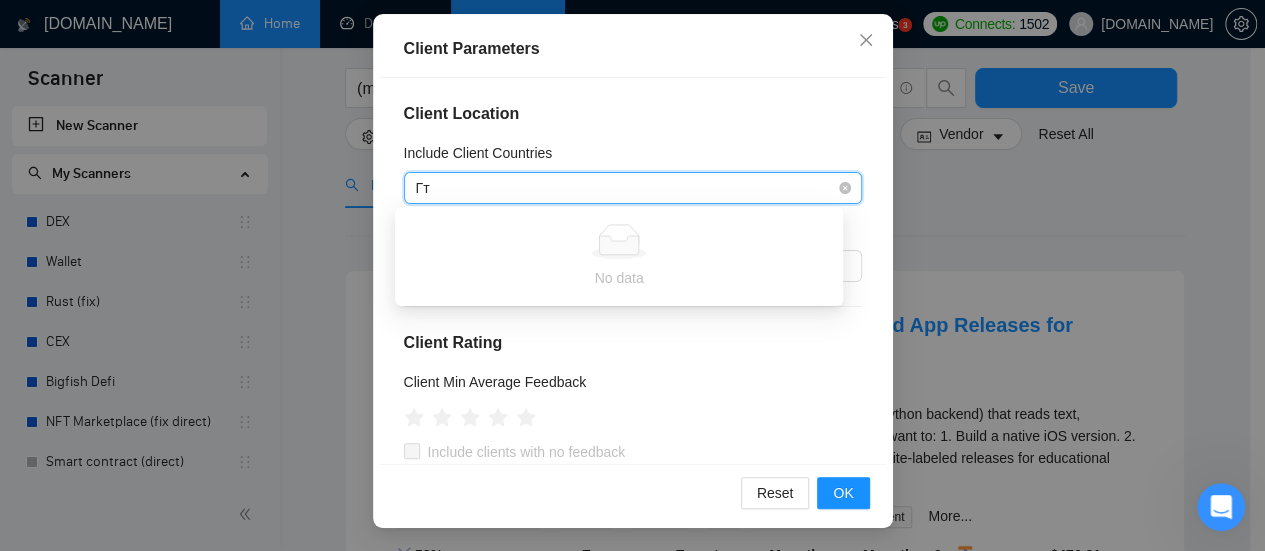 type on "Г" 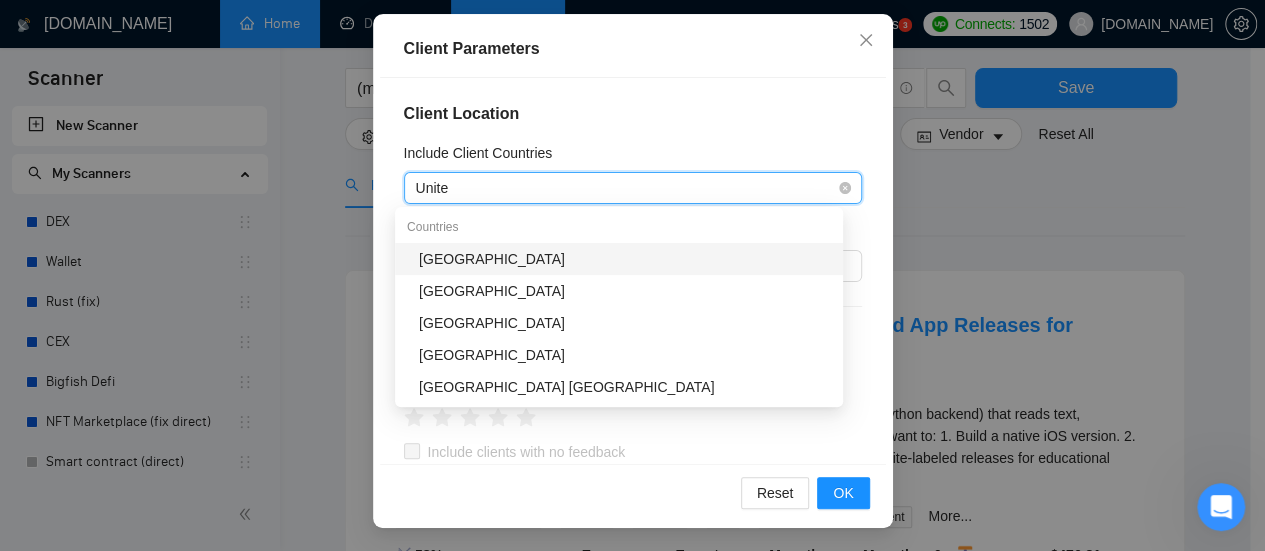 type on "United" 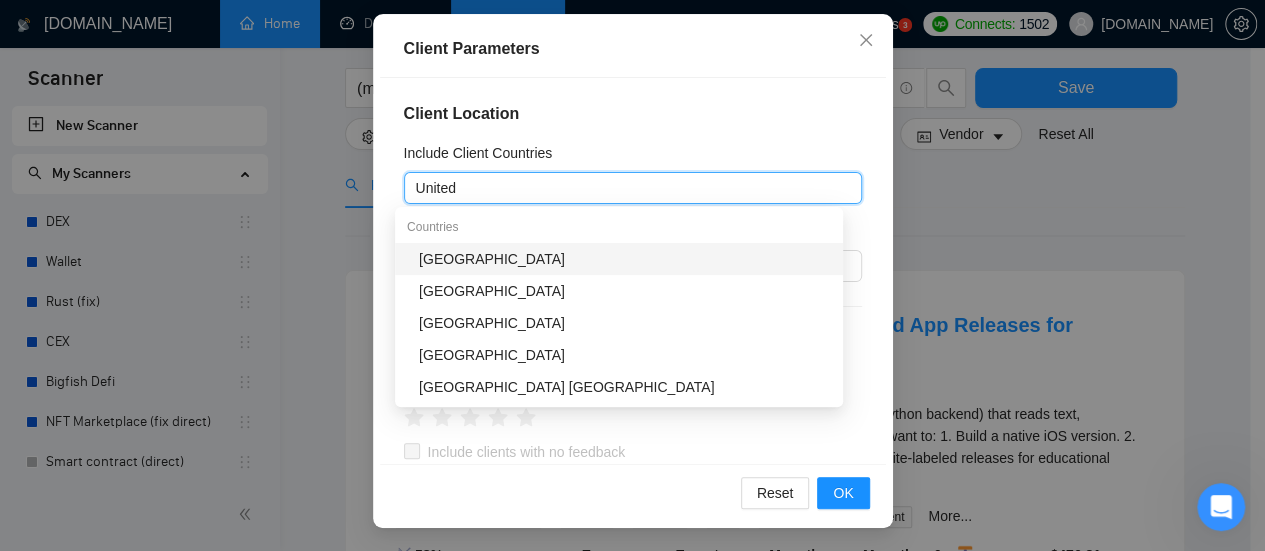 click on "United States" at bounding box center [625, 259] 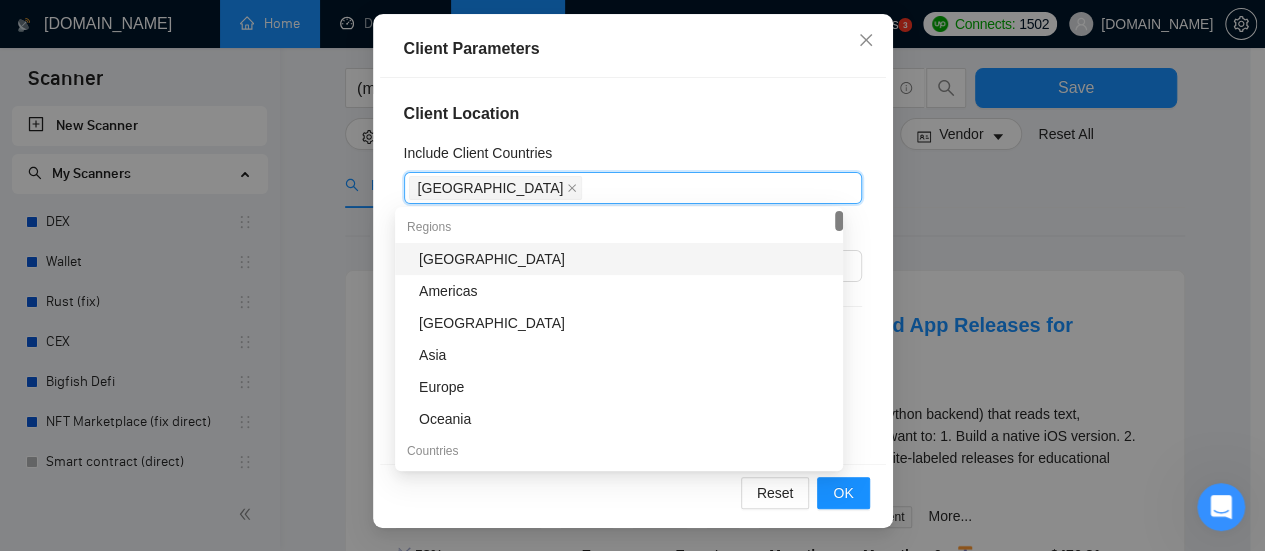 click on "Client Location Include Client Countries United States   Exclude Client Countries   Select Client Rating Client Min Average Feedback Include clients with no feedback Client Payment Details Payment Verified Hire Rate Stats   Client Total Spent $ Min - $ Max Client Hire Rate New   Any hire rate   Avg Hourly Rate Paid New $ Min - $ Max Include Clients without Sufficient History Client Profile Client Industry New   Any industry Client Company Size   Any company size Enterprise Clients New   Any clients" at bounding box center (633, 271) 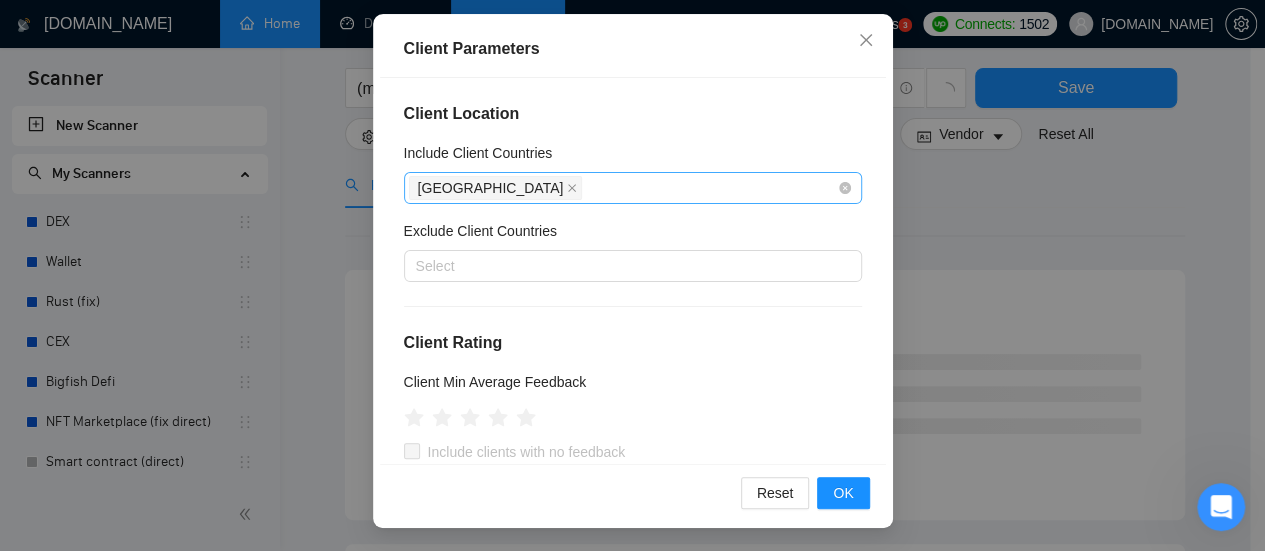 click on "United States" at bounding box center [623, 188] 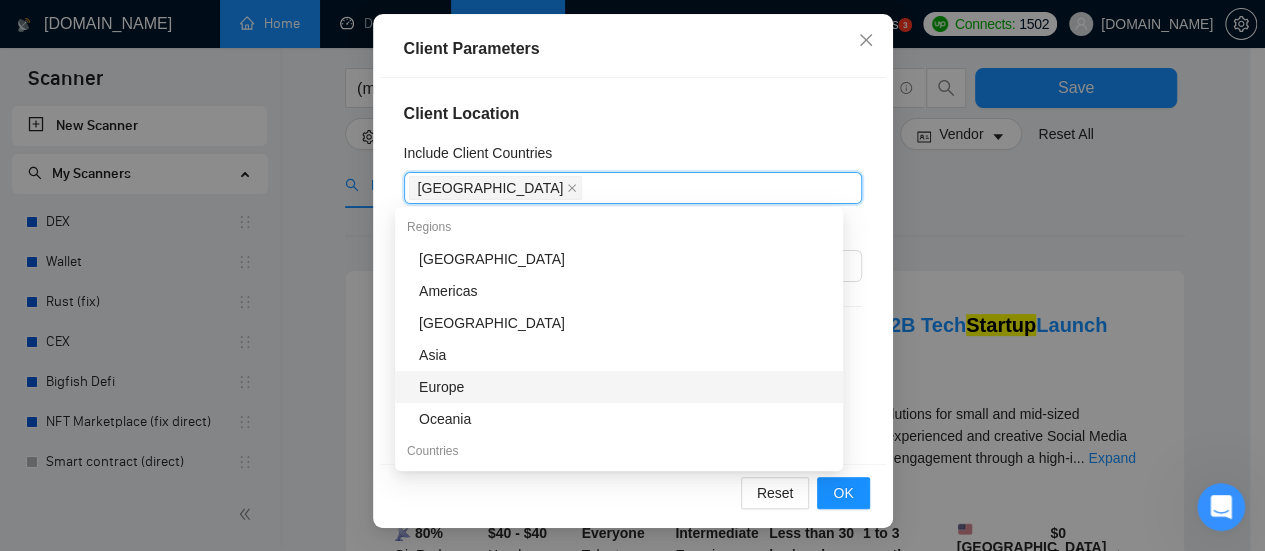 click on "Europe" at bounding box center (625, 387) 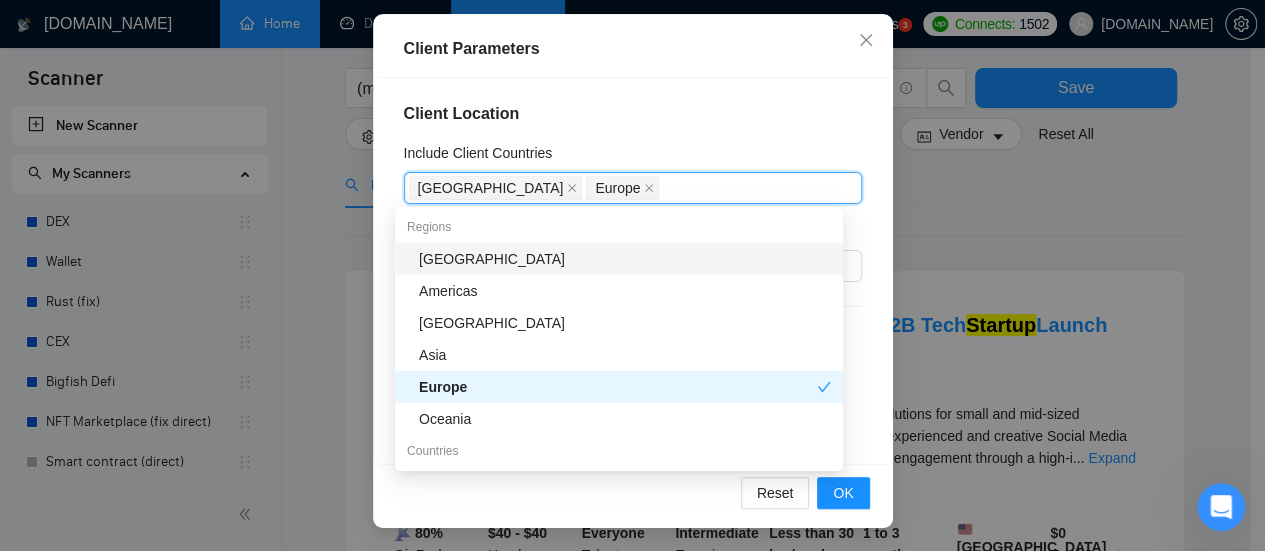 click on "Client Location" at bounding box center (633, 114) 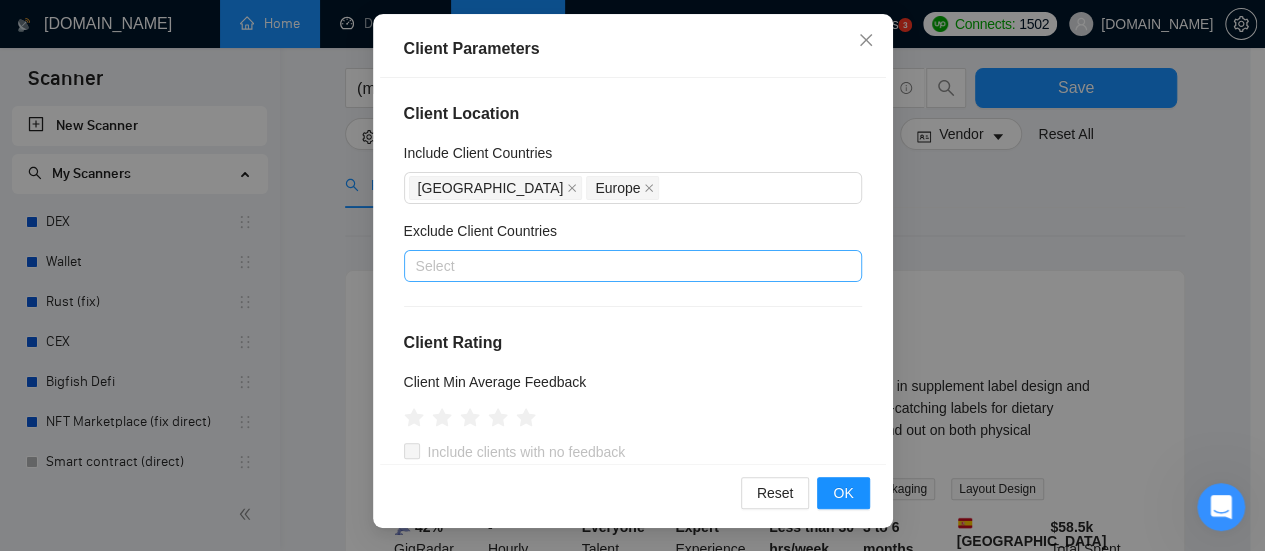 click at bounding box center (623, 266) 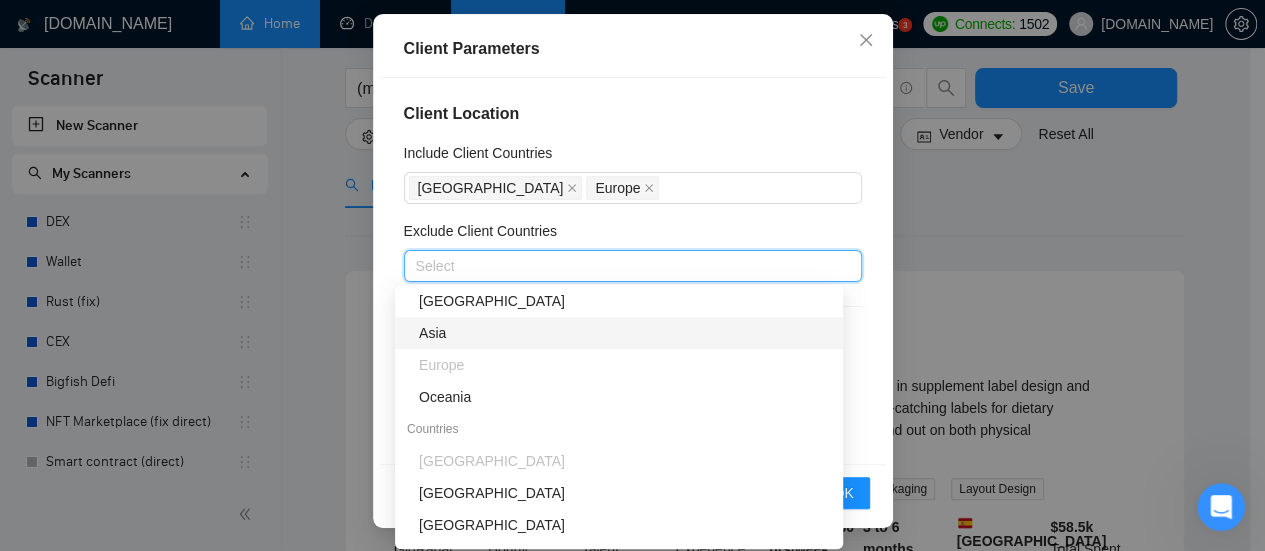 scroll, scrollTop: 200, scrollLeft: 0, axis: vertical 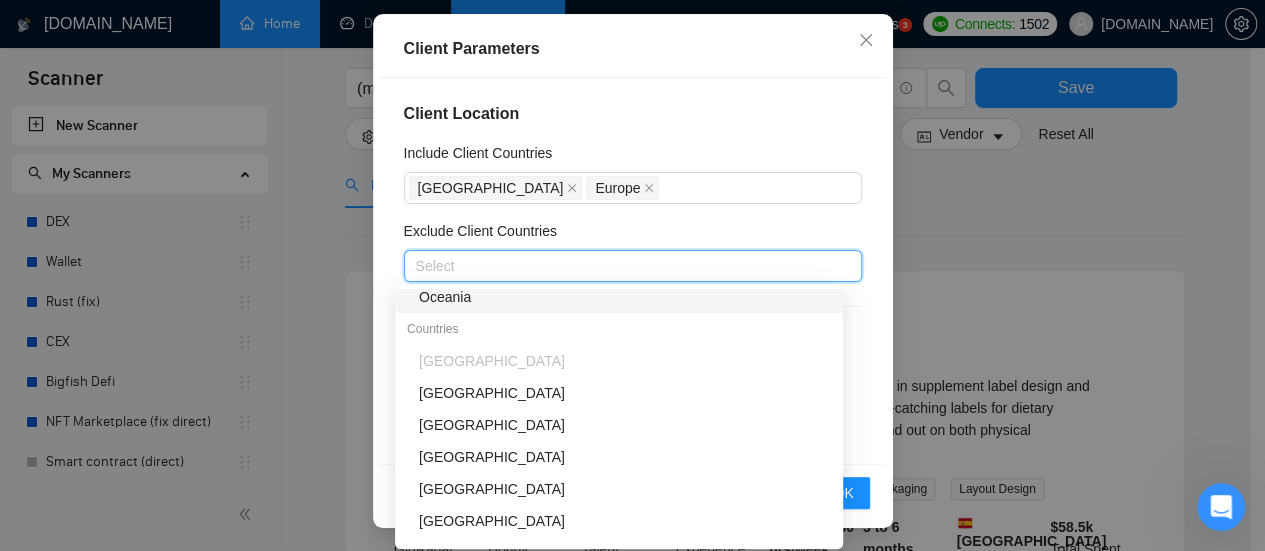 click on "Exclude Client Countries" at bounding box center [633, 235] 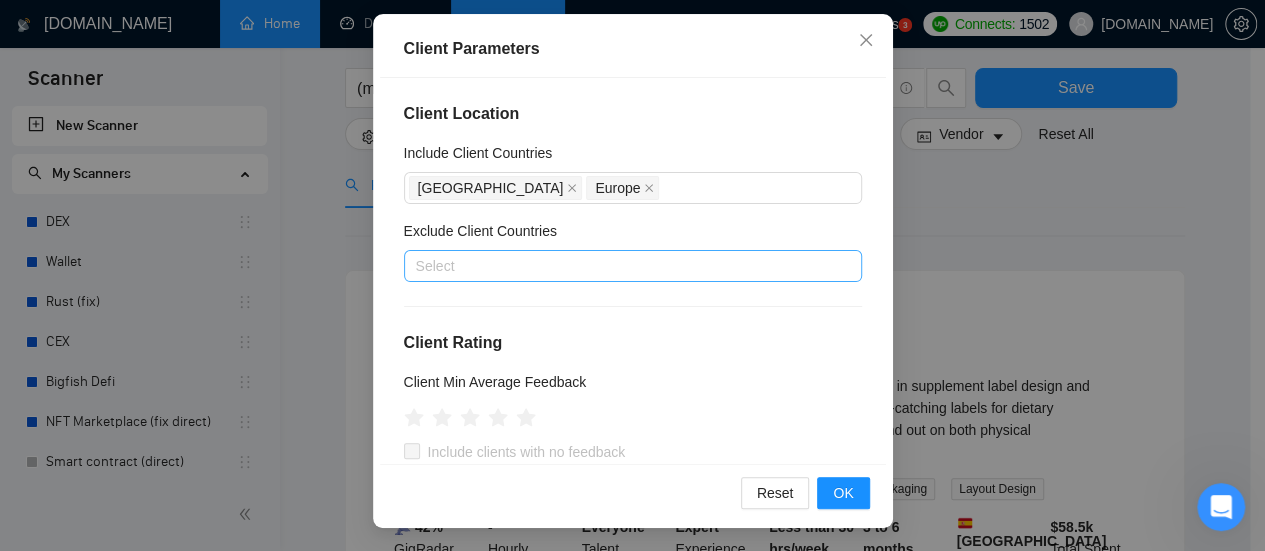 click at bounding box center (623, 266) 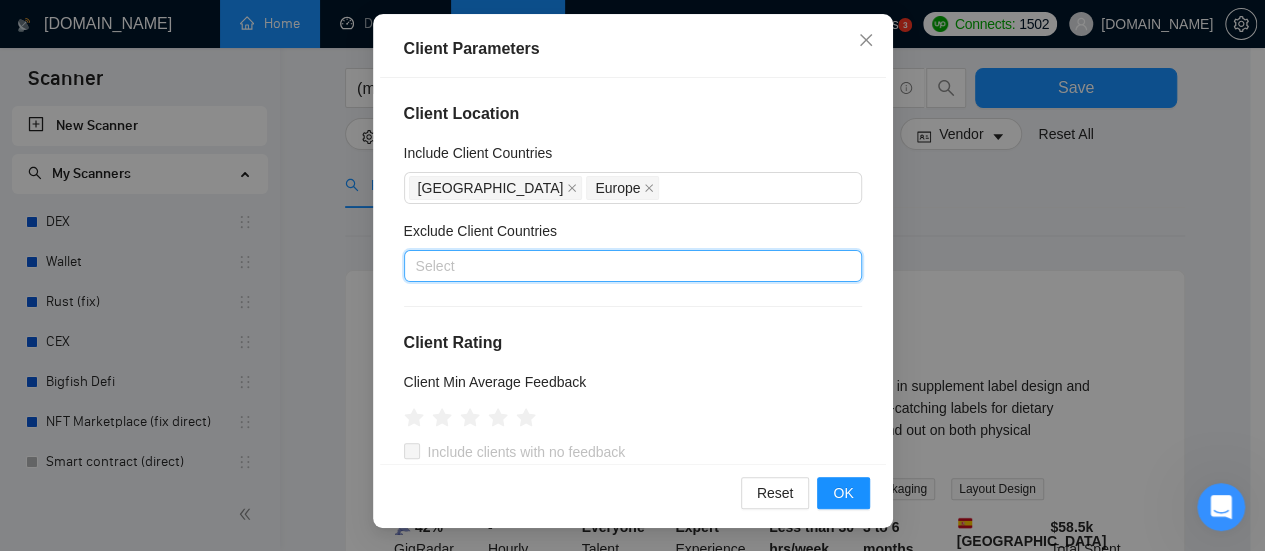 click at bounding box center (623, 266) 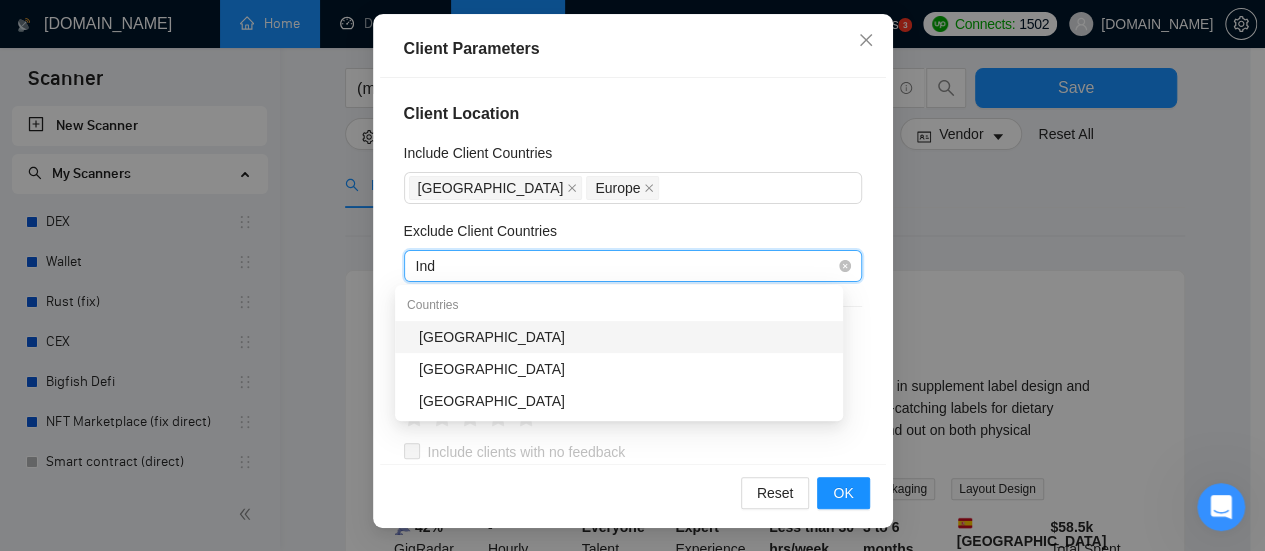 scroll, scrollTop: 0, scrollLeft: 0, axis: both 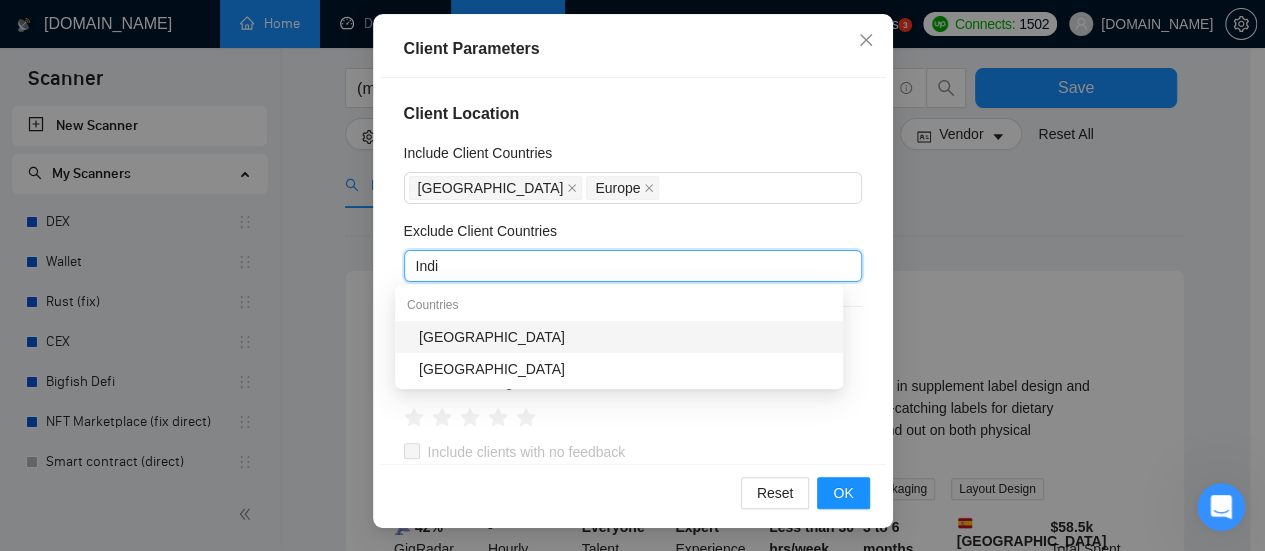 click on "India" at bounding box center (625, 337) 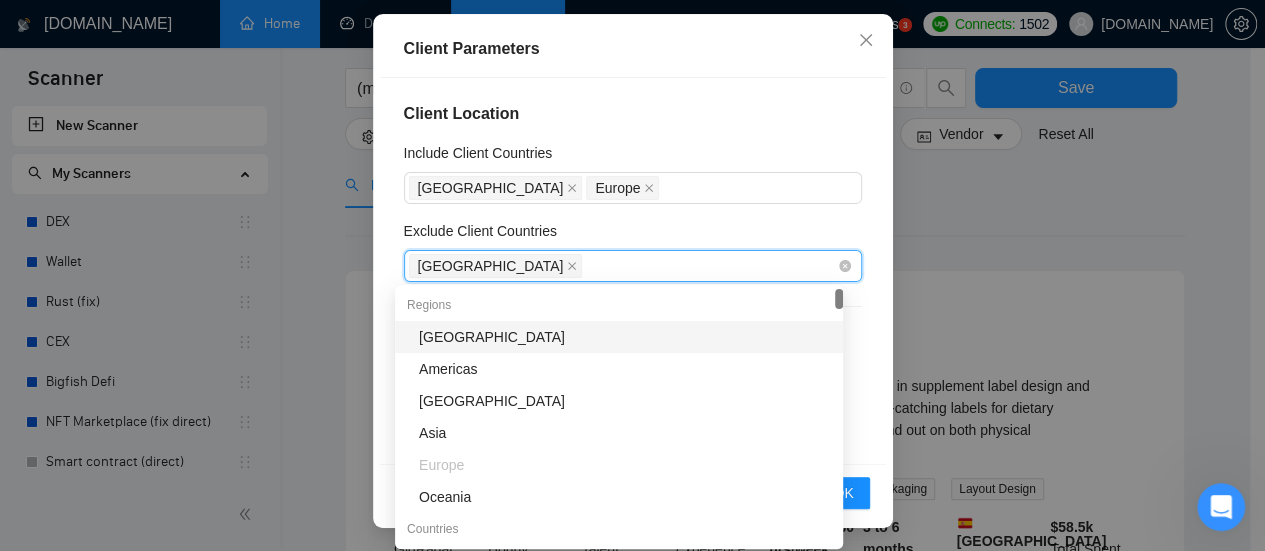 click on "India" at bounding box center (623, 266) 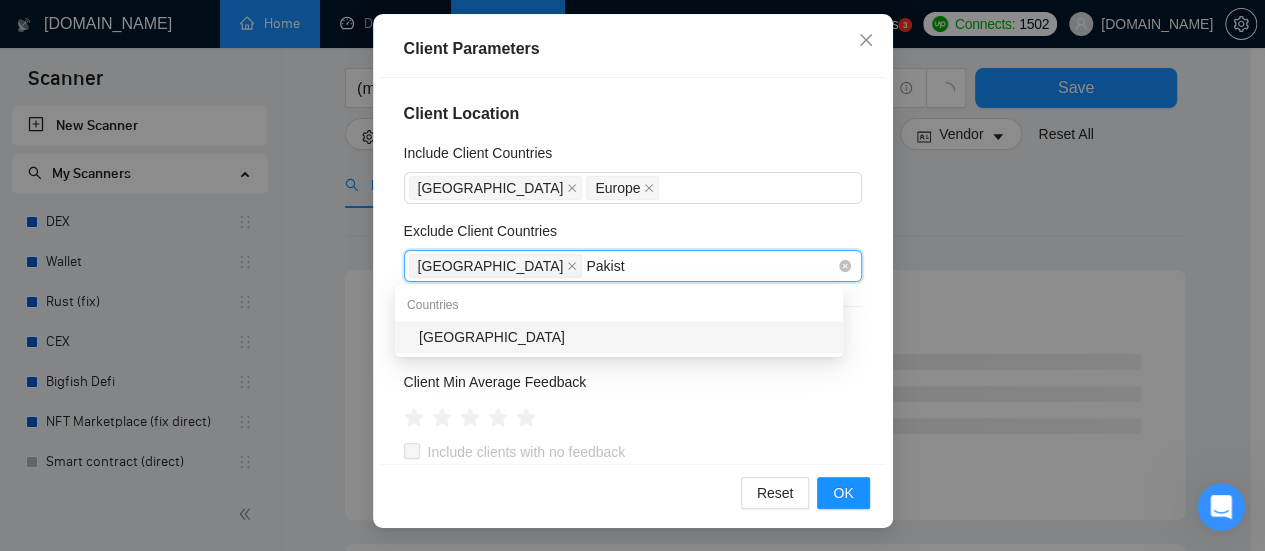 type on "Pakistan" 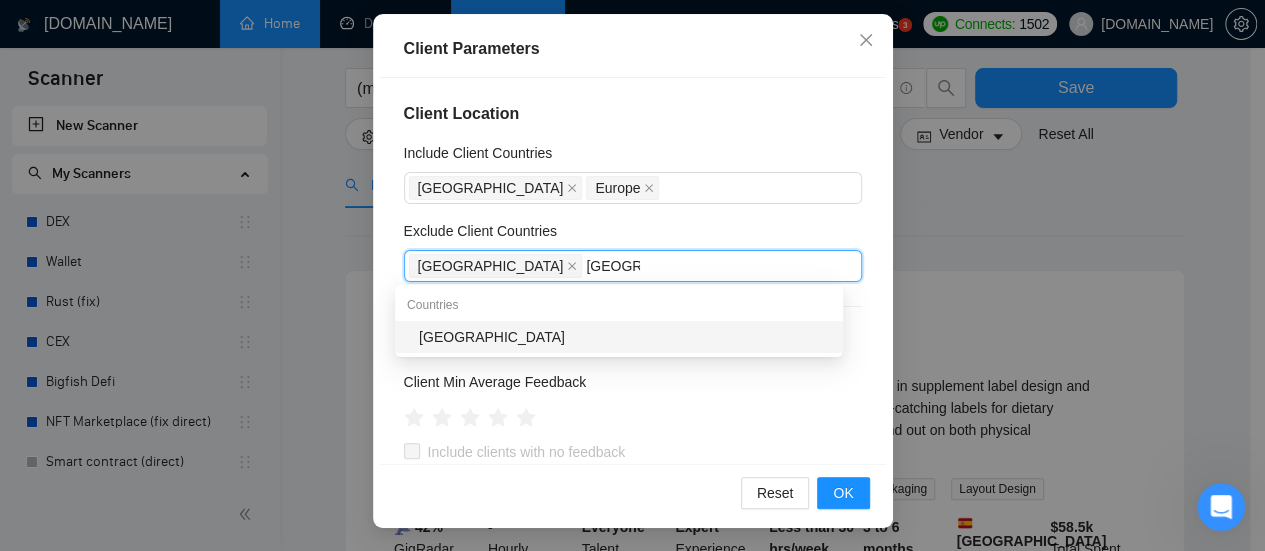 click on "Pakistan" at bounding box center (625, 337) 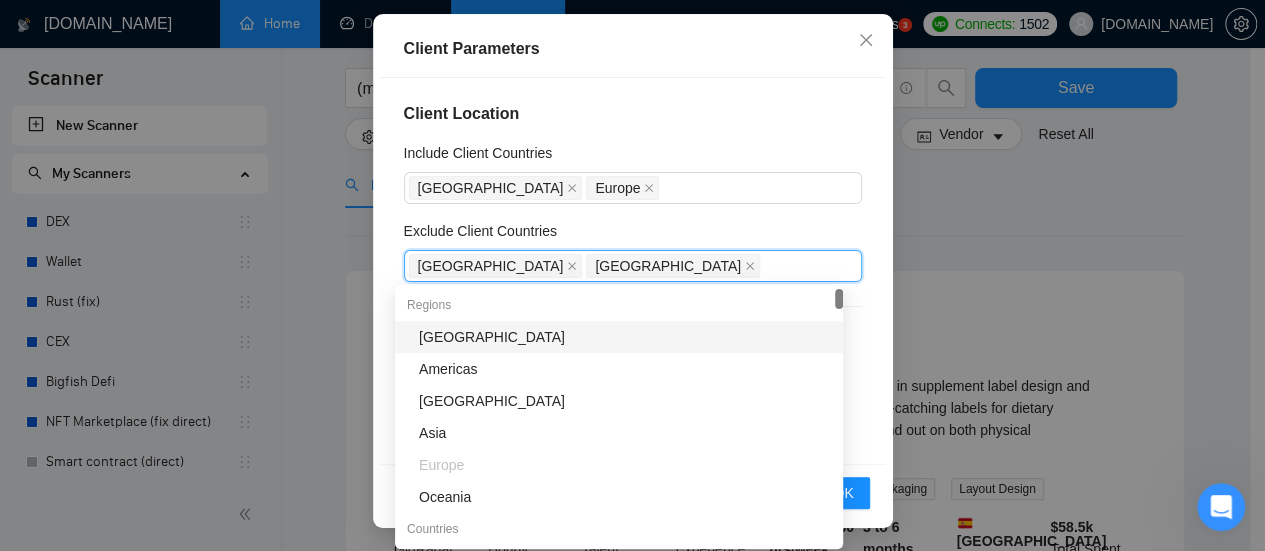 click on "Africa" at bounding box center [625, 337] 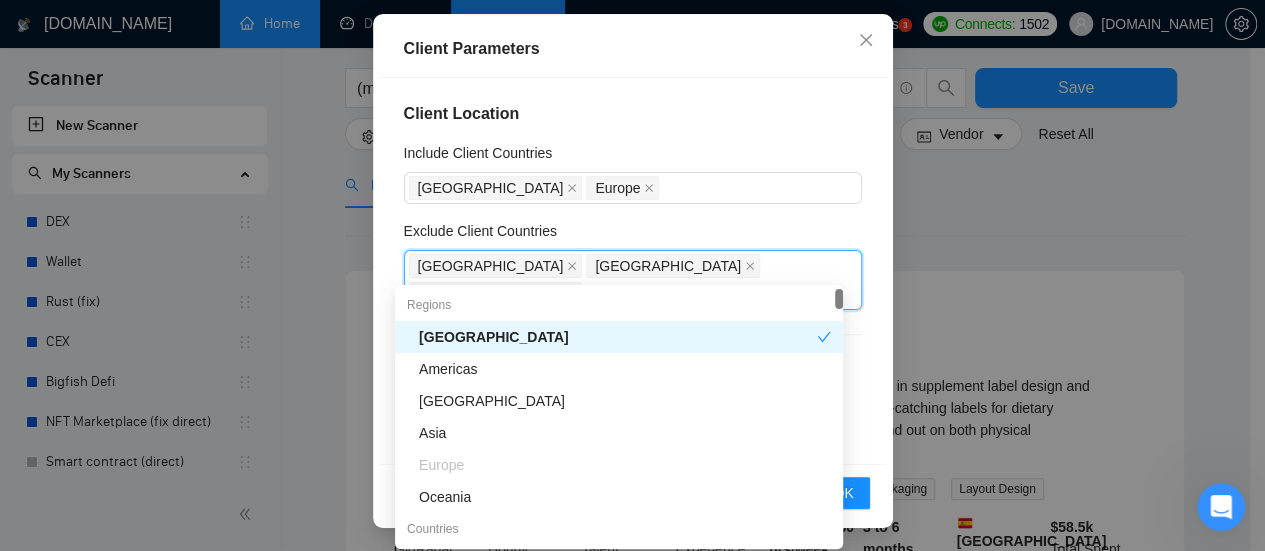 click on "Exclude Client Countries" at bounding box center [633, 235] 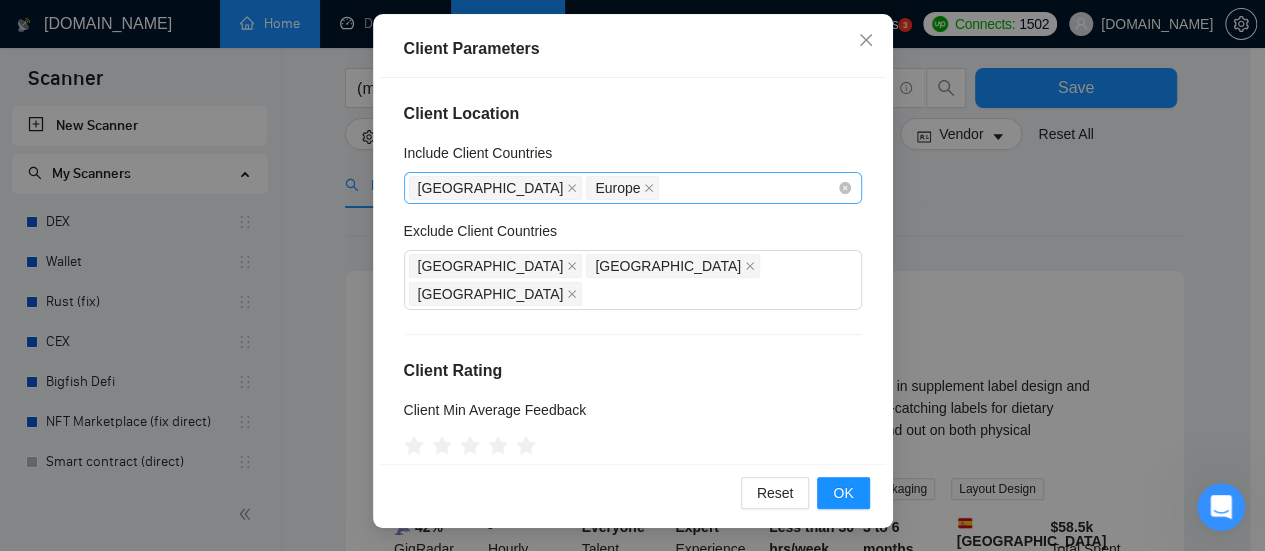 click on "United States Europe" at bounding box center [623, 188] 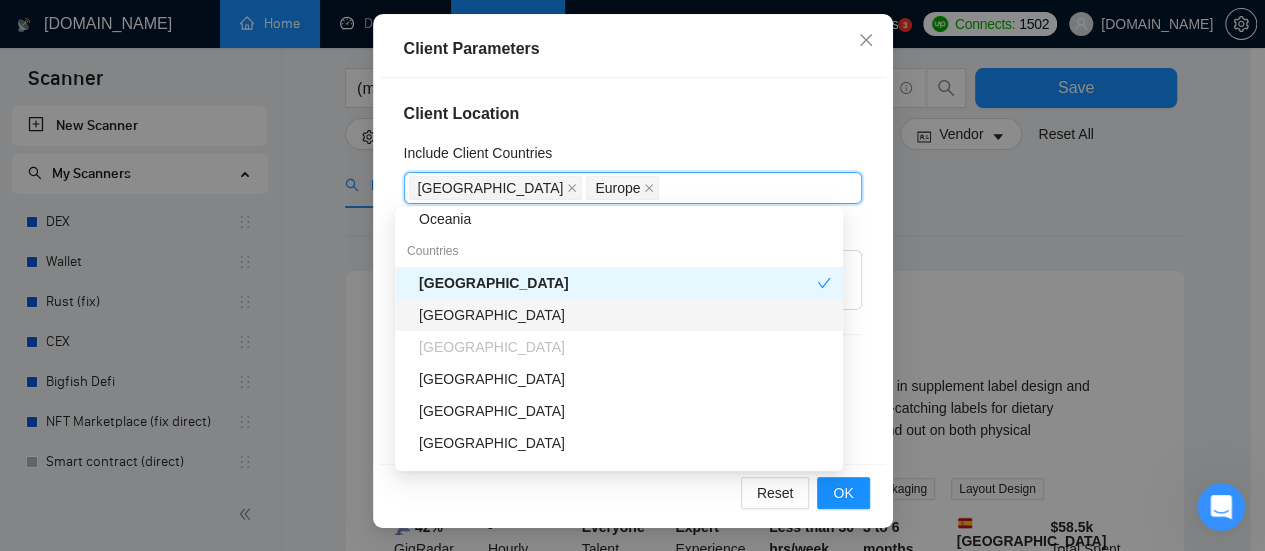 scroll, scrollTop: 400, scrollLeft: 0, axis: vertical 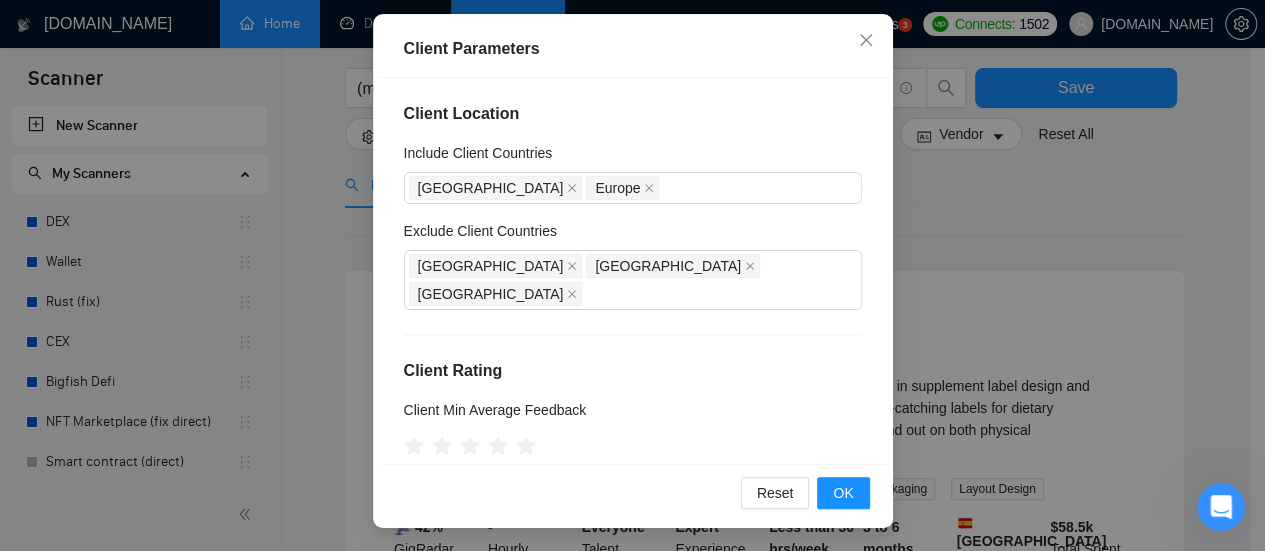 click on "Client Location Include Client Countries United States Europe   Exclude Client Countries India Pakistan Africa   Client Rating Client Min Average Feedback Include clients with no feedback Client Payment Details Payment Verified Hire Rate Stats   Client Total Spent $ Min - $ Max Client Hire Rate New   Any hire rate   Avg Hourly Rate Paid New $ Min - $ Max Include Clients without Sufficient History Client Profile Client Industry New   Any industry Client Company Size   Any company size Enterprise Clients New   Any clients" at bounding box center (633, 271) 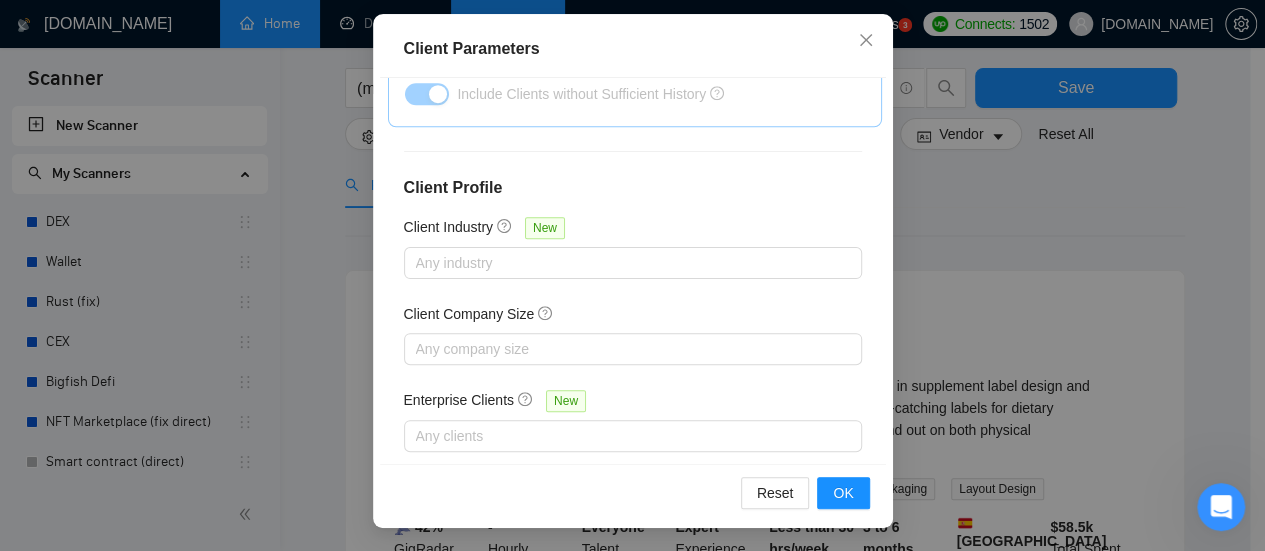 scroll, scrollTop: 858, scrollLeft: 0, axis: vertical 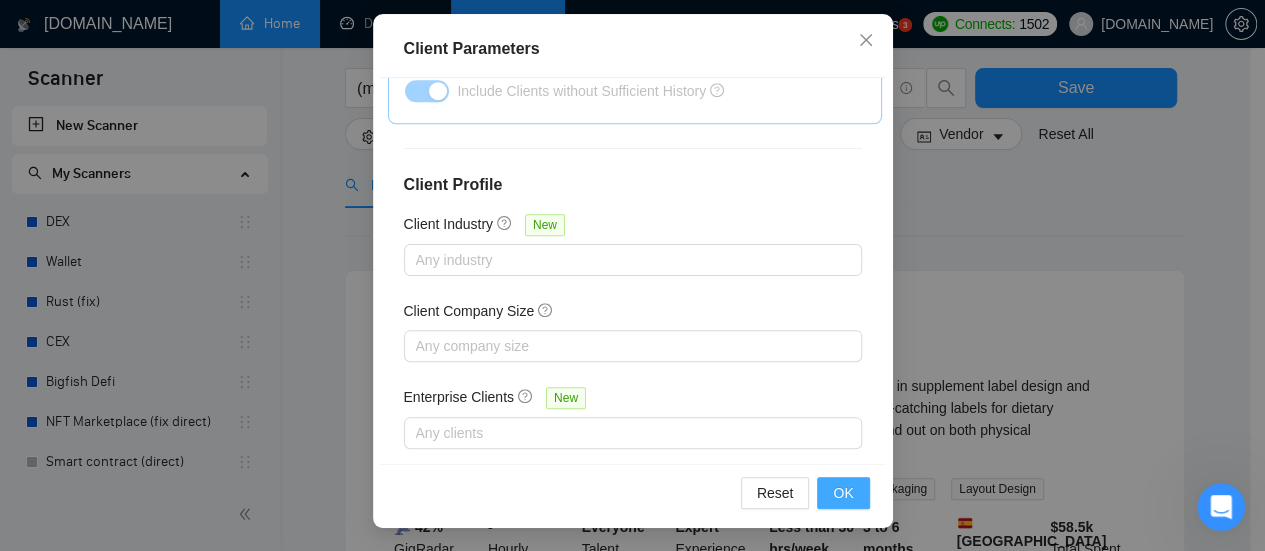 click on "OK" at bounding box center [843, 493] 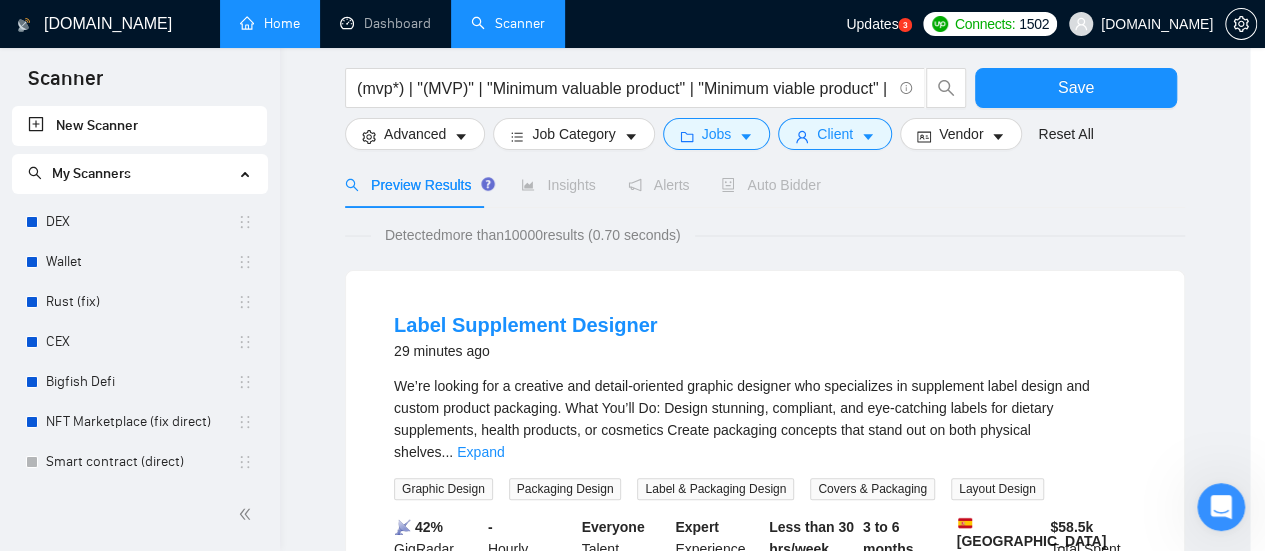 scroll, scrollTop: 106, scrollLeft: 0, axis: vertical 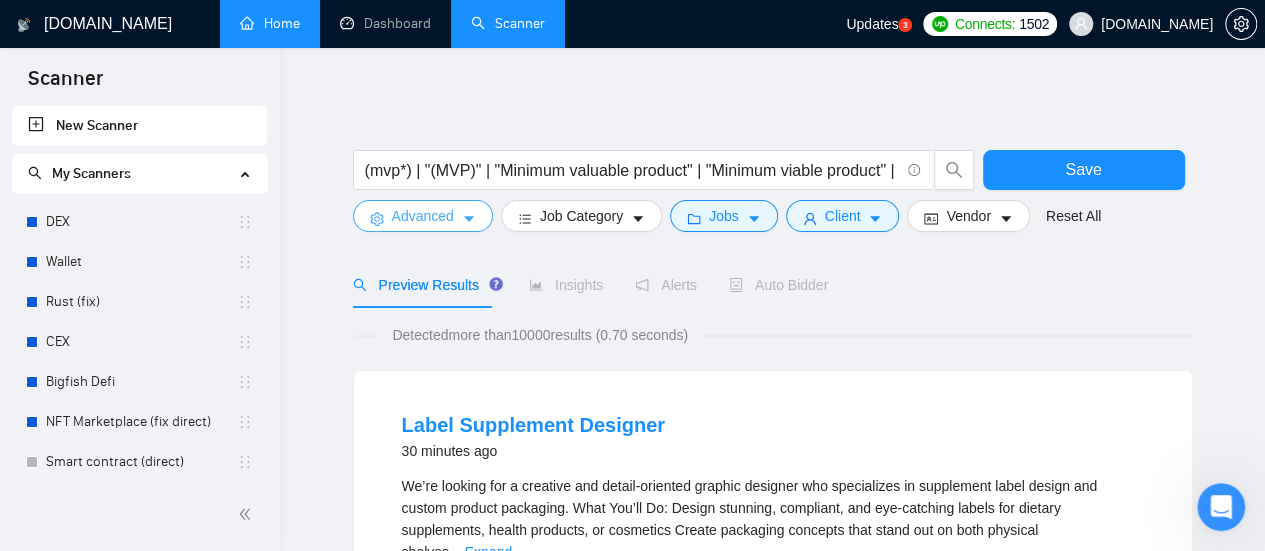 click 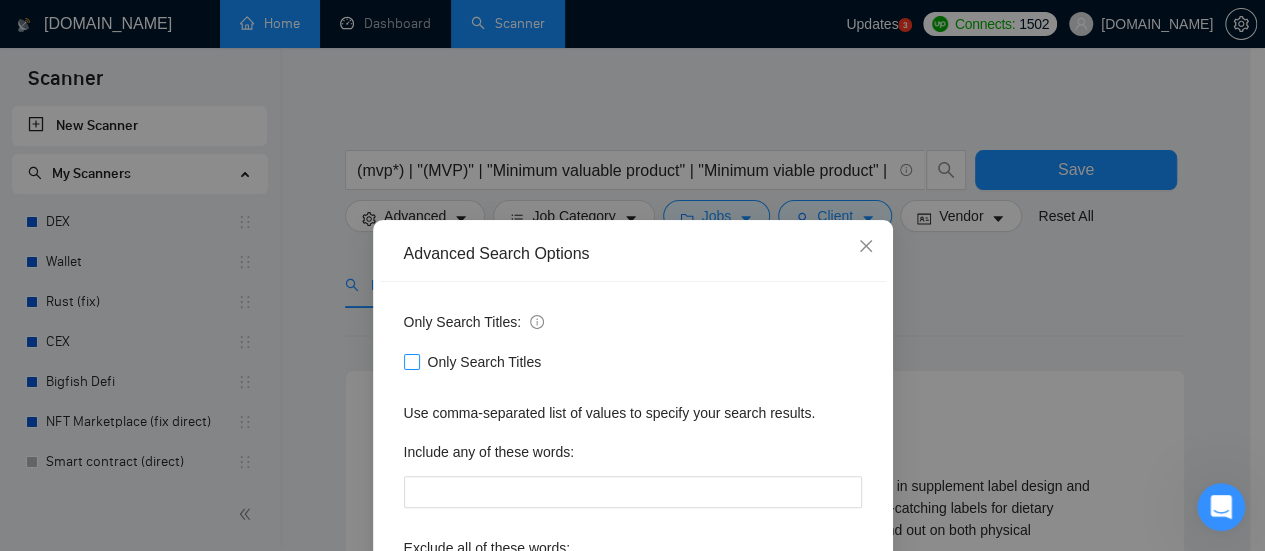 click on "Only Search Titles" at bounding box center (485, 362) 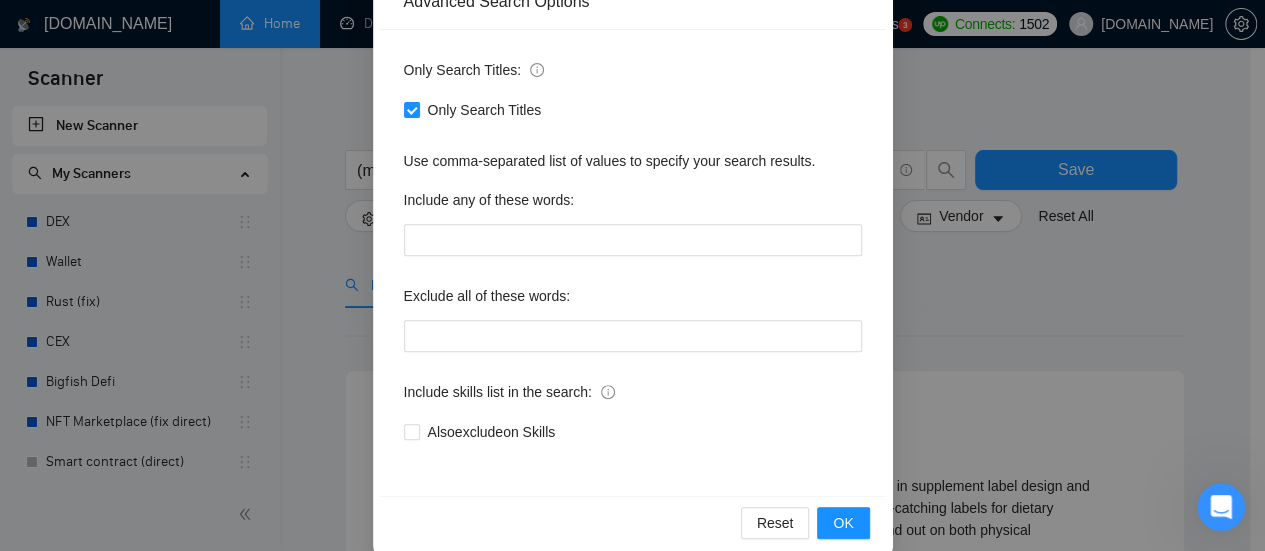 scroll, scrollTop: 280, scrollLeft: 0, axis: vertical 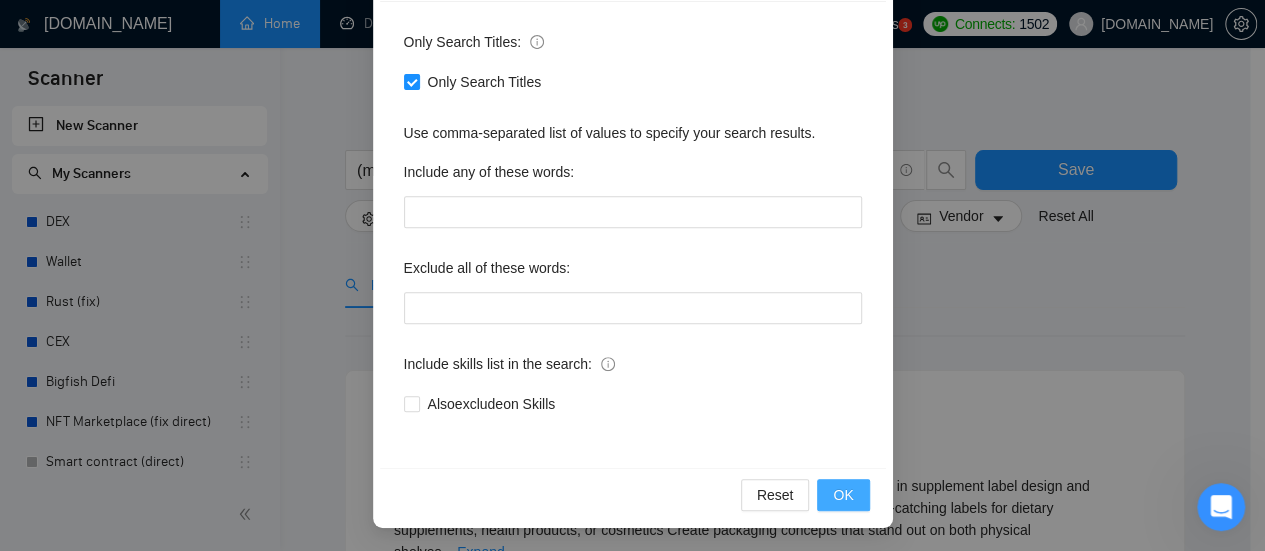 click on "OK" at bounding box center [843, 495] 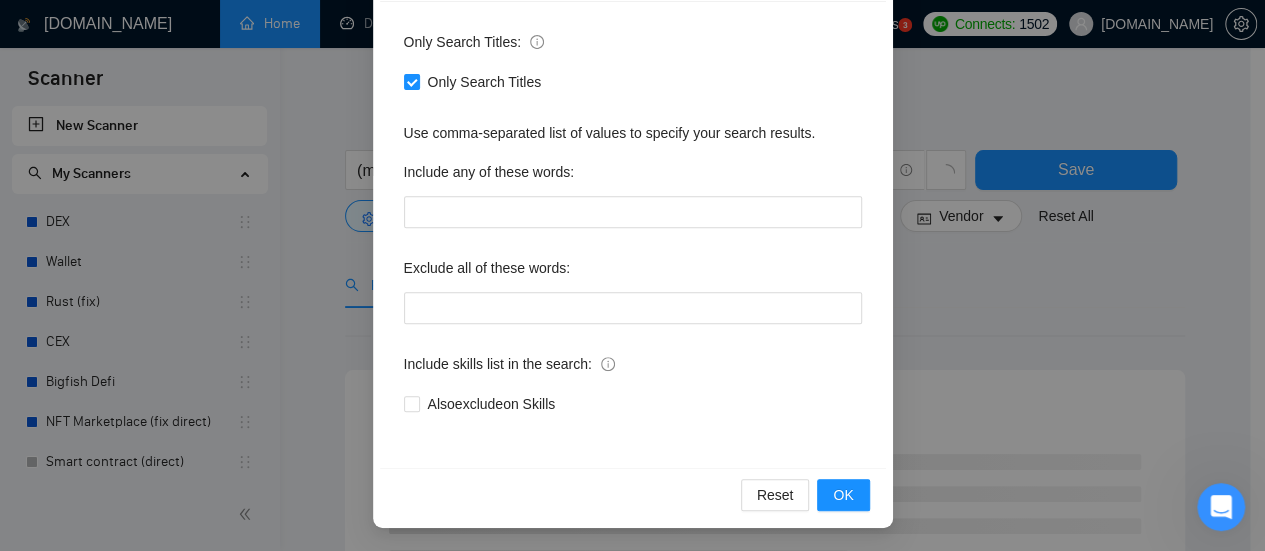 click on "Advanced Search Options Only Search Titles:   Only Search Titles Use comma-separated list of values to specify your search results. Include any of these words: Exclude all of these words: Include skills list in the search:   Also  exclude  on Skills Reset OK" at bounding box center [632, 275] 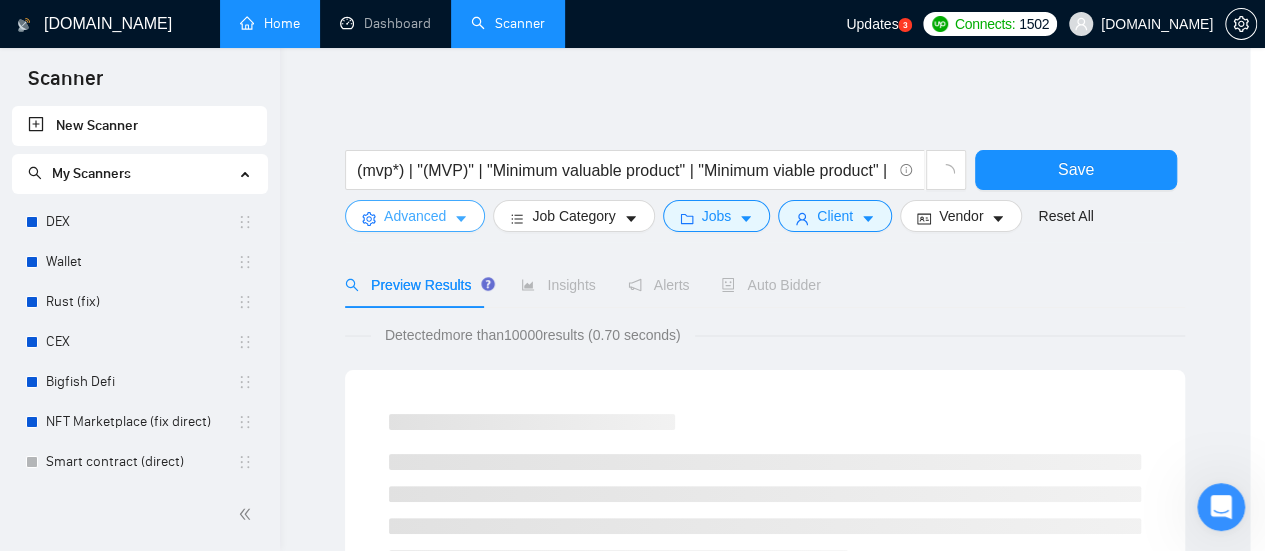 scroll, scrollTop: 0, scrollLeft: 0, axis: both 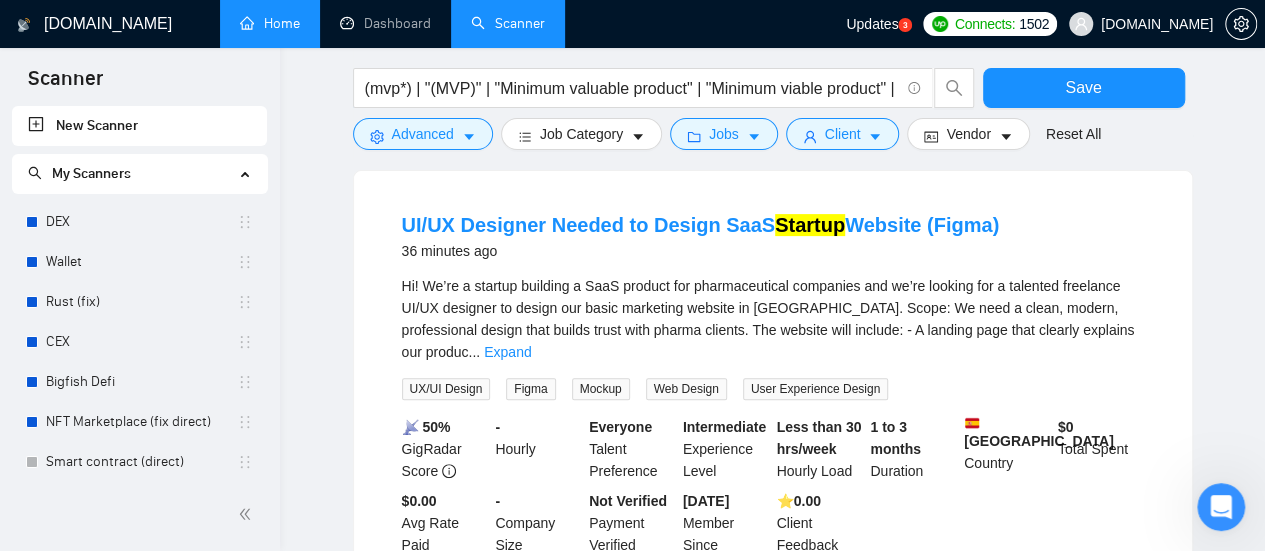 click on "Expand" at bounding box center (507, 352) 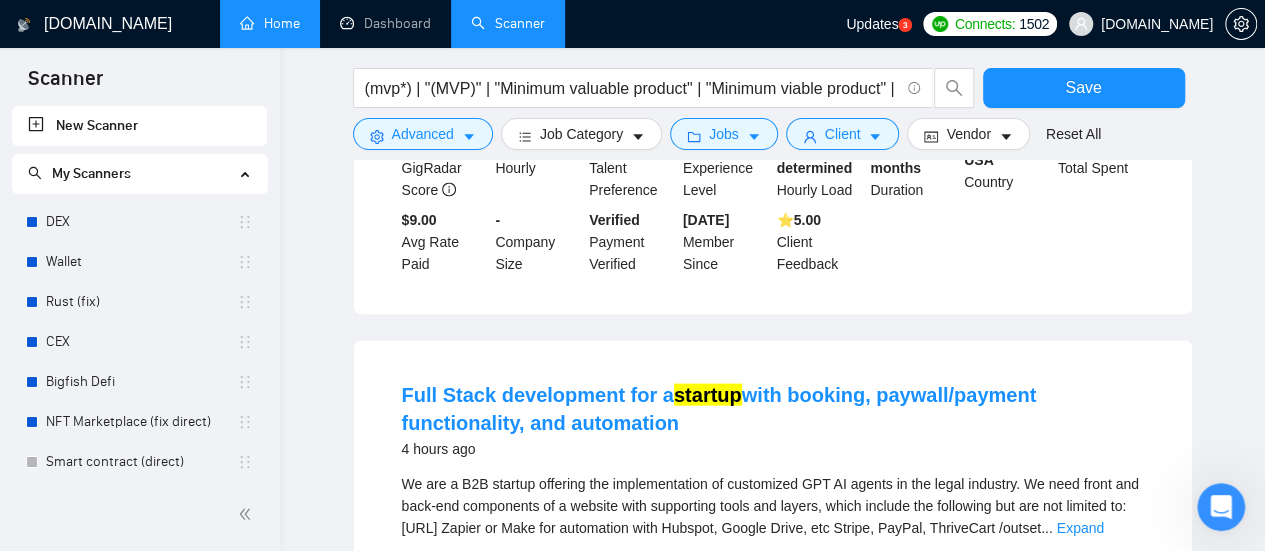 scroll, scrollTop: 2000, scrollLeft: 0, axis: vertical 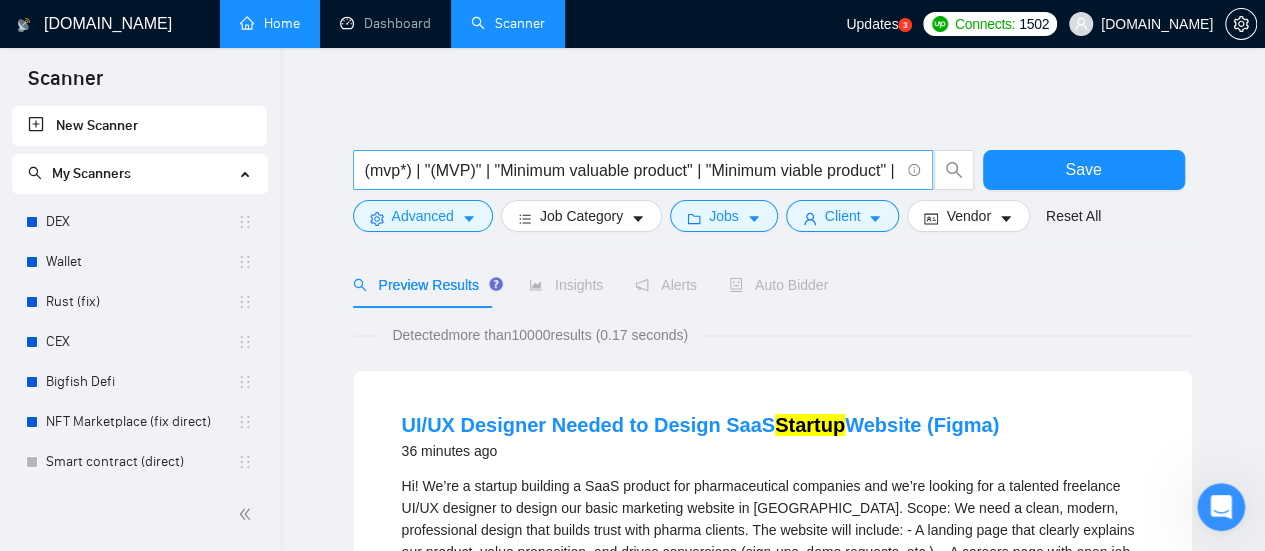 click on "(mvp*) | "(MVP)" | "Minimum valuable product" | "Minimum viable product" | startup | "start up" | "start - up" | "start-up" | "from scratch" | "From start" | "from the beginning" | "from the ground up"" at bounding box center [632, 170] 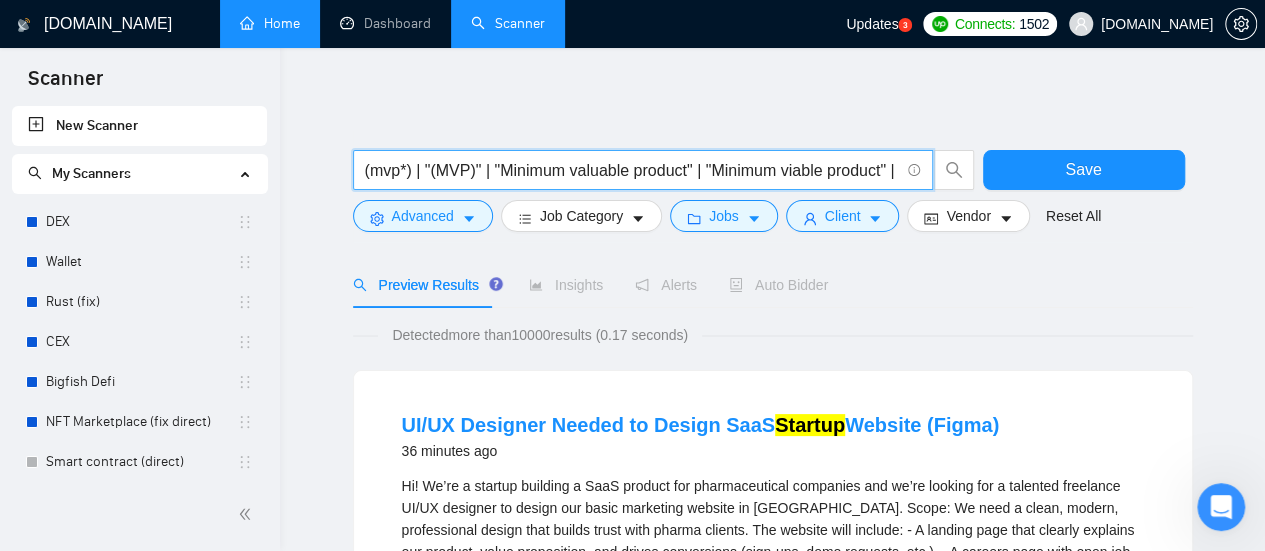 click on "(mvp*) | "(MVP)" | "Minimum valuable product" | "Minimum viable product" | startup | "start up" | "start - up" | "start-up" | "from scratch" | "From start" | "from the beginning" | "from the ground up"" at bounding box center [632, 170] 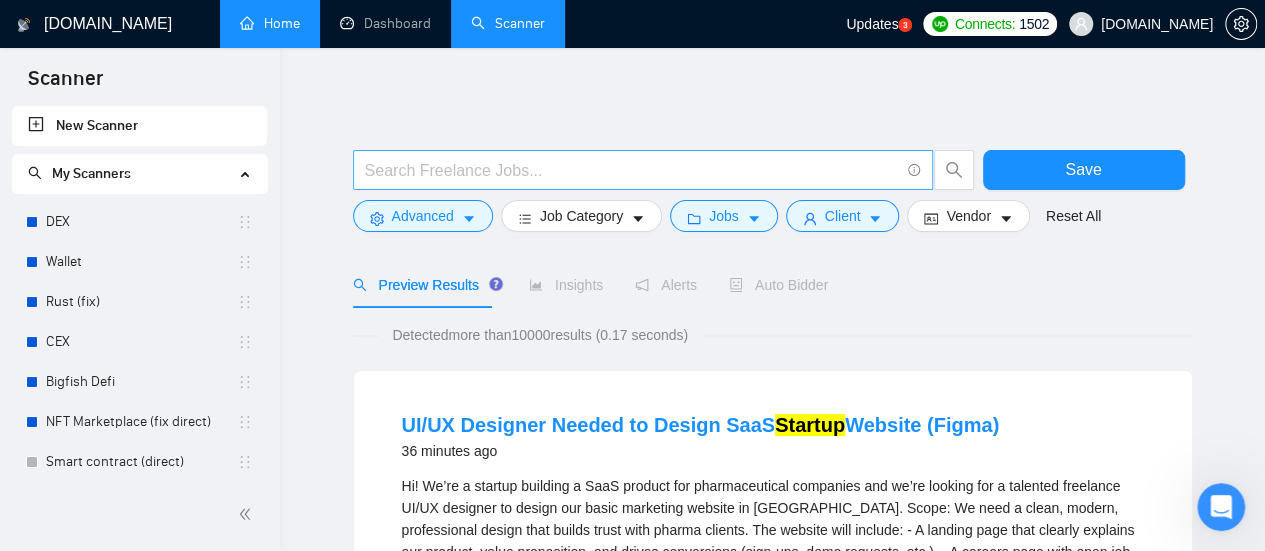 click at bounding box center [632, 170] 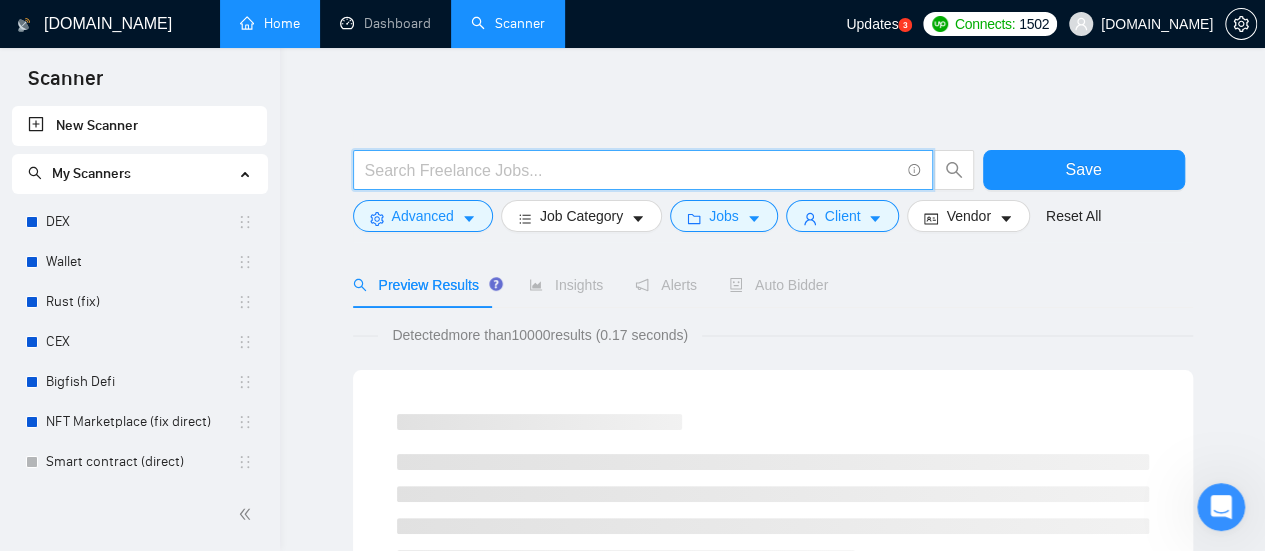 click at bounding box center [632, 170] 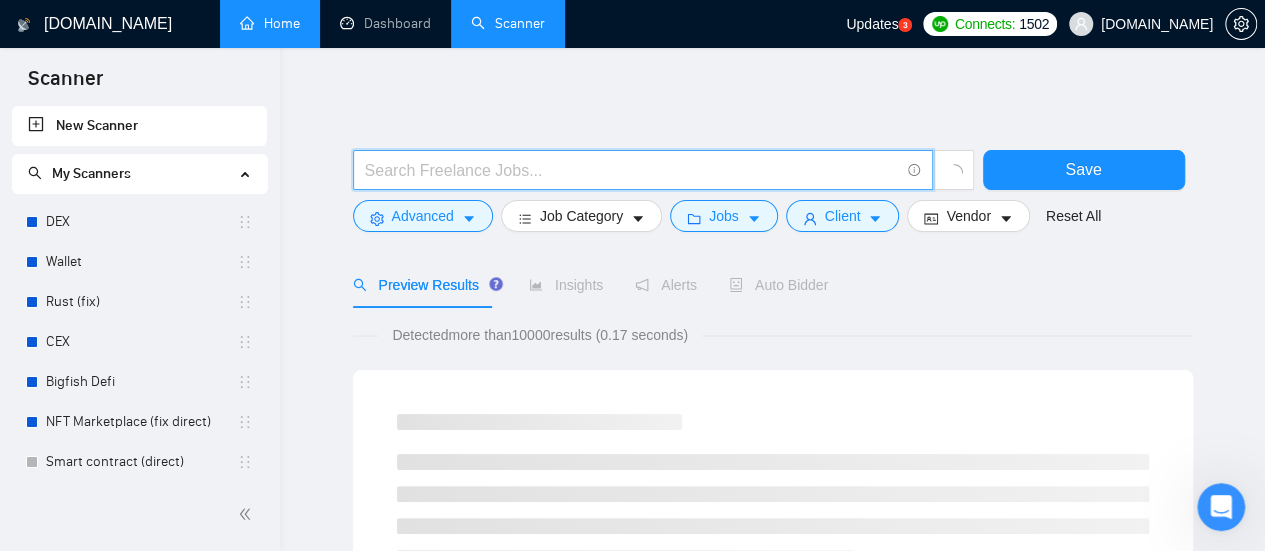paste on "(UX*) | "user experience"" 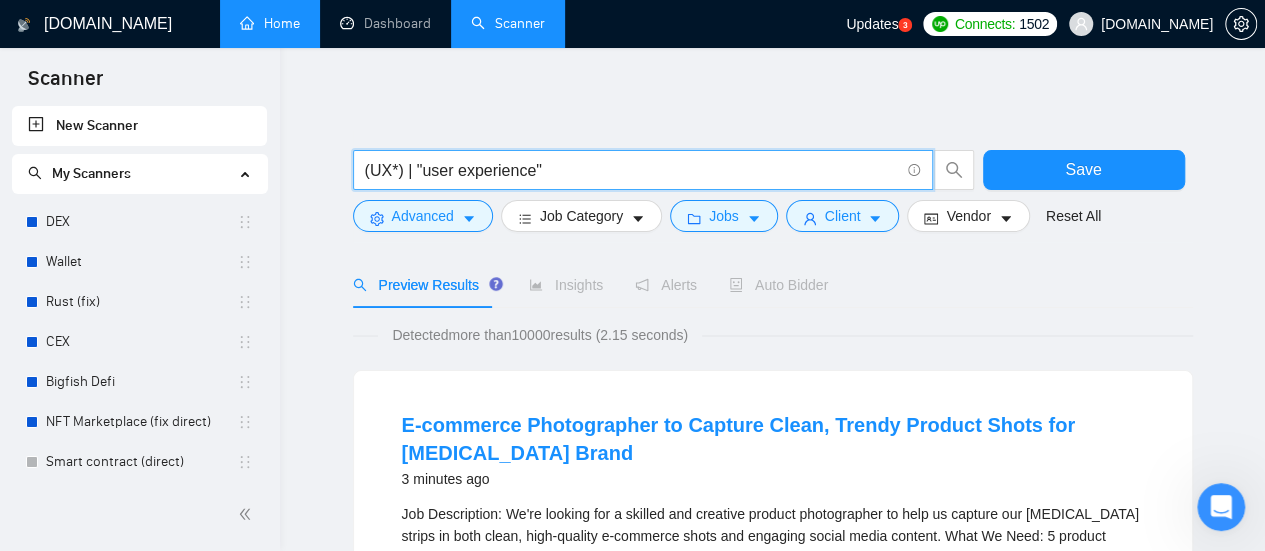 click on "(UX*) | "user experience"" at bounding box center (632, 170) 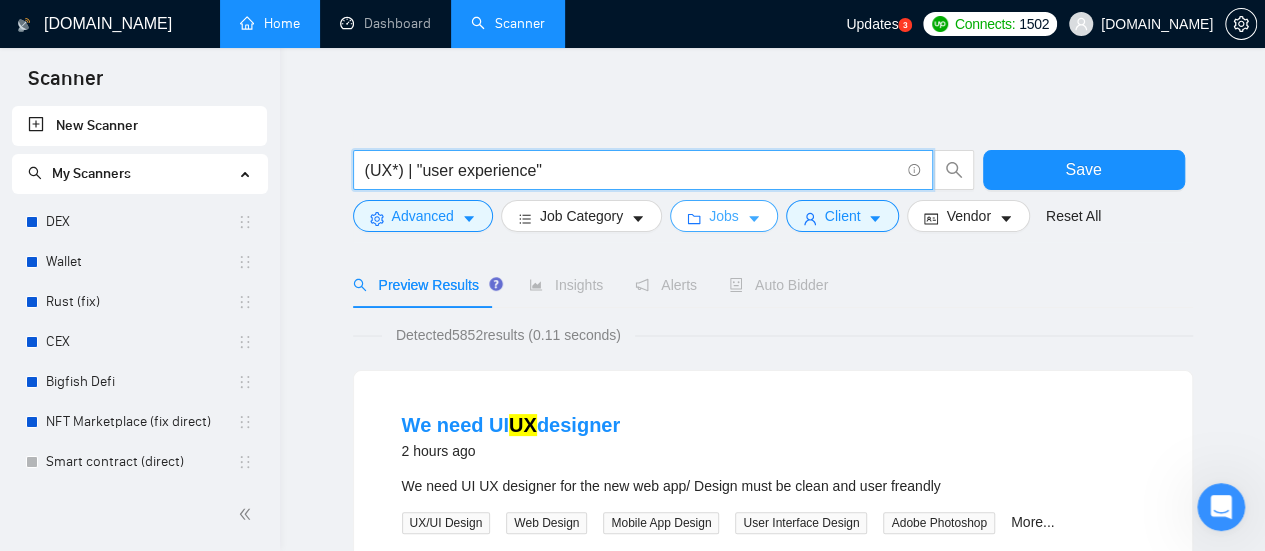 type on "(UX*) | "user experience"" 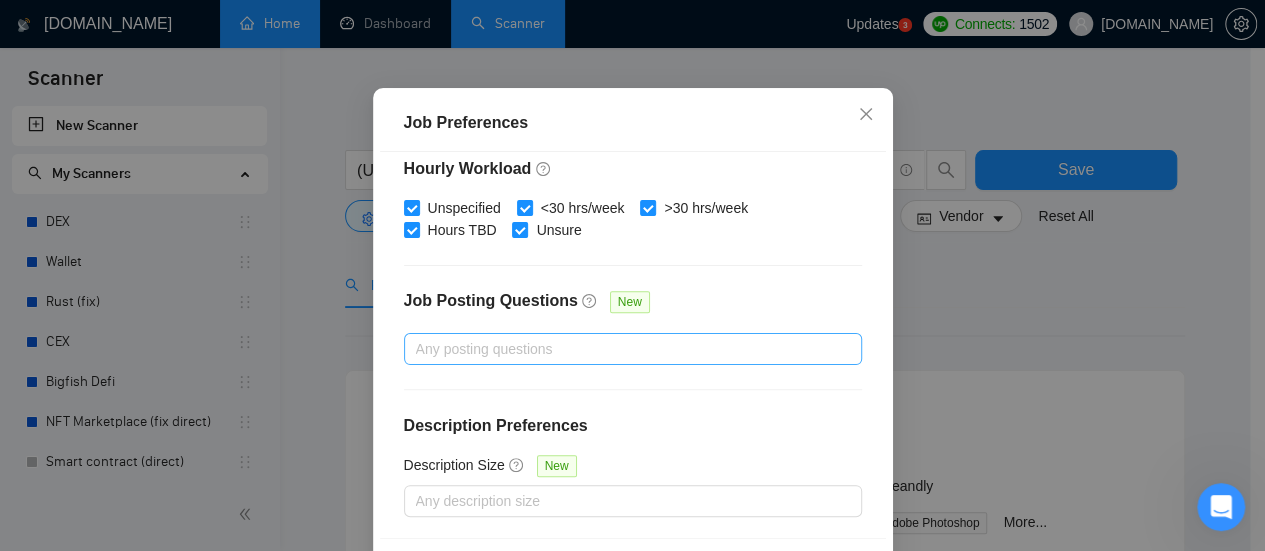scroll, scrollTop: 100, scrollLeft: 0, axis: vertical 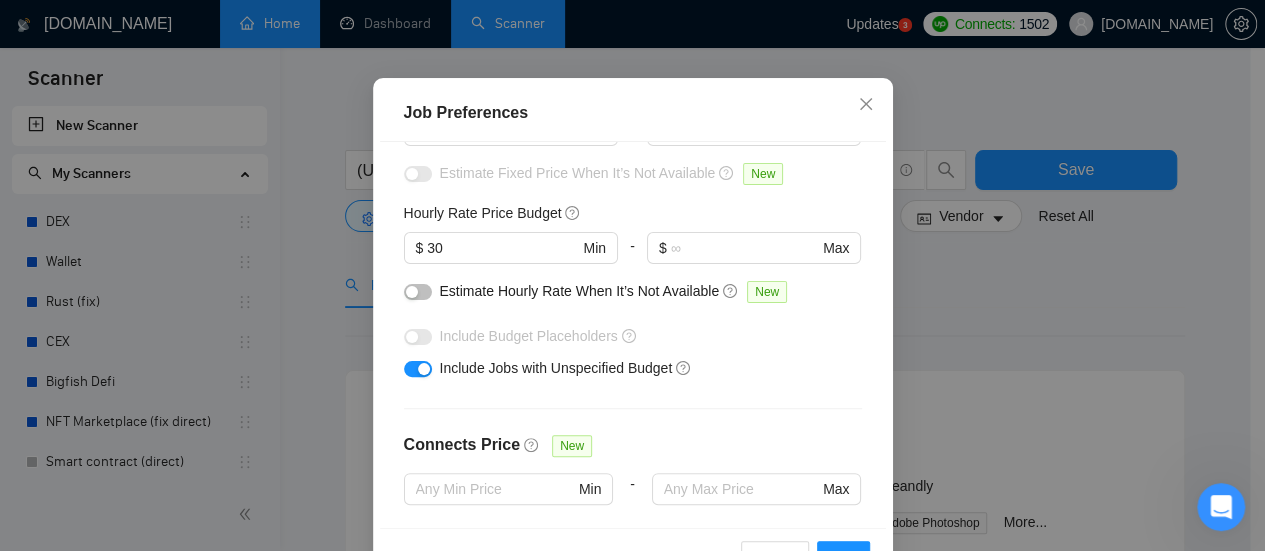 click on "Job Preferences Budget Project Type All Fixed Price Hourly Rate   Fixed Price Budget $ Min - $ Max Estimate Fixed Price When It’s Not Available New   Hourly Rate Price Budget $ 30 Min - $ Max Estimate Hourly Rate When It’s Not Available New Include Budget Placeholders Include Jobs with Unspecified Budget   Connects Price New Min - Max Project Duration   Unspecified Less than 1 month 1 to 3 months 3 to 6 months More than 6 months Hourly Workload   Unspecified <30 hrs/week >30 hrs/week Hours TBD Unsure Job Posting Questions New   Any posting questions Description Preferences Description Size New   Any description size Reset OK" at bounding box center (632, 275) 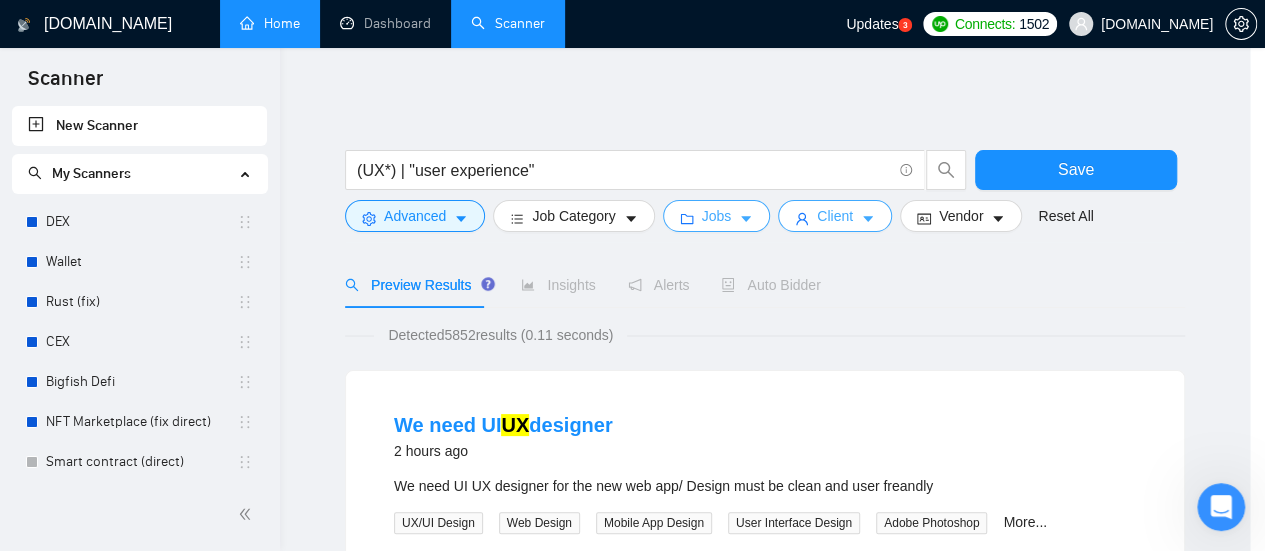 scroll, scrollTop: 0, scrollLeft: 0, axis: both 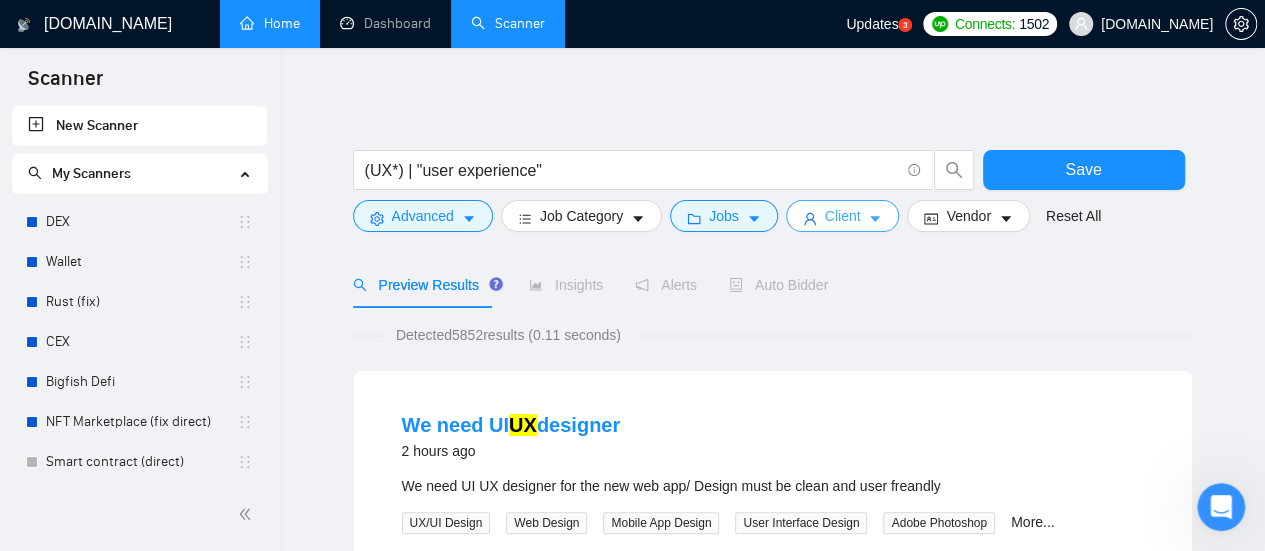 click on "Client" at bounding box center [843, 216] 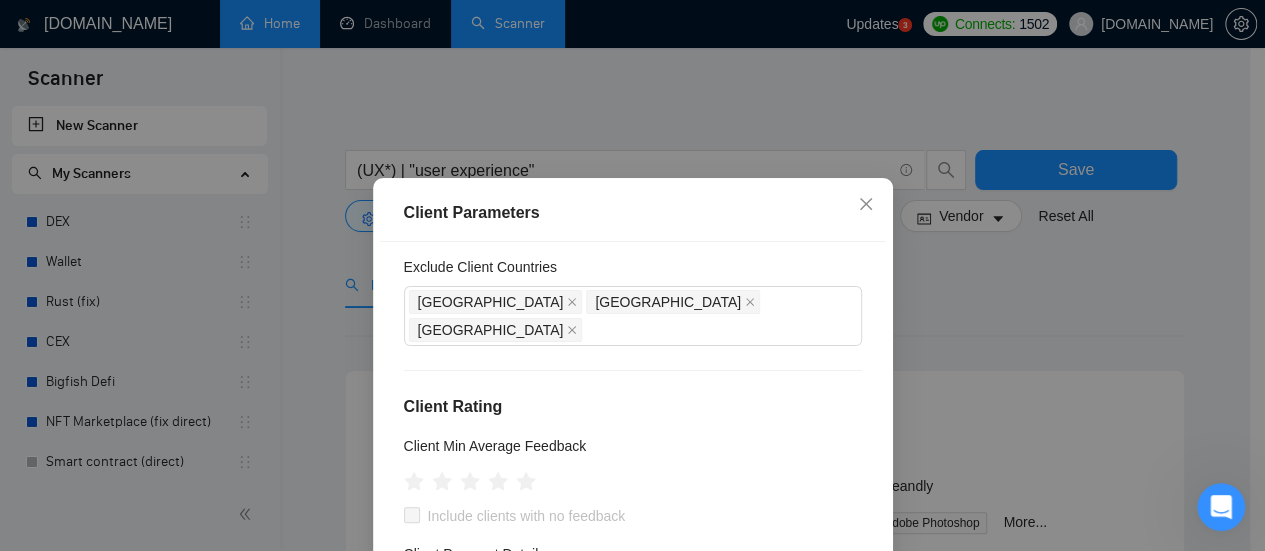 scroll, scrollTop: 0, scrollLeft: 0, axis: both 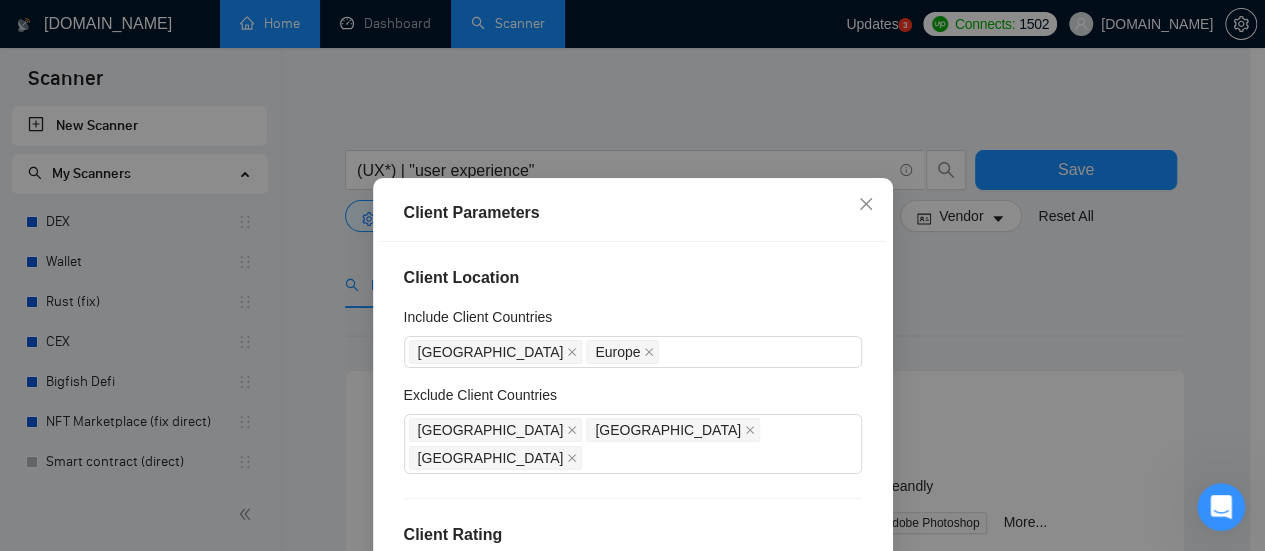 click on "Client Parameters Client Location Include Client Countries United States Europe   Exclude Client Countries India Pakistan Africa   Client Rating Client Min Average Feedback Include clients with no feedback Client Payment Details Payment Verified Hire Rate Stats   Client Total Spent $ Min - $ Max Client Hire Rate New   Any hire rate   Avg Hourly Rate Paid New $ Min - $ Max Include Clients without Sufficient History Client Profile Client Industry New   Any industry Client Company Size   Any company size Enterprise Clients New   Any clients Reset OK" at bounding box center (632, 275) 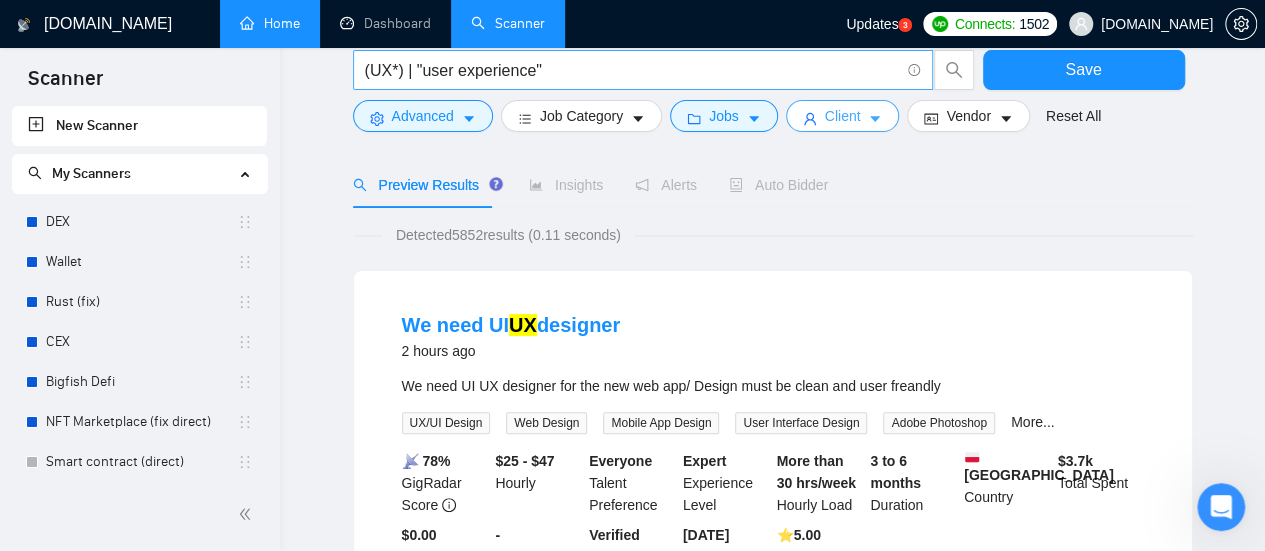 scroll, scrollTop: 0, scrollLeft: 0, axis: both 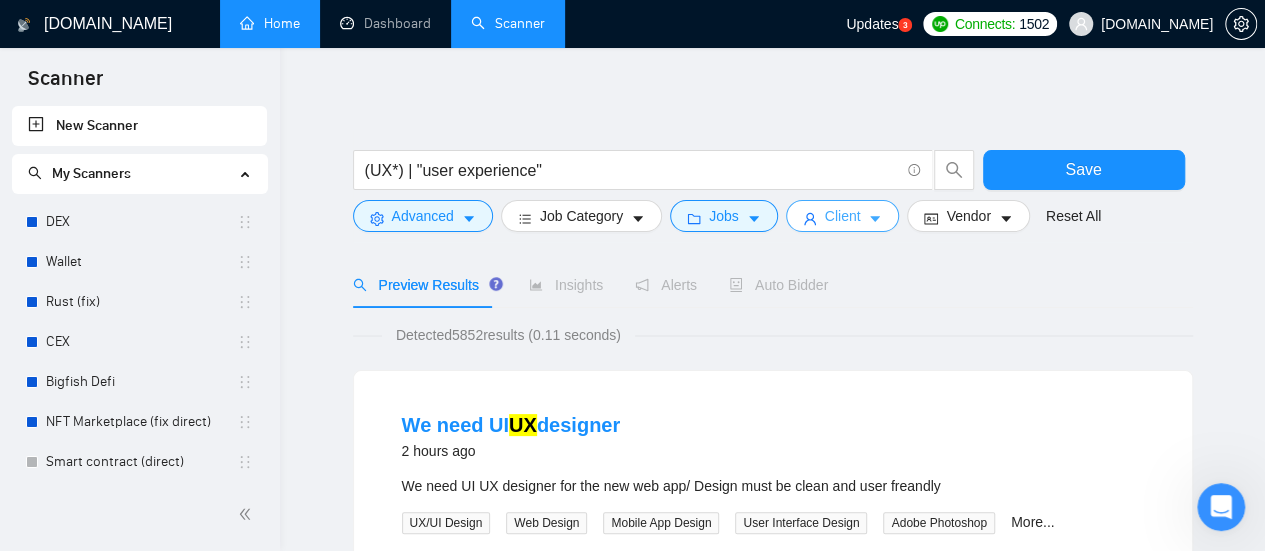 click 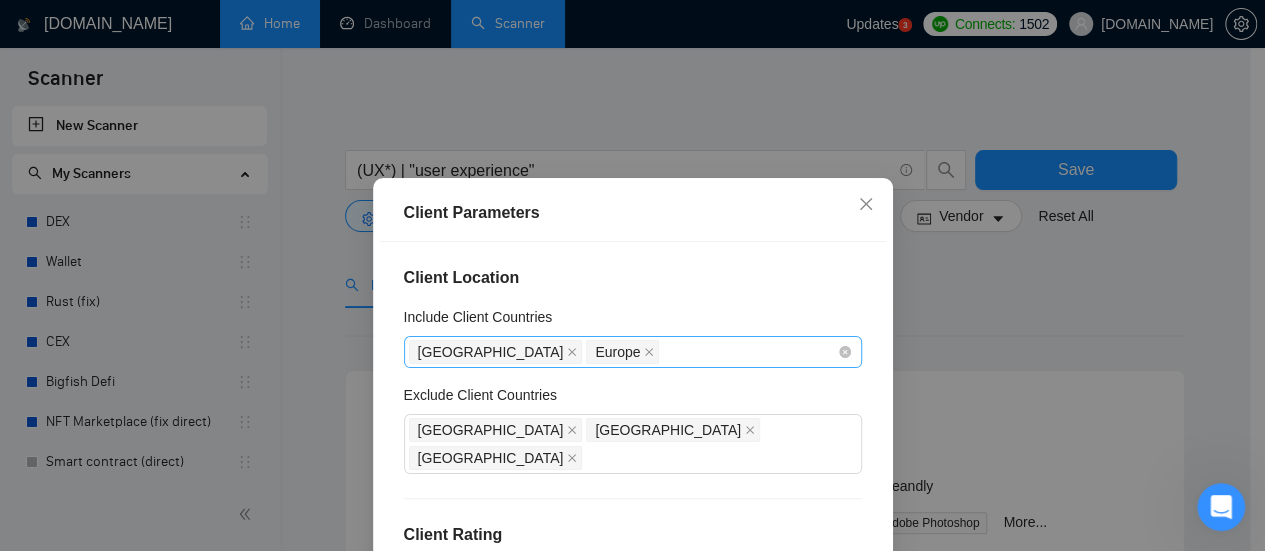 click on "United States Europe" at bounding box center [623, 352] 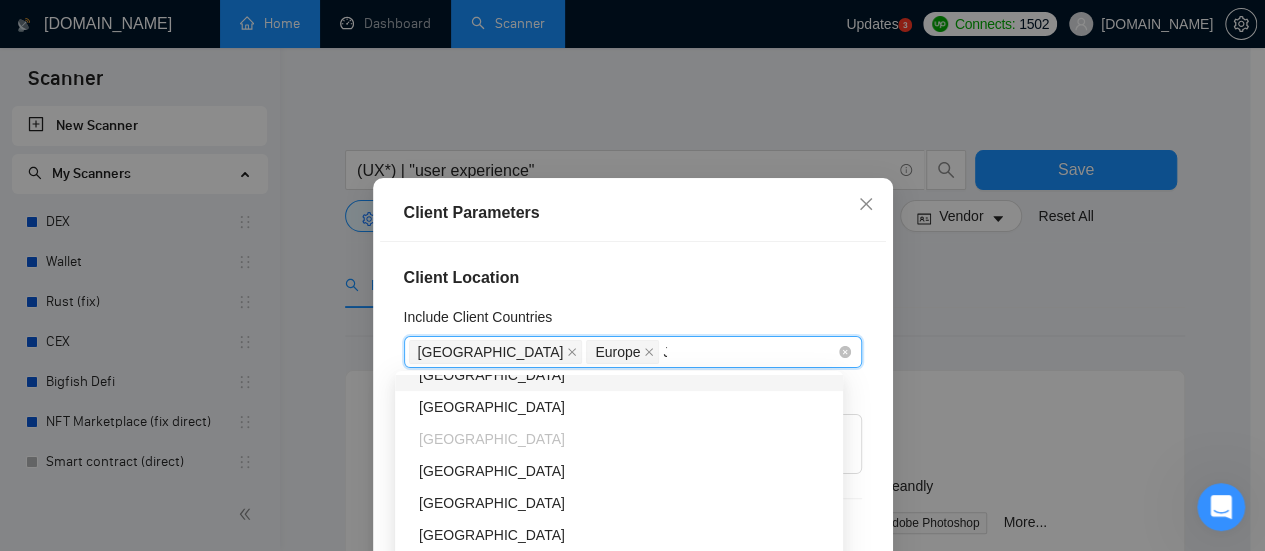 scroll, scrollTop: 32, scrollLeft: 0, axis: vertical 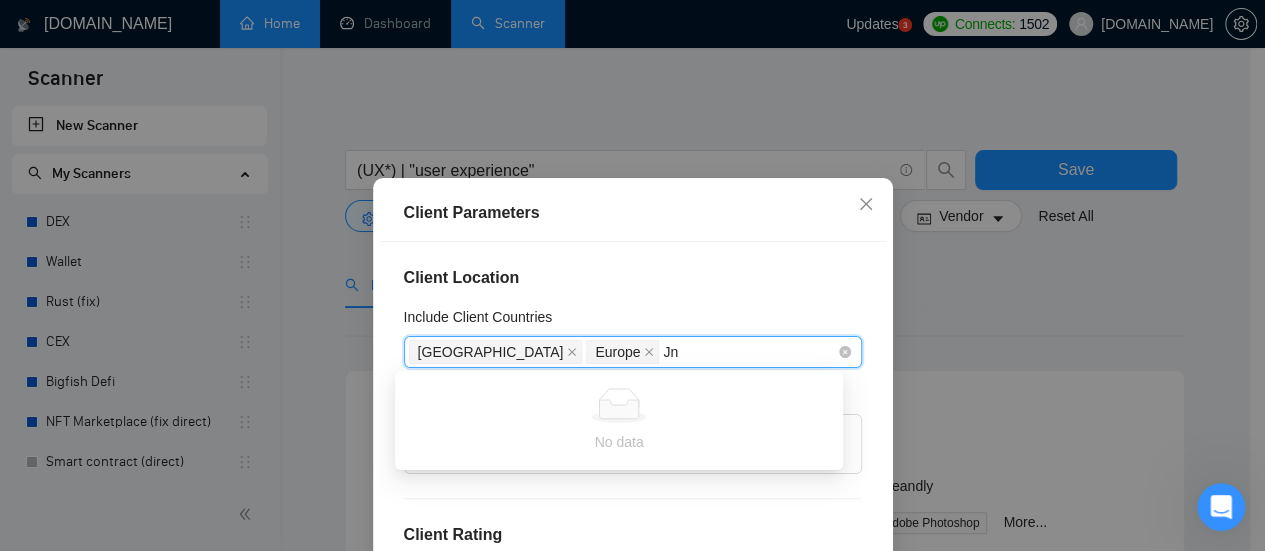 type on "J" 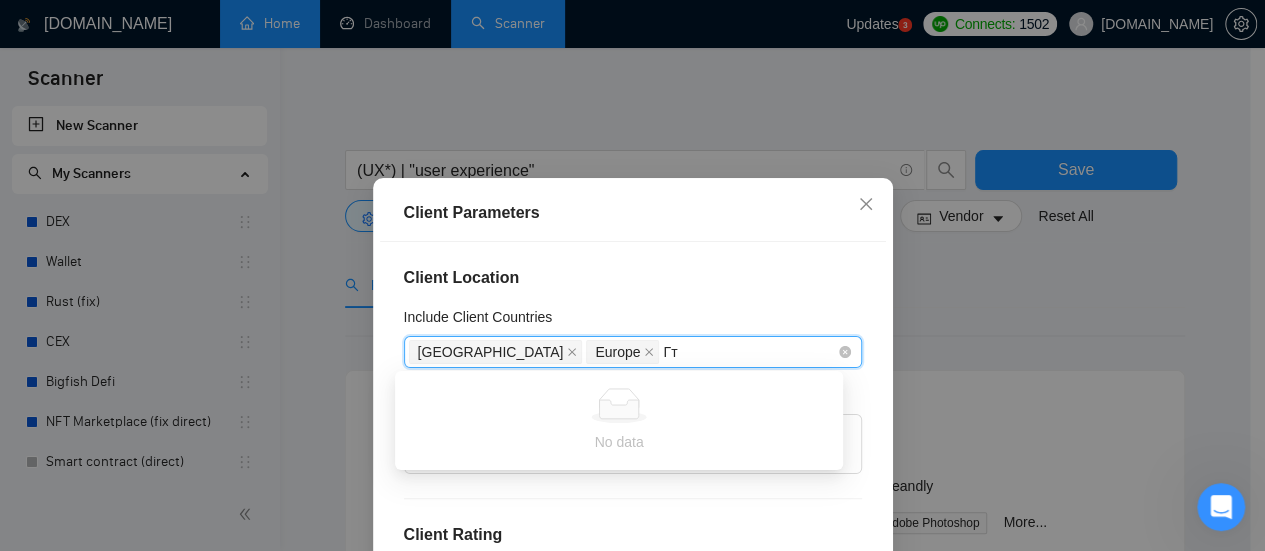 type on "Г" 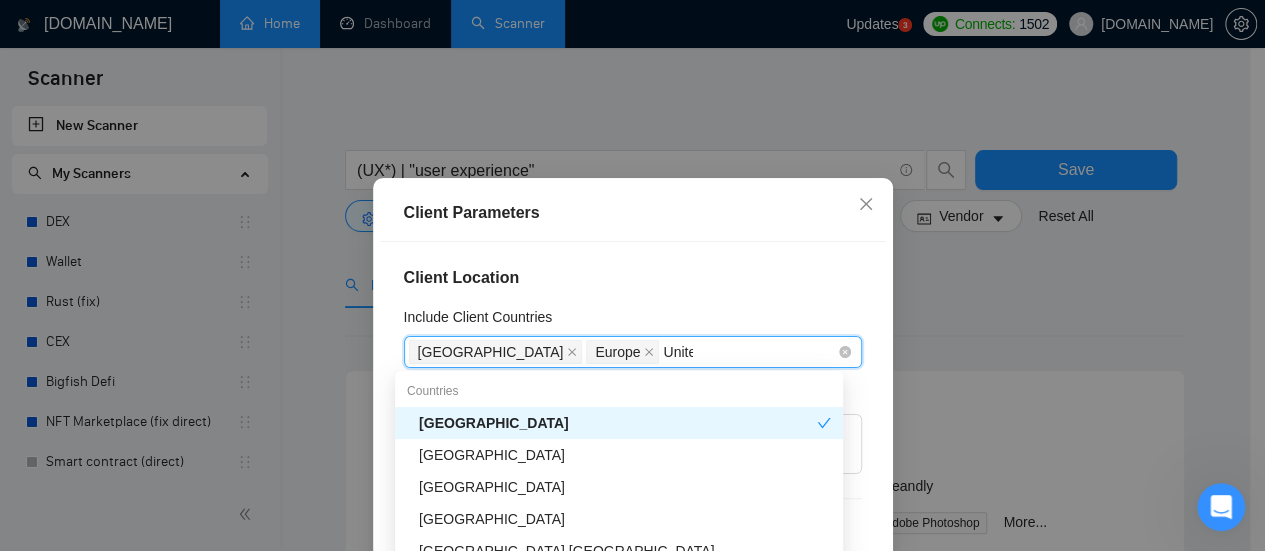 type on "United" 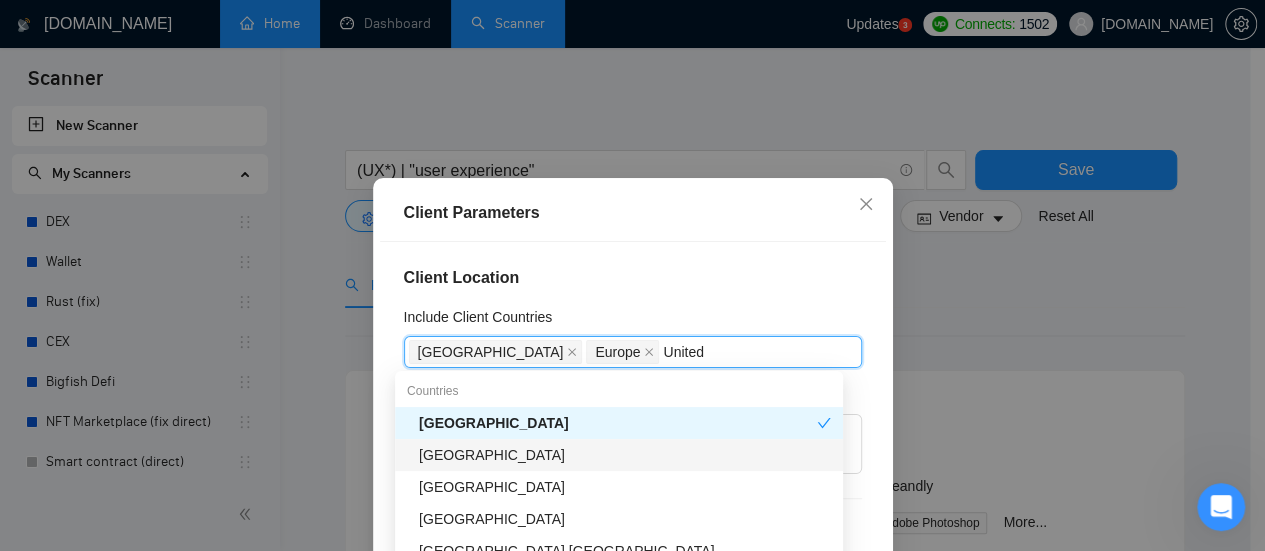 click on "United Kingdom" at bounding box center (625, 455) 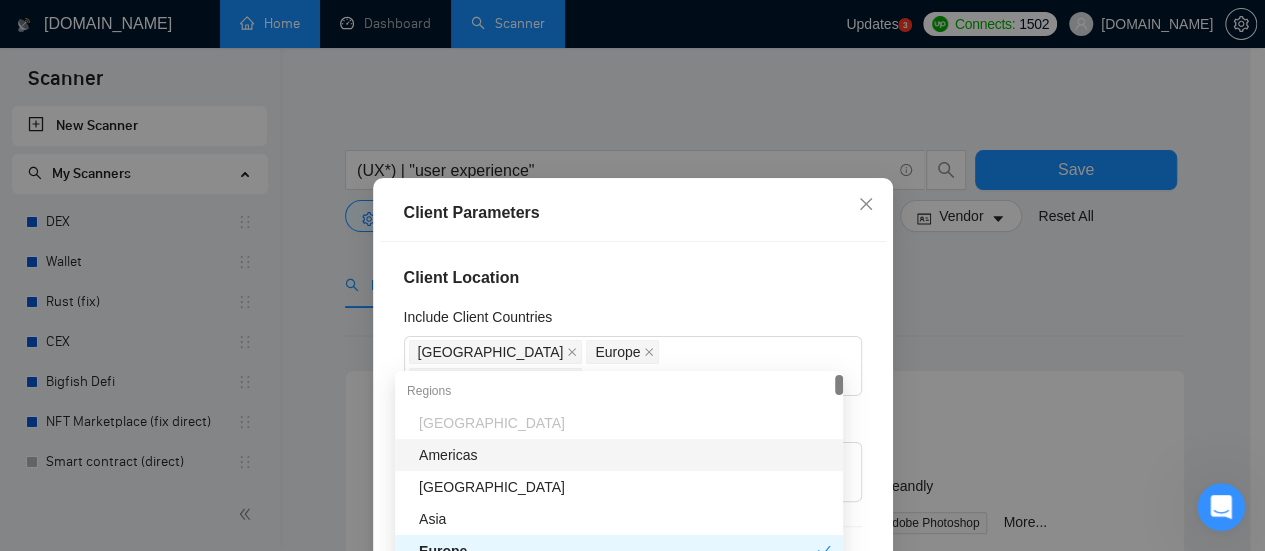 click on "Client Location" at bounding box center (633, 278) 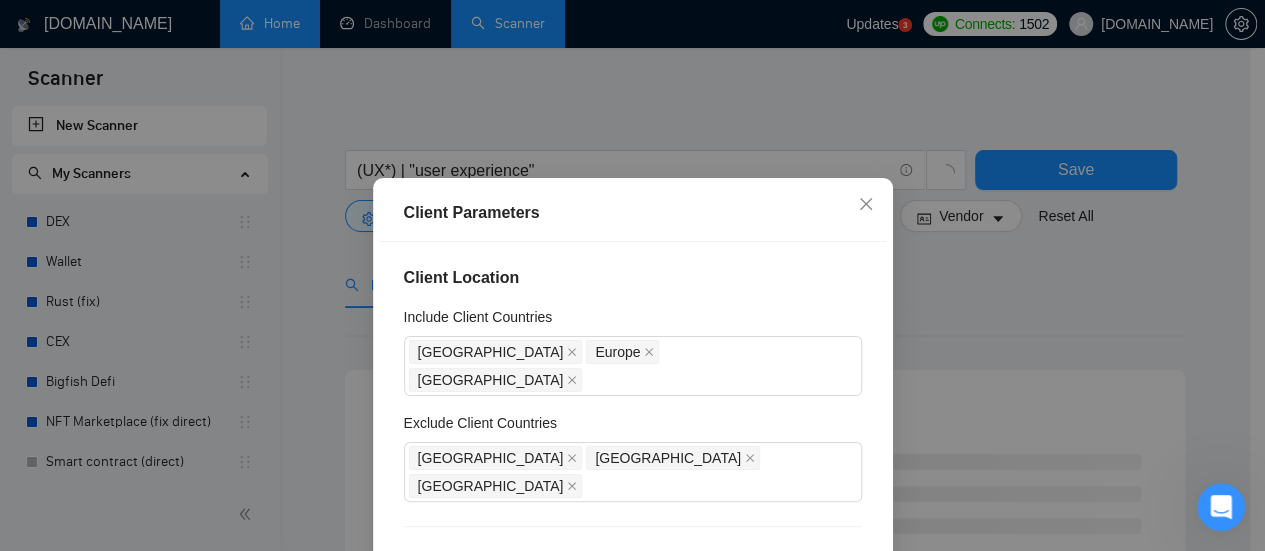 scroll, scrollTop: 164, scrollLeft: 0, axis: vertical 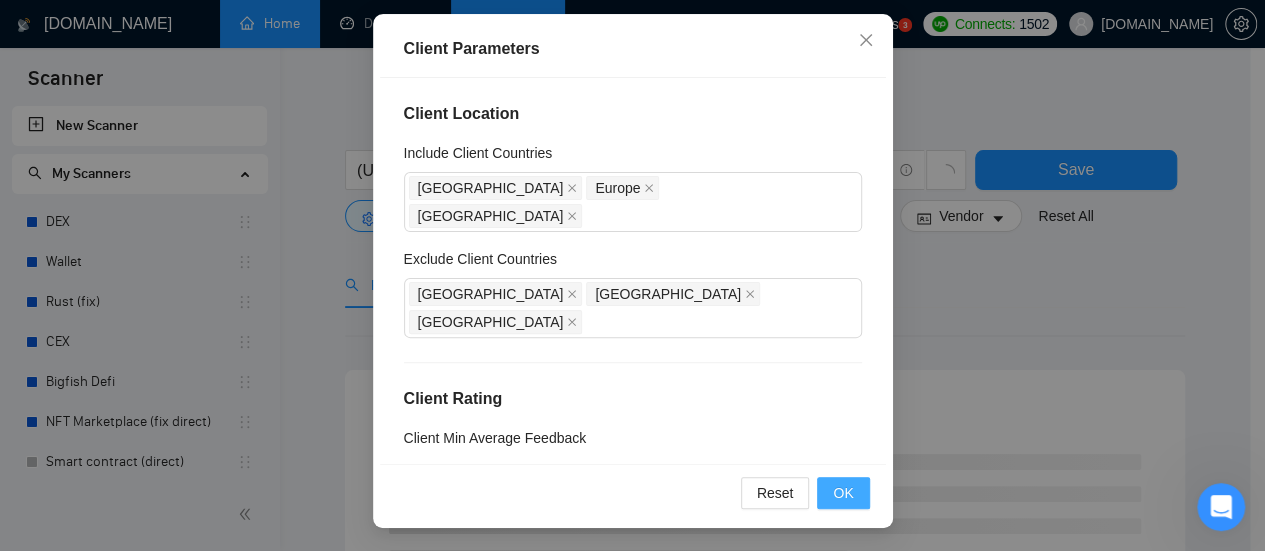click on "OK" at bounding box center [843, 493] 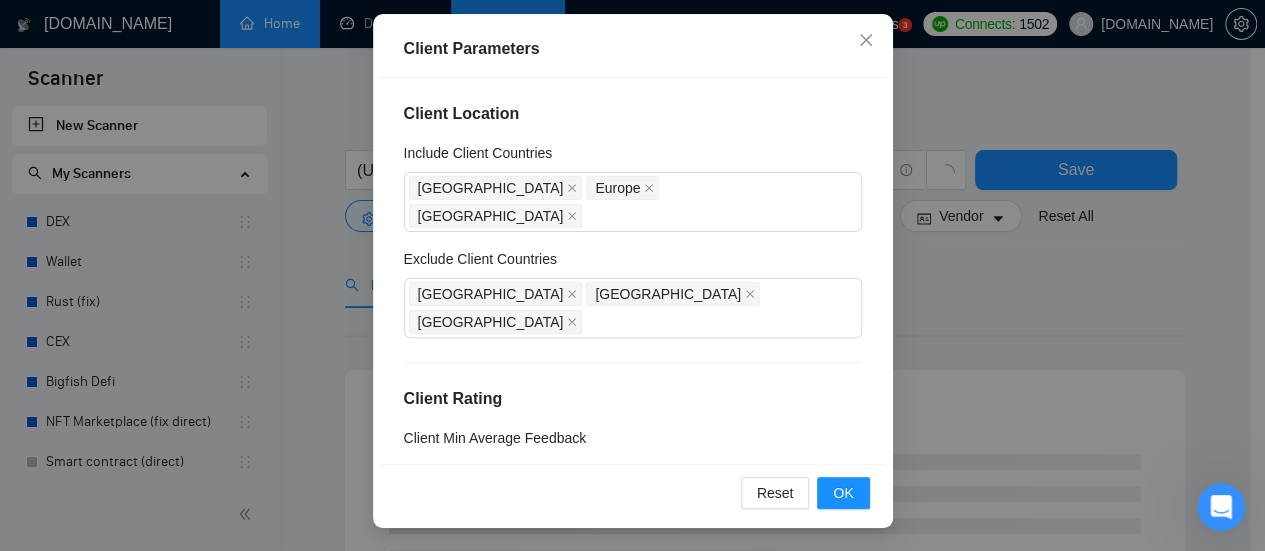 click on "Client Parameters Client Location Include Client Countries United States Europe United Kingdom   Exclude Client Countries India Pakistan Africa   Client Rating Client Min Average Feedback Include clients with no feedback Client Payment Details Payment Verified Hire Rate Stats   Client Total Spent $ Min - $ Max Client Hire Rate New   Any hire rate   Avg Hourly Rate Paid New $ Min - $ Max Include Clients without Sufficient History Client Profile Client Industry New   Any industry Client Company Size   Any company size Enterprise Clients New   Any clients Reset OK" at bounding box center [632, 275] 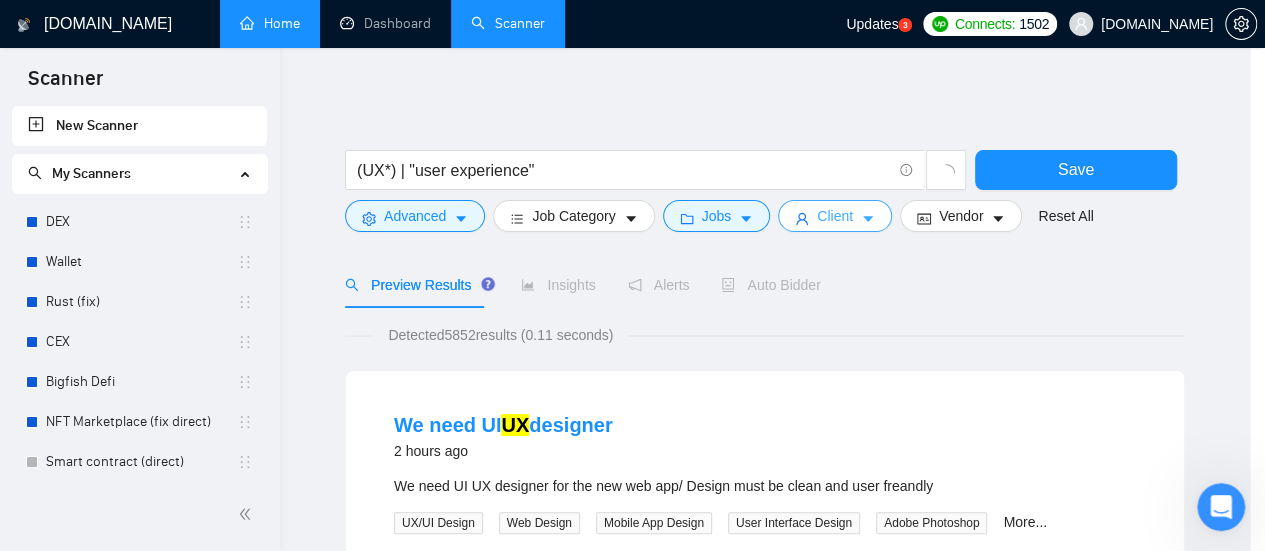 scroll, scrollTop: 0, scrollLeft: 0, axis: both 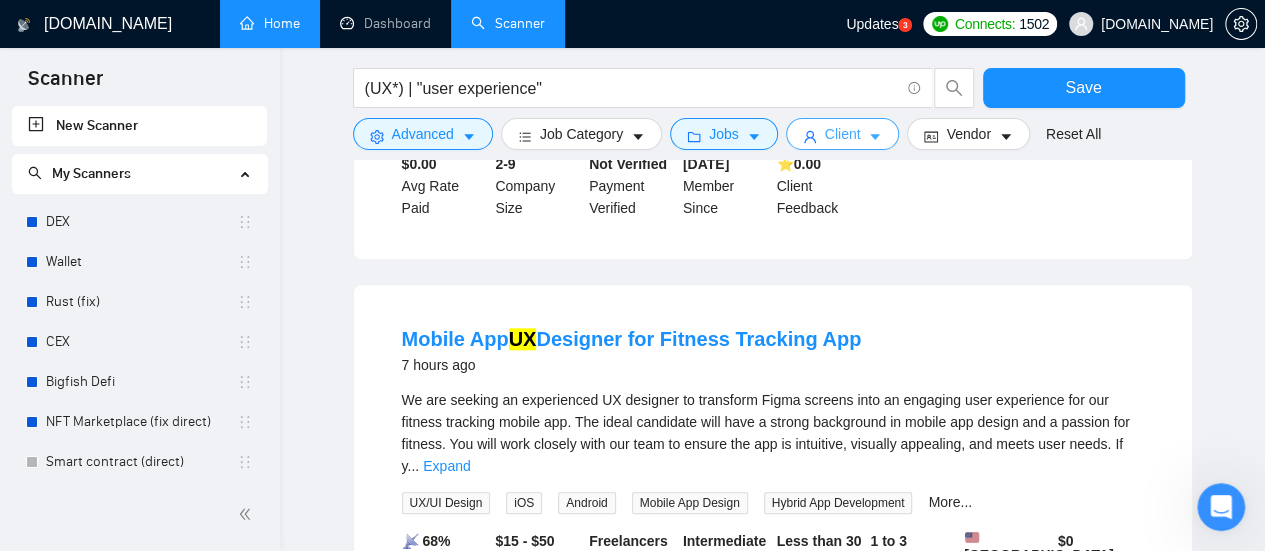 click 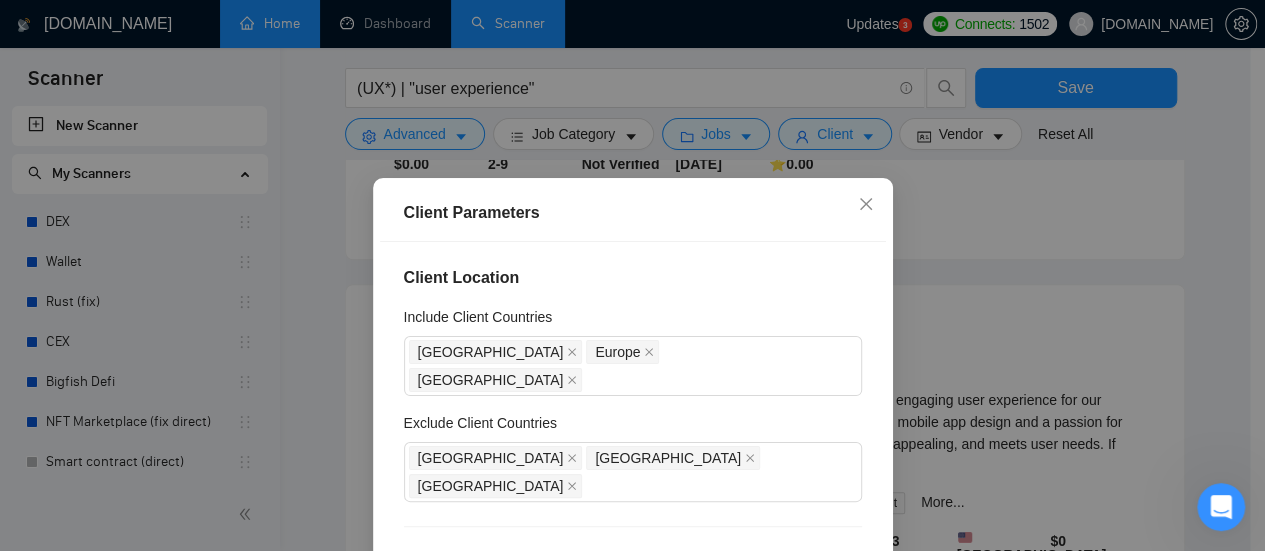 click on "Client Parameters Client Location Include Client Countries United States Europe United Kingdom   Exclude Client Countries India Pakistan Africa   Client Rating Client Min Average Feedback Include clients with no feedback Client Payment Details Payment Verified Hire Rate Stats   Client Total Spent $ Min - $ Max Client Hire Rate New   Any hire rate   Avg Hourly Rate Paid New $ Min - $ Max Include Clients without Sufficient History Client Profile Client Industry New   Any industry Client Company Size   Any company size Enterprise Clients New   Any clients Reset OK" at bounding box center [632, 275] 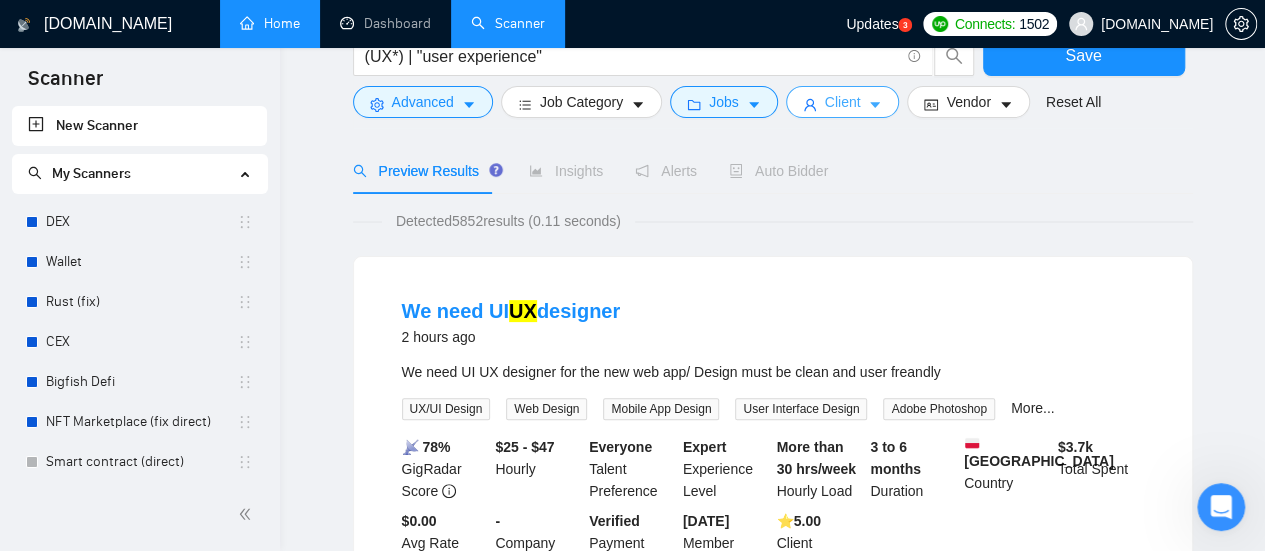 scroll, scrollTop: 0, scrollLeft: 0, axis: both 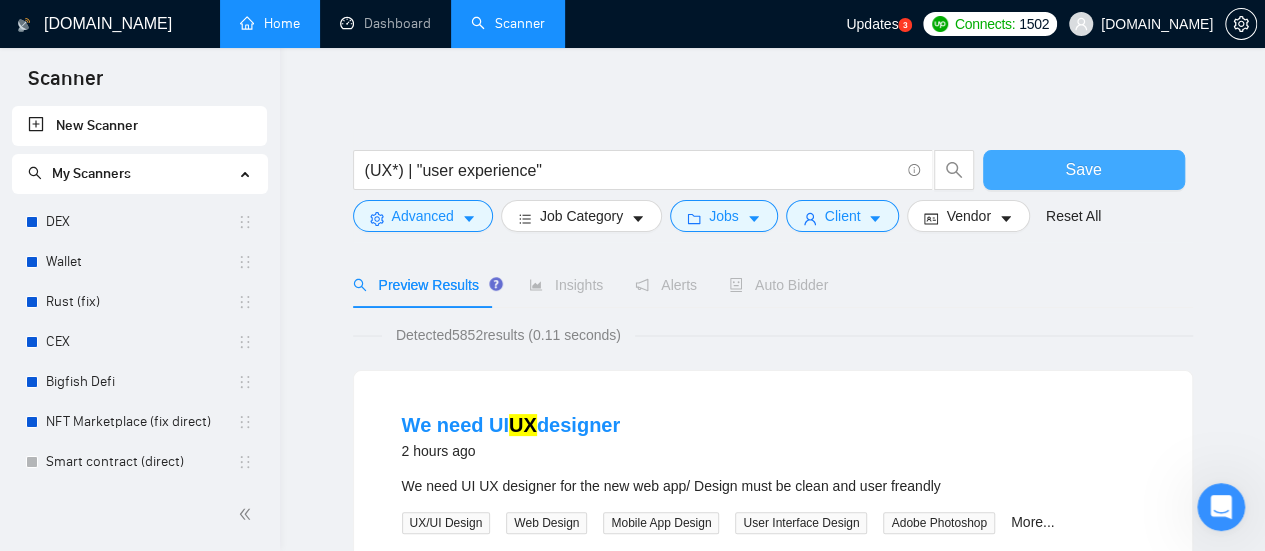 click on "Save" at bounding box center (1084, 170) 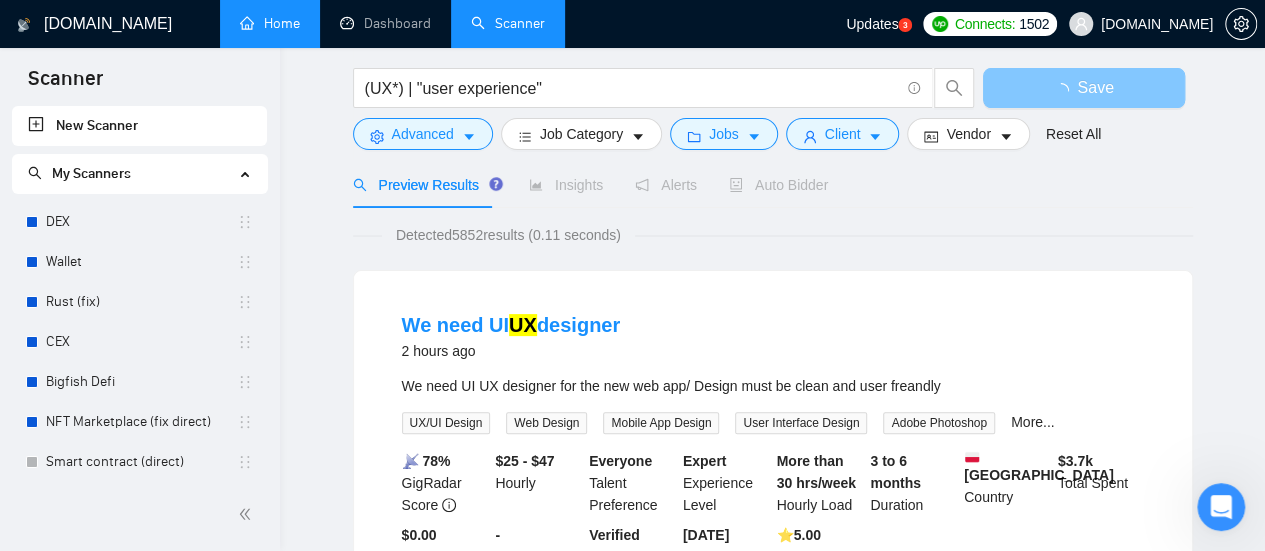 scroll, scrollTop: 168, scrollLeft: 0, axis: vertical 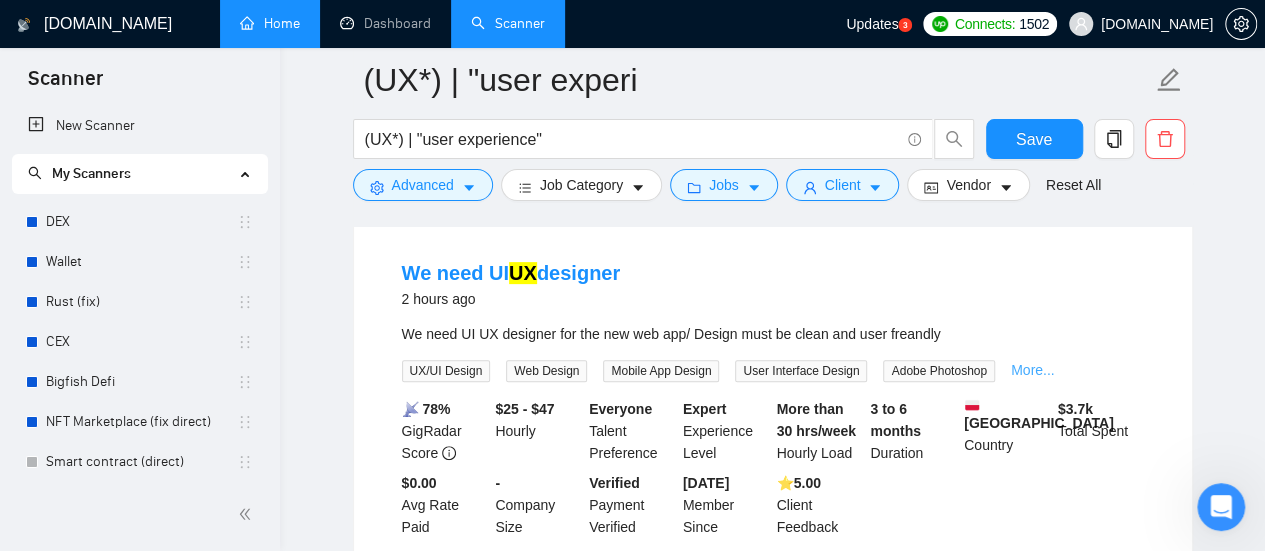 click on "More..." at bounding box center (1033, 370) 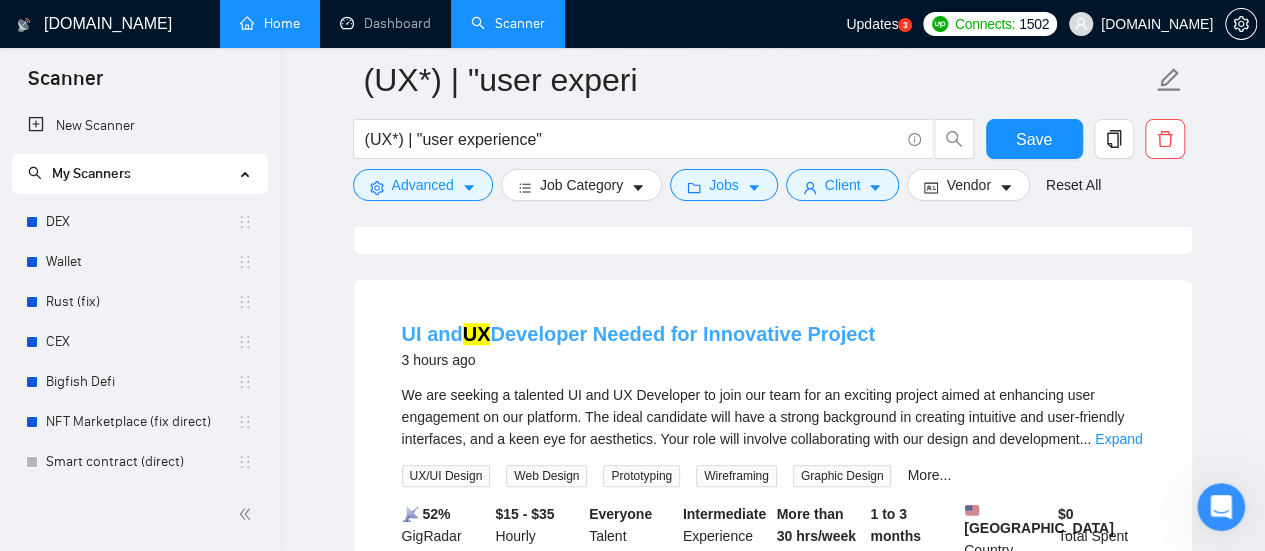 scroll, scrollTop: 600, scrollLeft: 0, axis: vertical 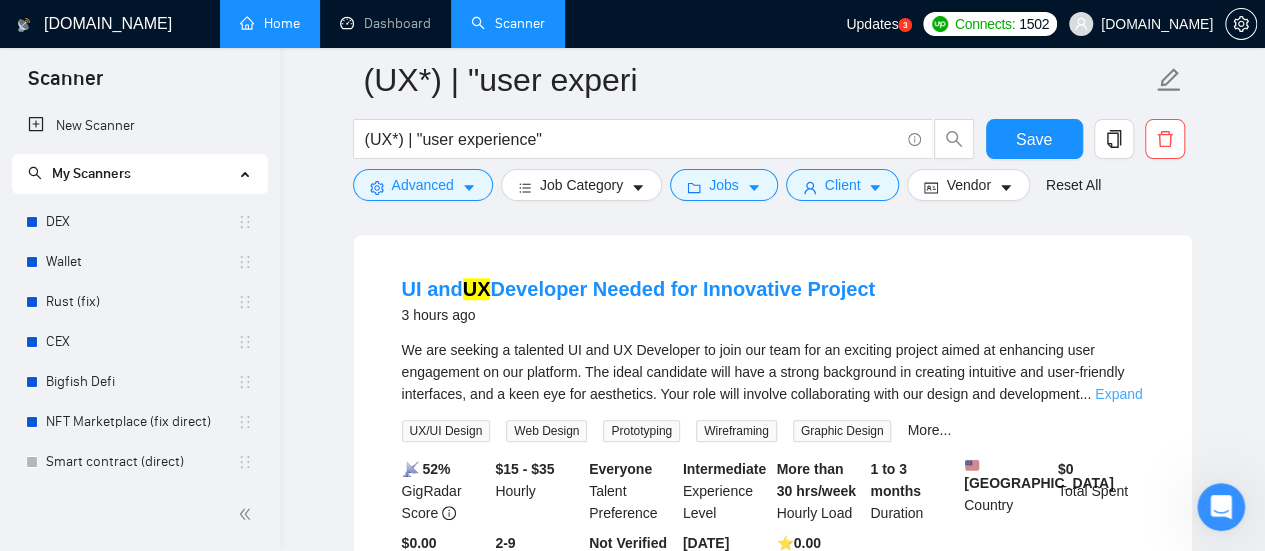 click on "Expand" at bounding box center (1118, 394) 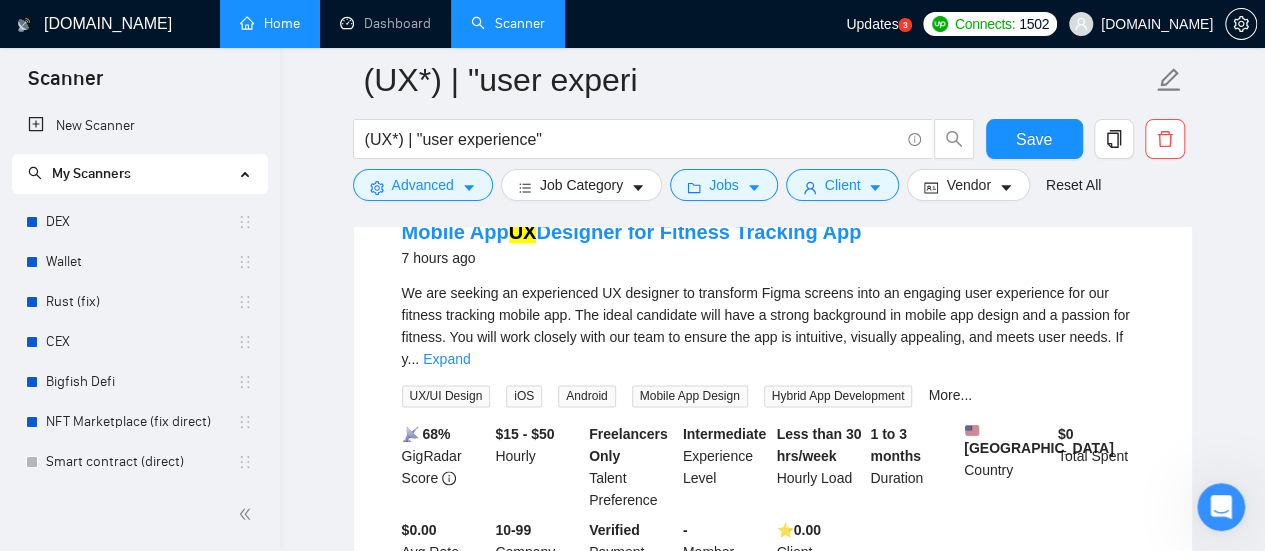 scroll, scrollTop: 1100, scrollLeft: 0, axis: vertical 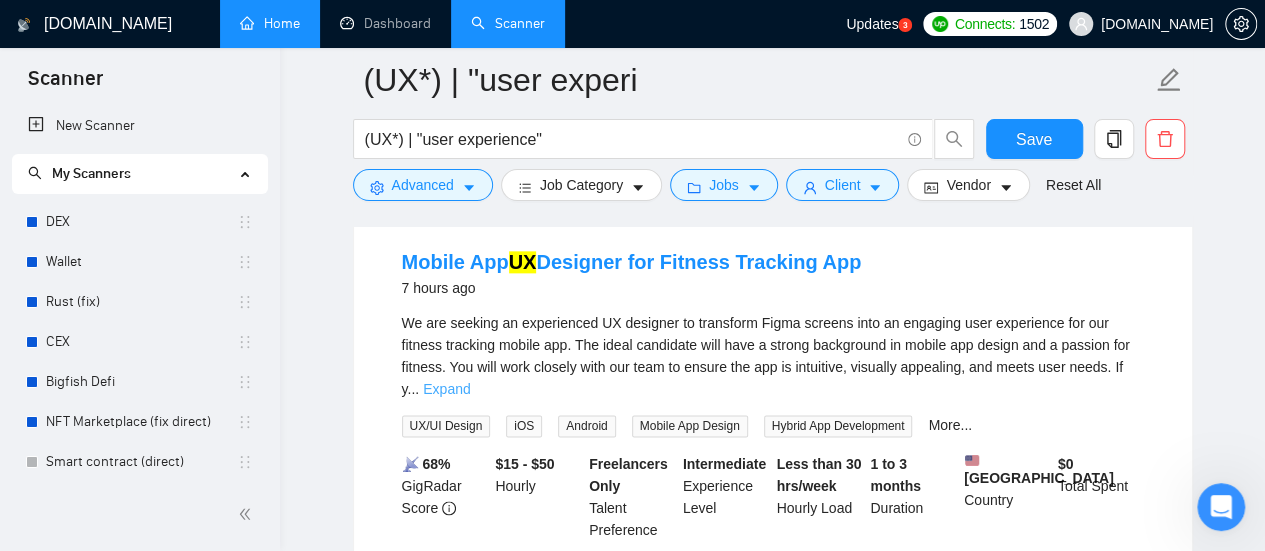 click on "Expand" at bounding box center (446, 389) 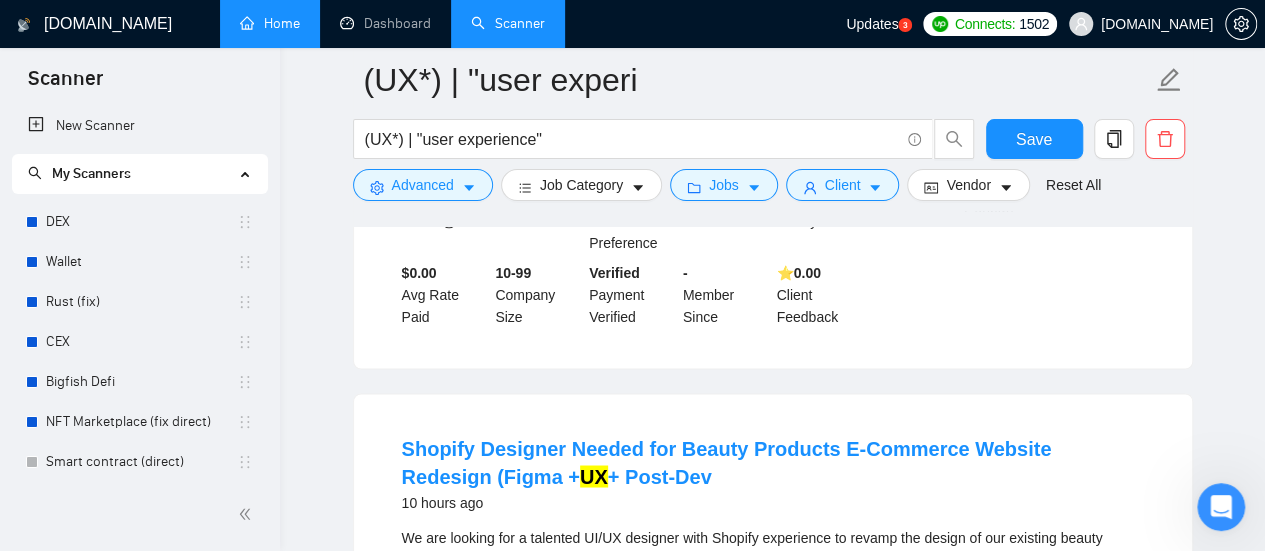 scroll, scrollTop: 1700, scrollLeft: 0, axis: vertical 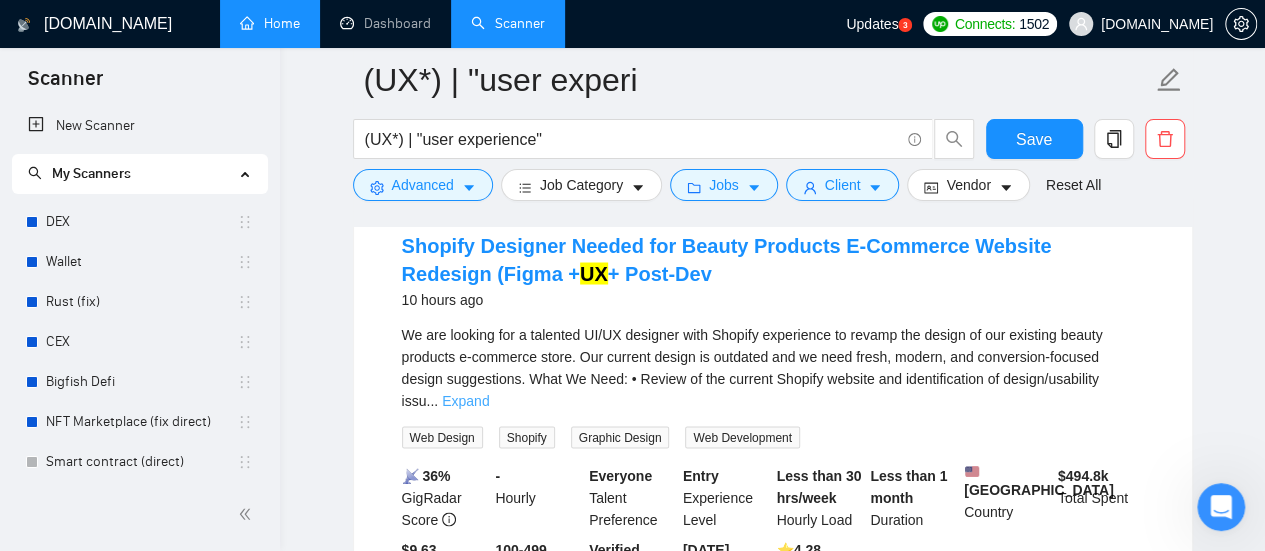 click on "Expand" at bounding box center [465, 400] 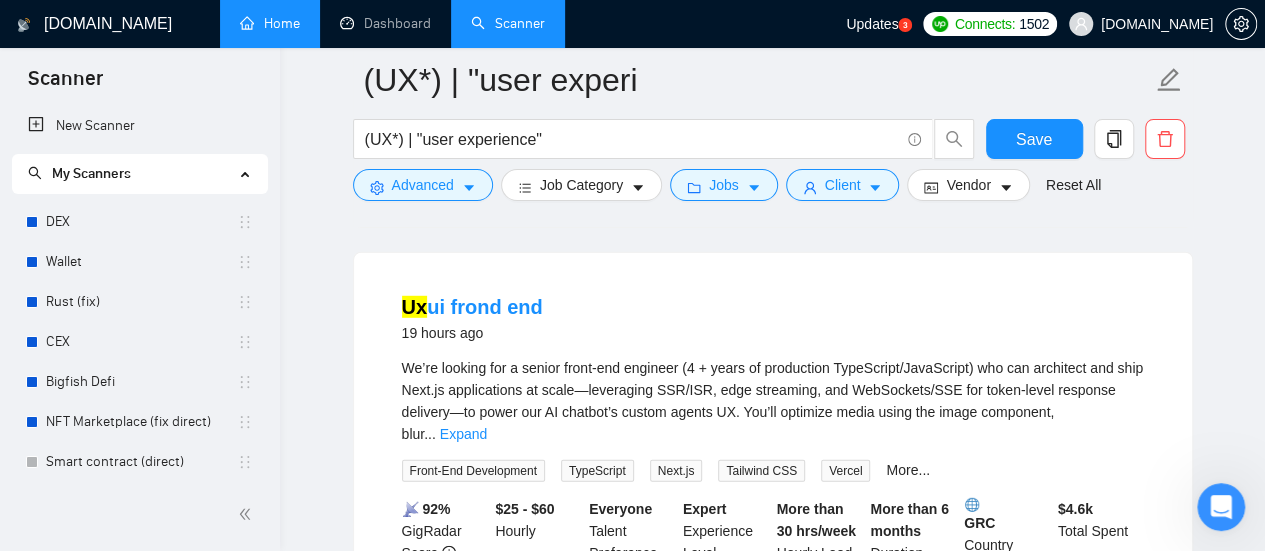 scroll, scrollTop: 2800, scrollLeft: 0, axis: vertical 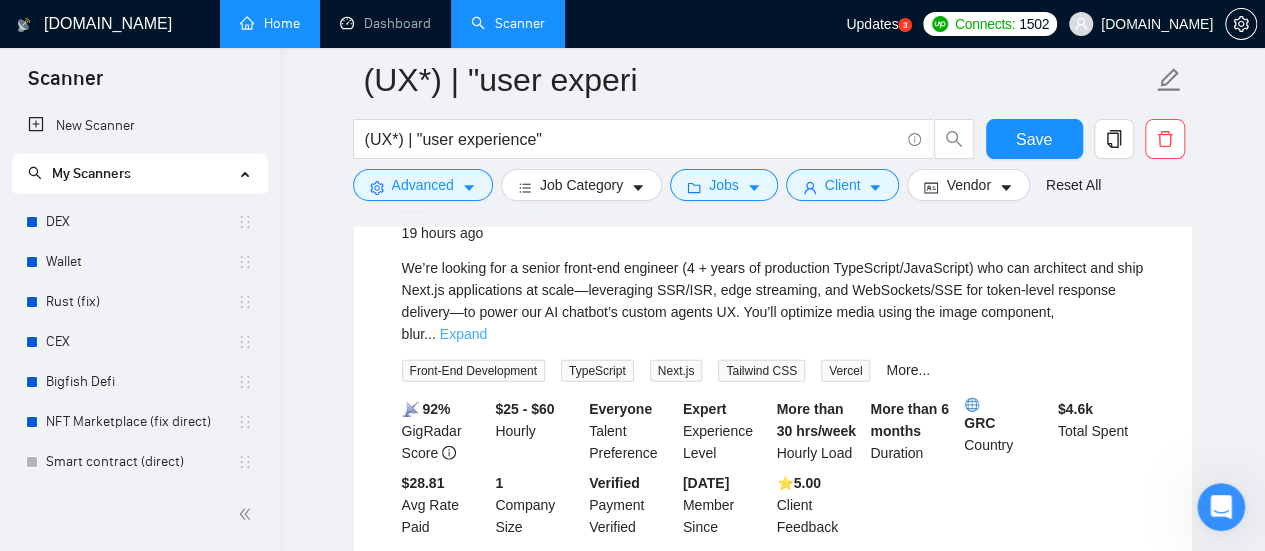 click on "Expand" at bounding box center (463, 334) 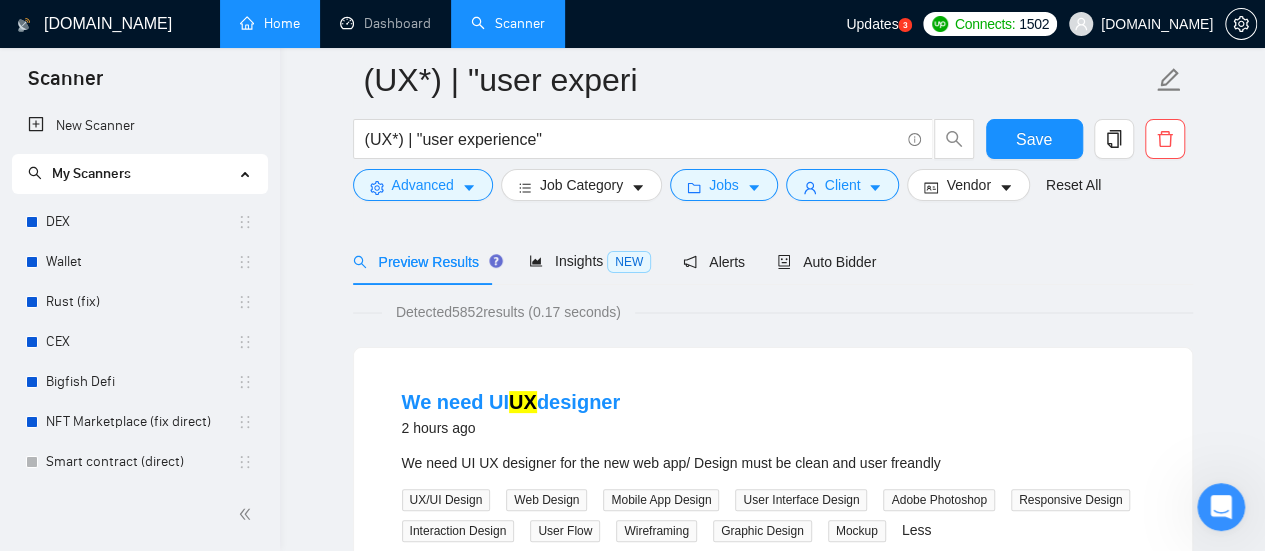 scroll, scrollTop: 100, scrollLeft: 0, axis: vertical 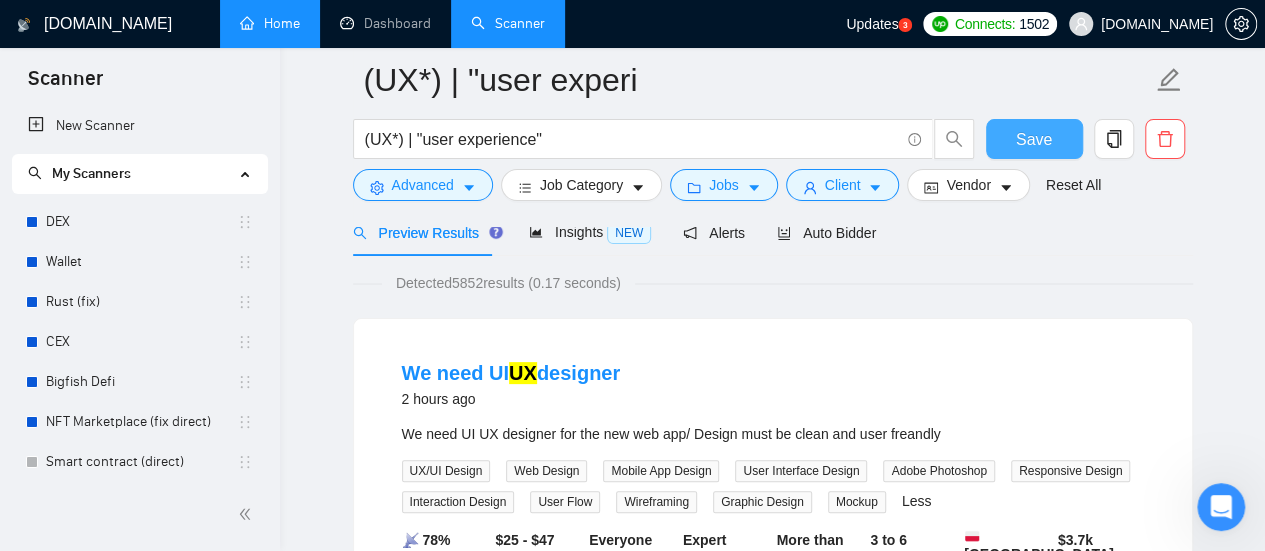 click on "Save" at bounding box center (1034, 139) 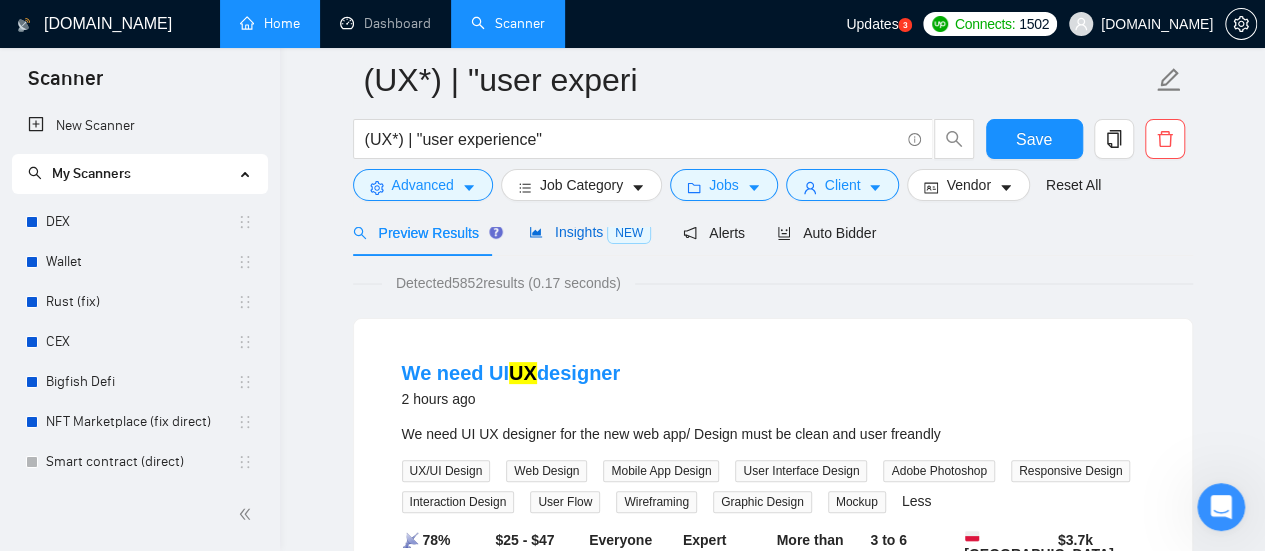 click on "Insights NEW" at bounding box center [590, 232] 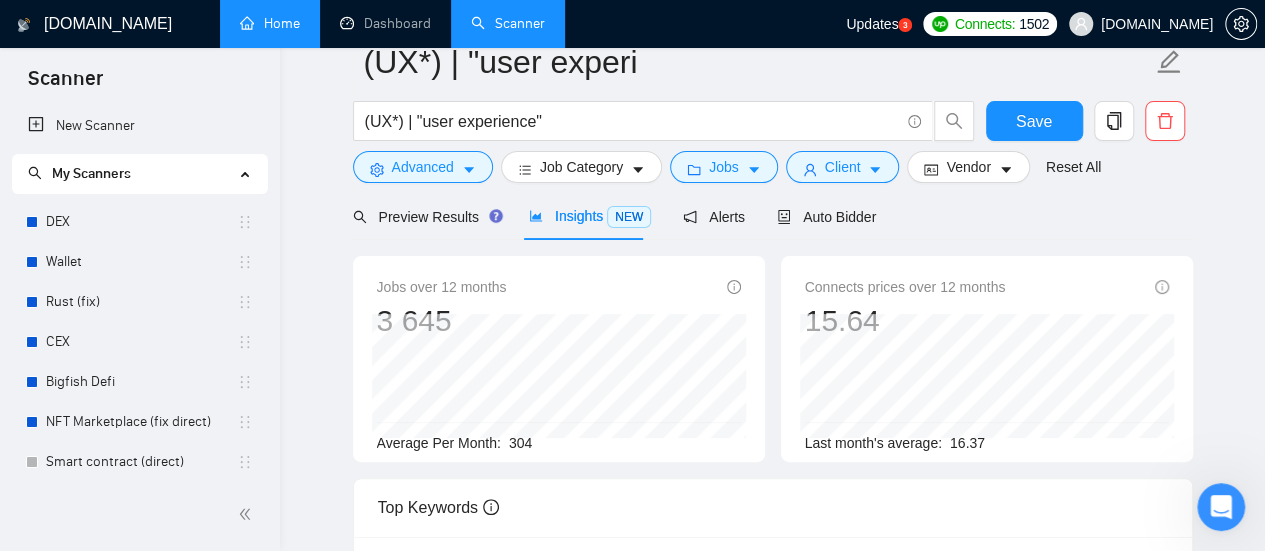 scroll, scrollTop: 0, scrollLeft: 0, axis: both 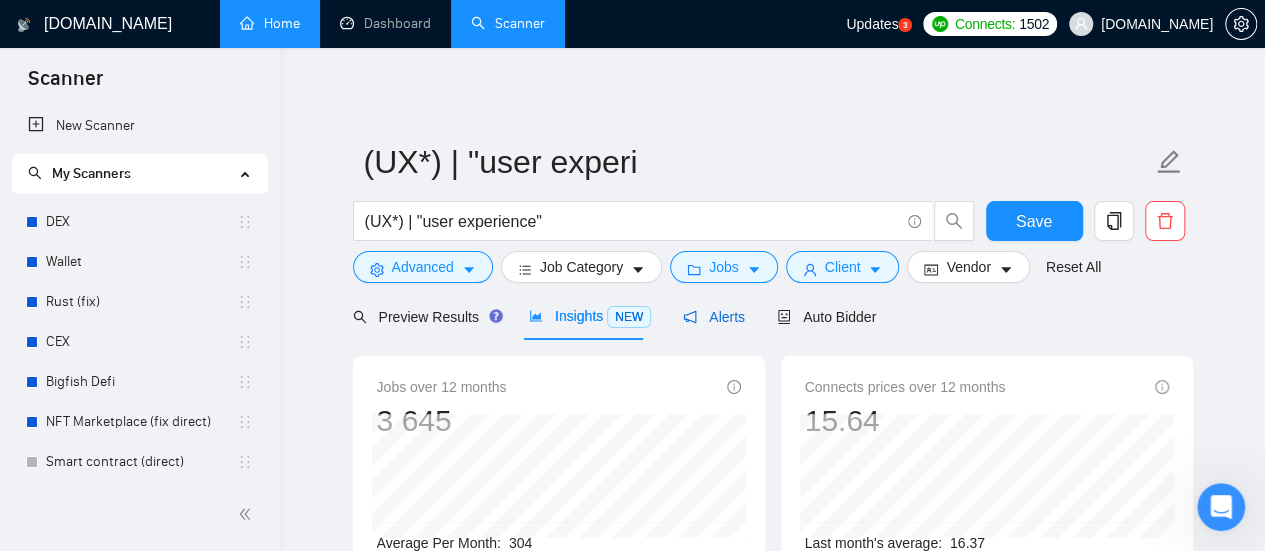click on "Alerts" at bounding box center [714, 317] 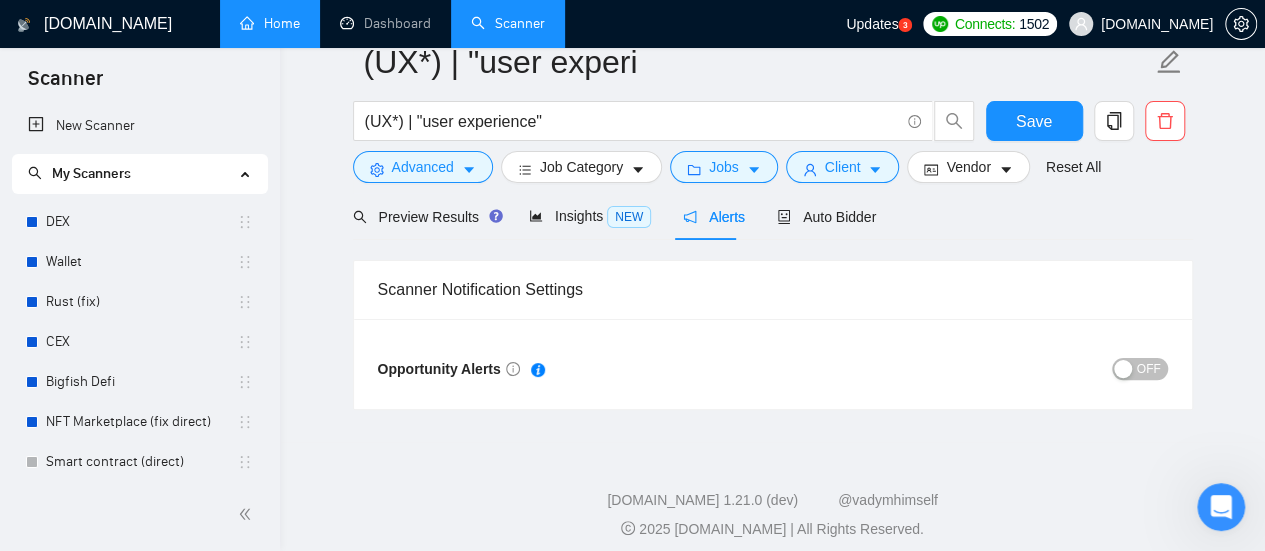 scroll, scrollTop: 0, scrollLeft: 0, axis: both 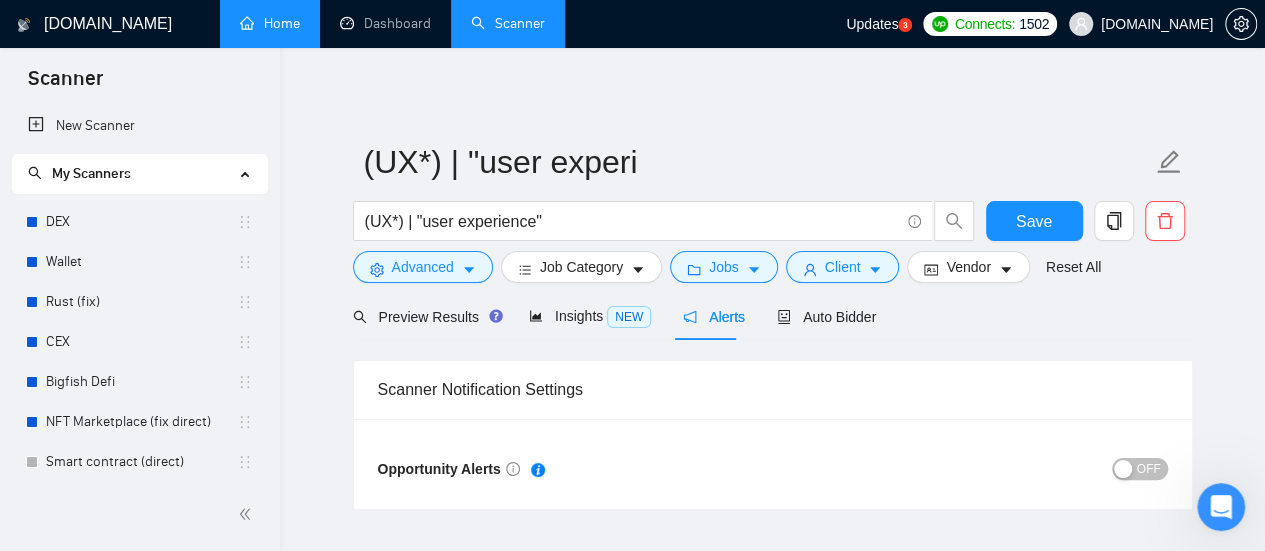 click on "OFF" at bounding box center (1140, 469) 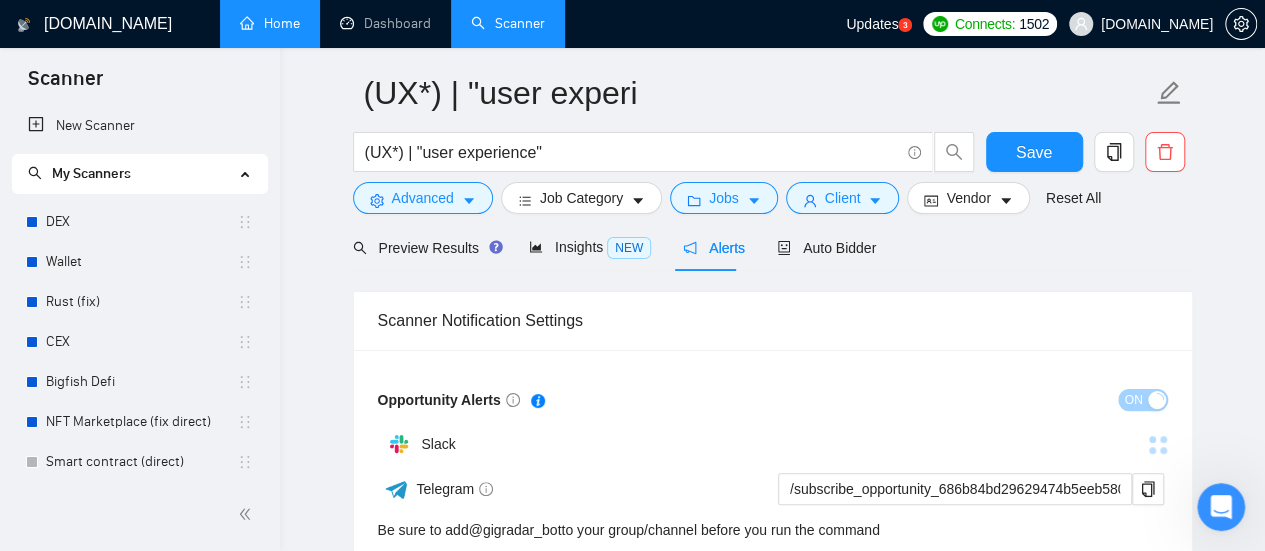 scroll, scrollTop: 100, scrollLeft: 0, axis: vertical 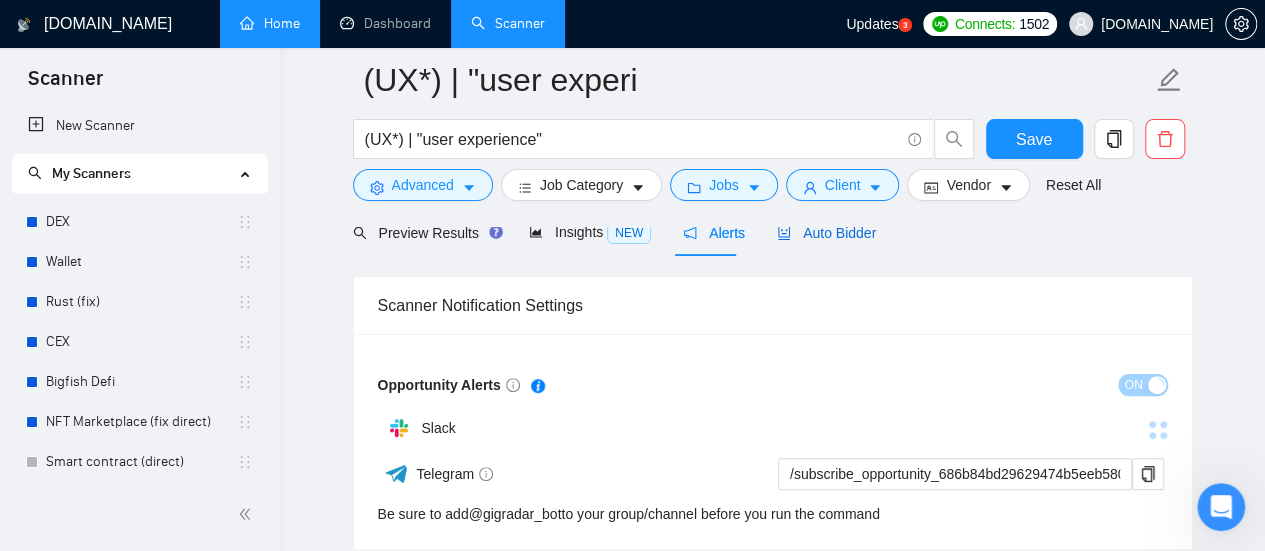 click on "Auto Bidder" at bounding box center [826, 233] 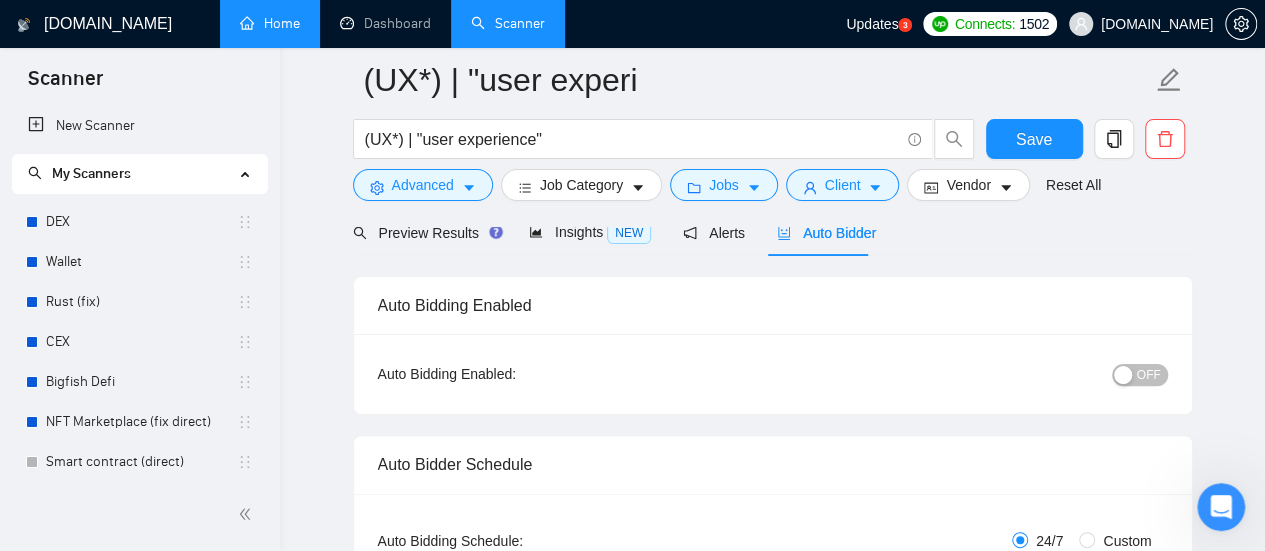 scroll, scrollTop: 200, scrollLeft: 0, axis: vertical 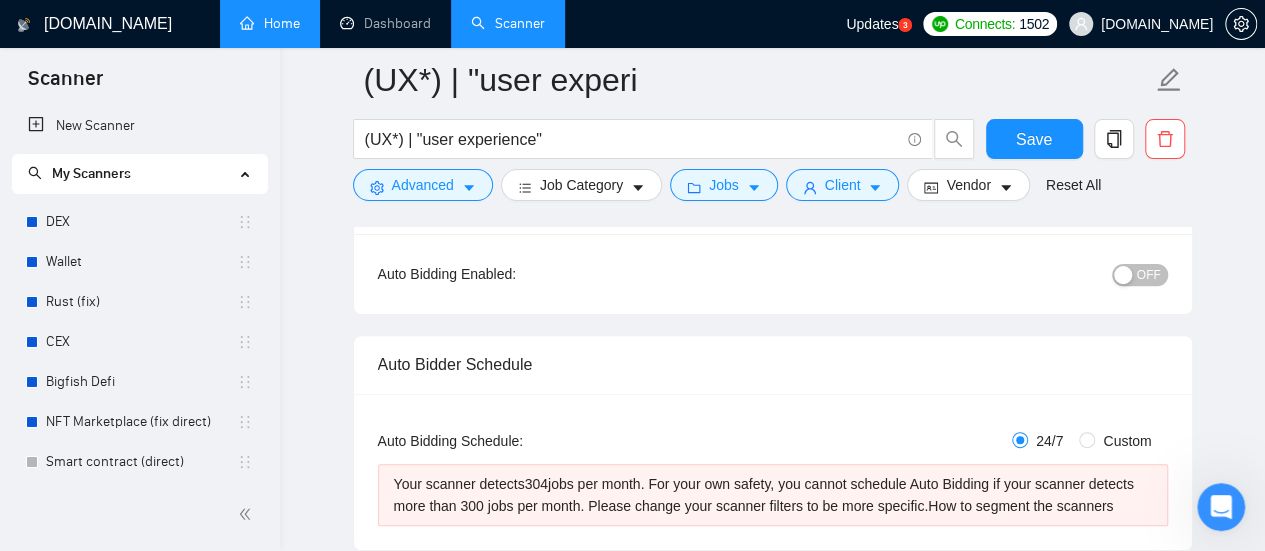 type 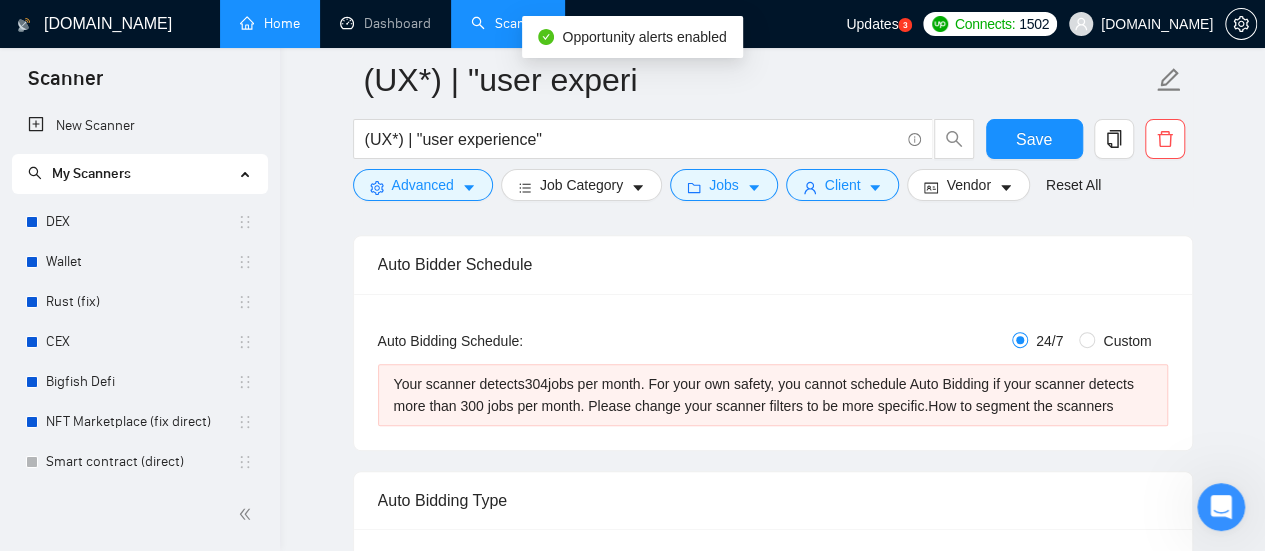 scroll, scrollTop: 200, scrollLeft: 0, axis: vertical 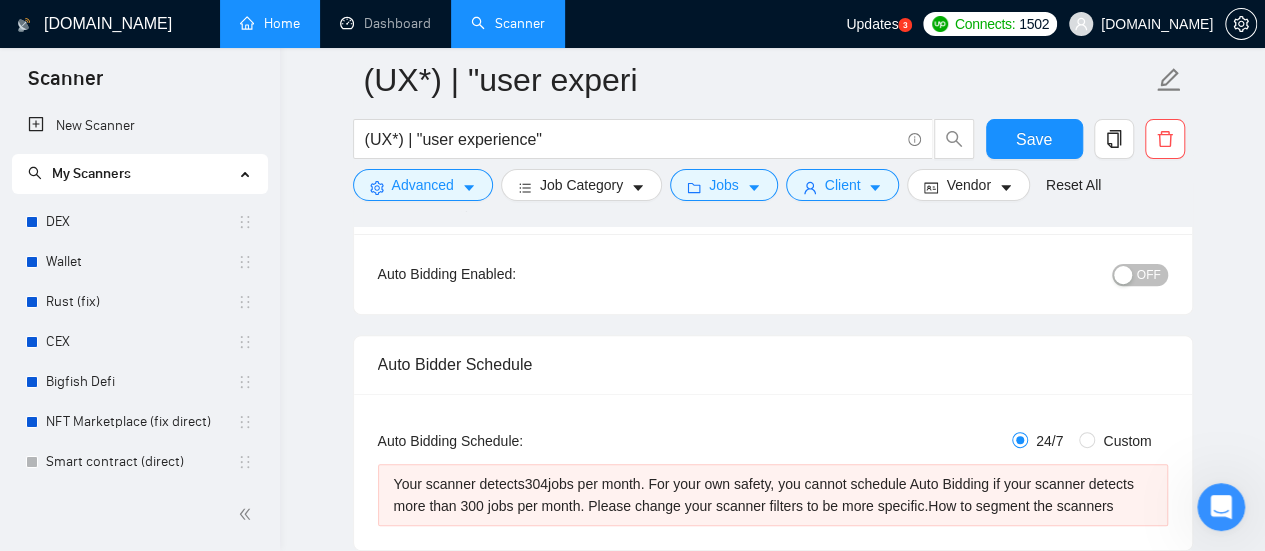 click on "Custom" at bounding box center (1127, 441) 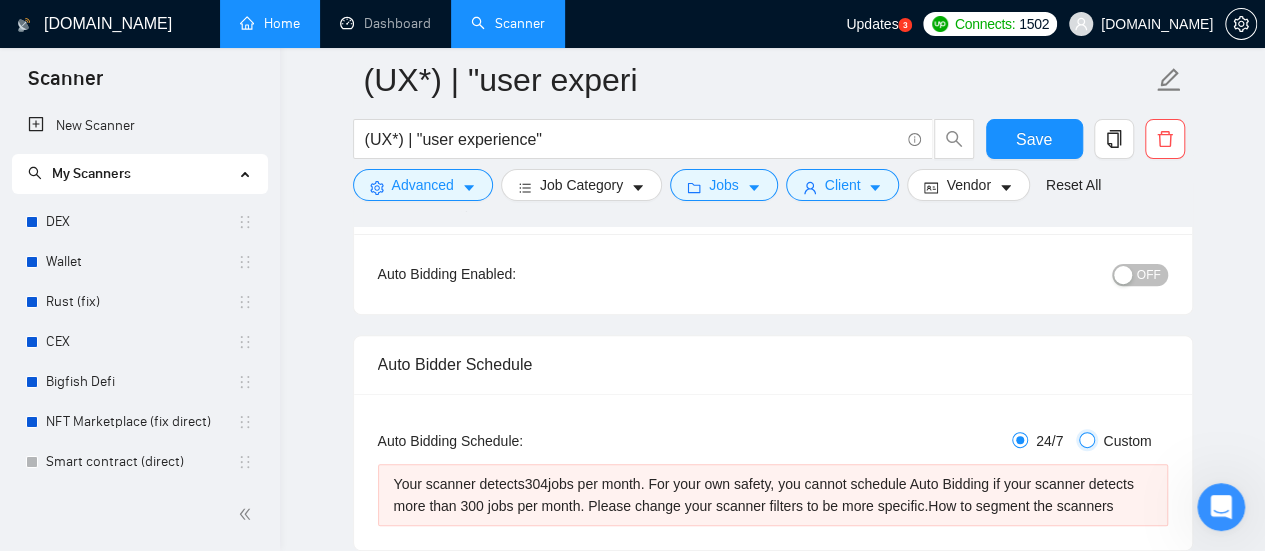 click on "Custom" at bounding box center [1087, 440] 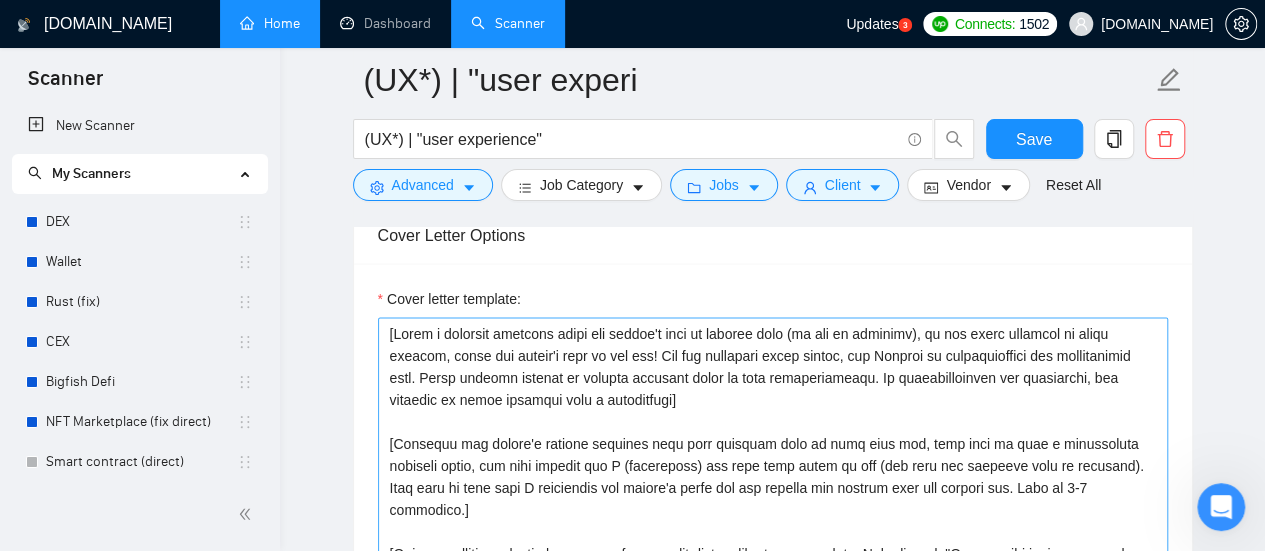 scroll, scrollTop: 2100, scrollLeft: 0, axis: vertical 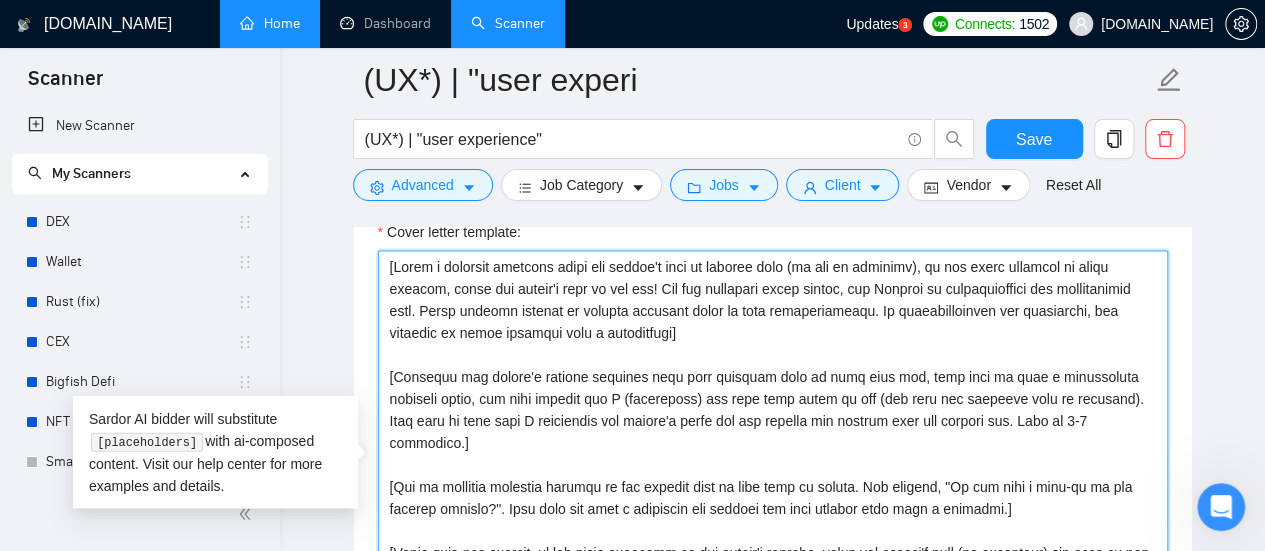 drag, startPoint x: 382, startPoint y: 264, endPoint x: 397, endPoint y: 262, distance: 15.132746 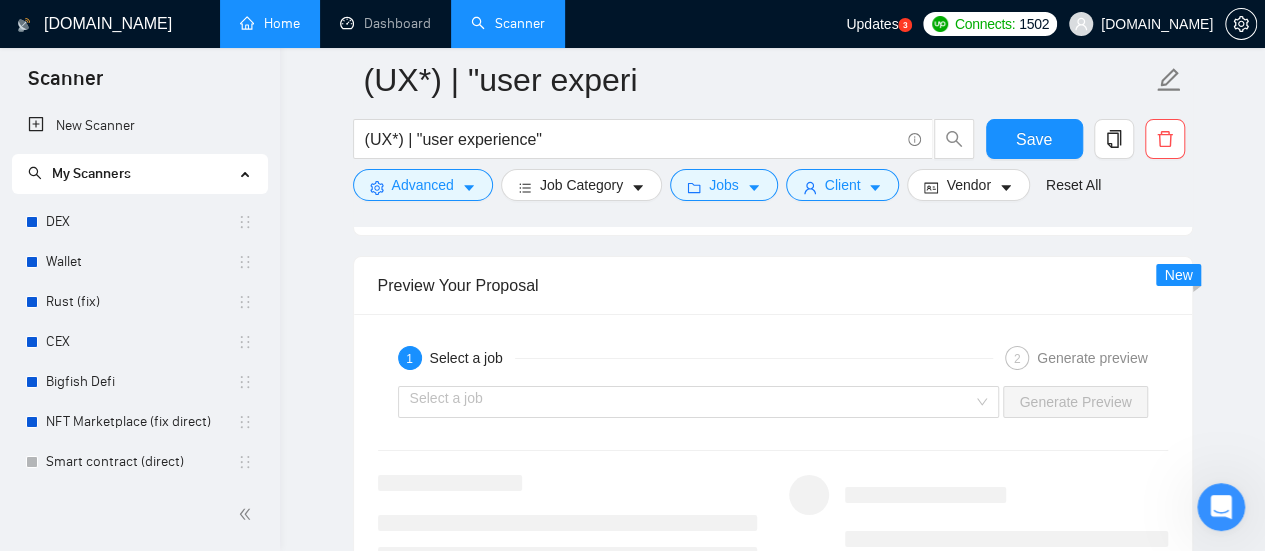 scroll, scrollTop: 3600, scrollLeft: 0, axis: vertical 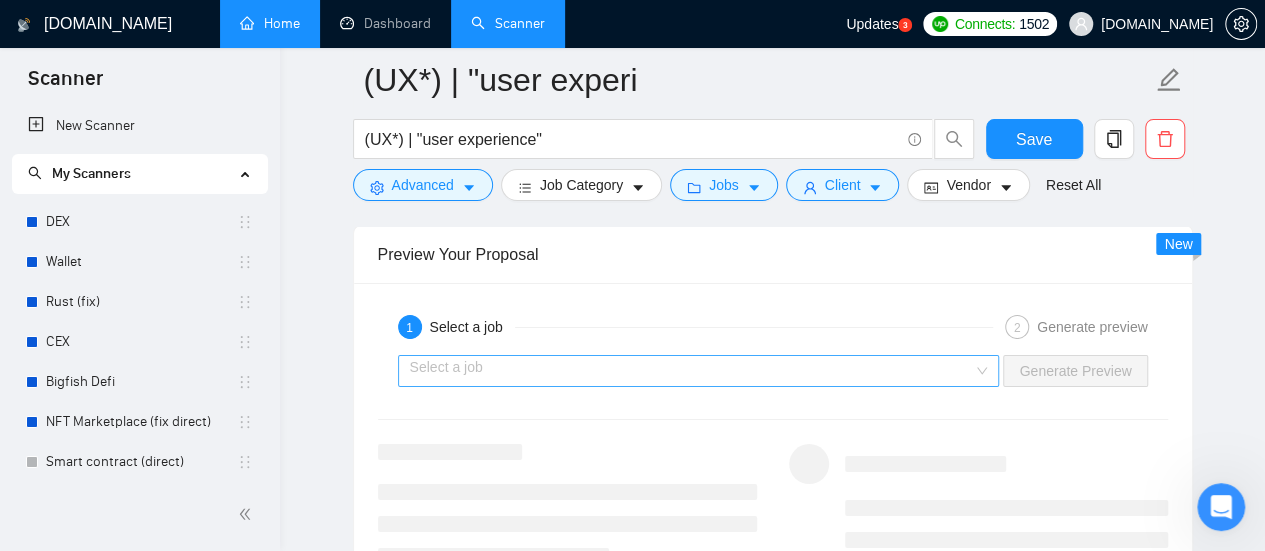 click at bounding box center [692, 371] 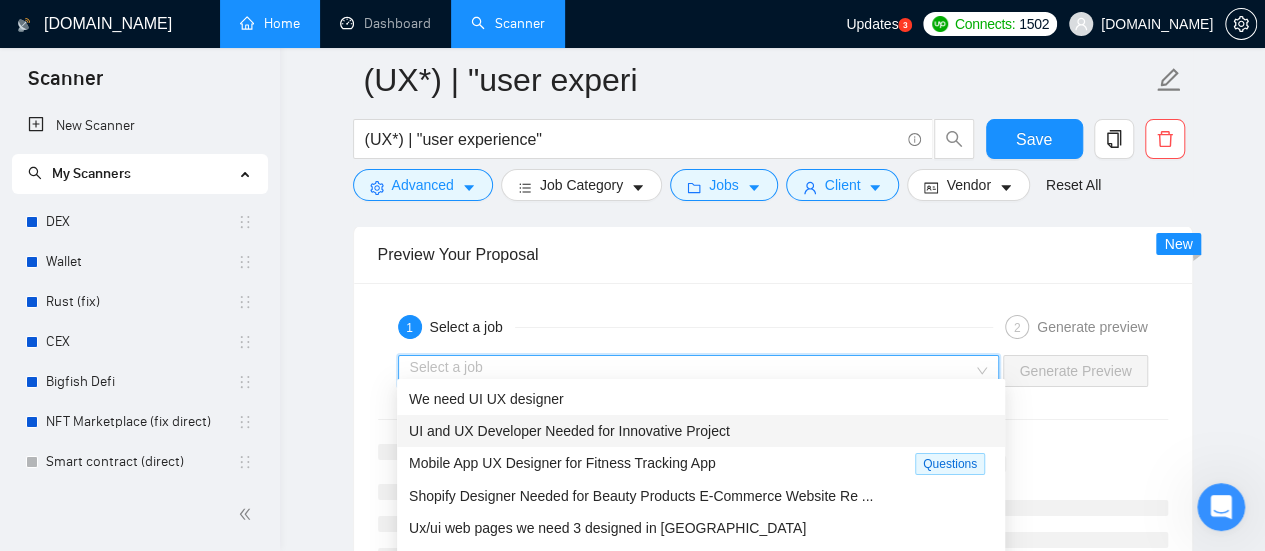 scroll, scrollTop: 65, scrollLeft: 0, axis: vertical 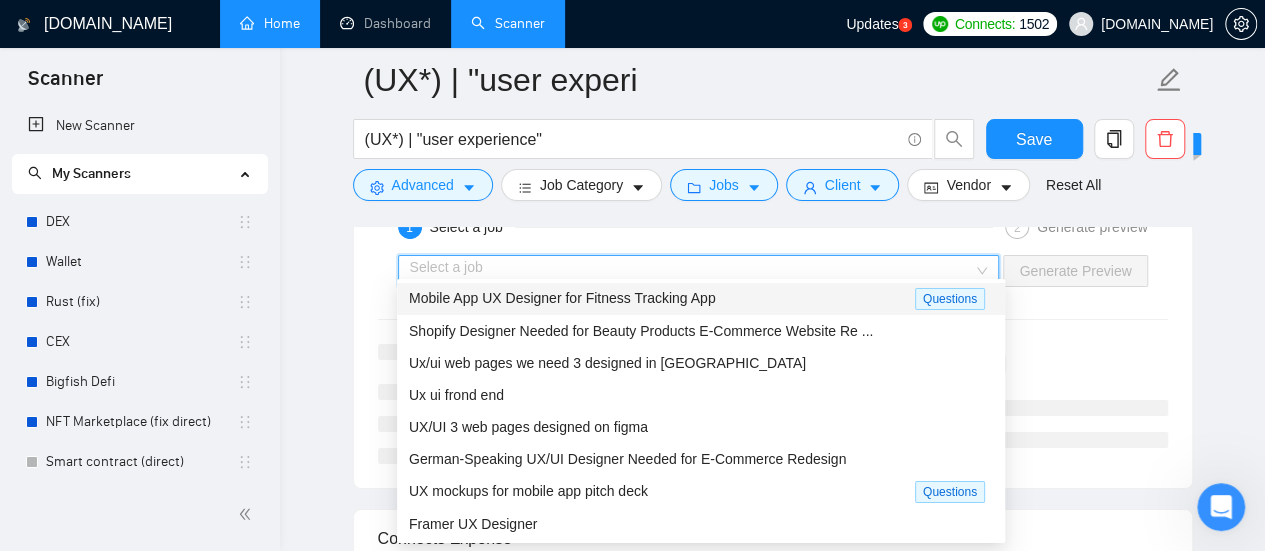 click on "1 Select a job 2 Generate preview Select a job Generate Preview" at bounding box center [773, 335] 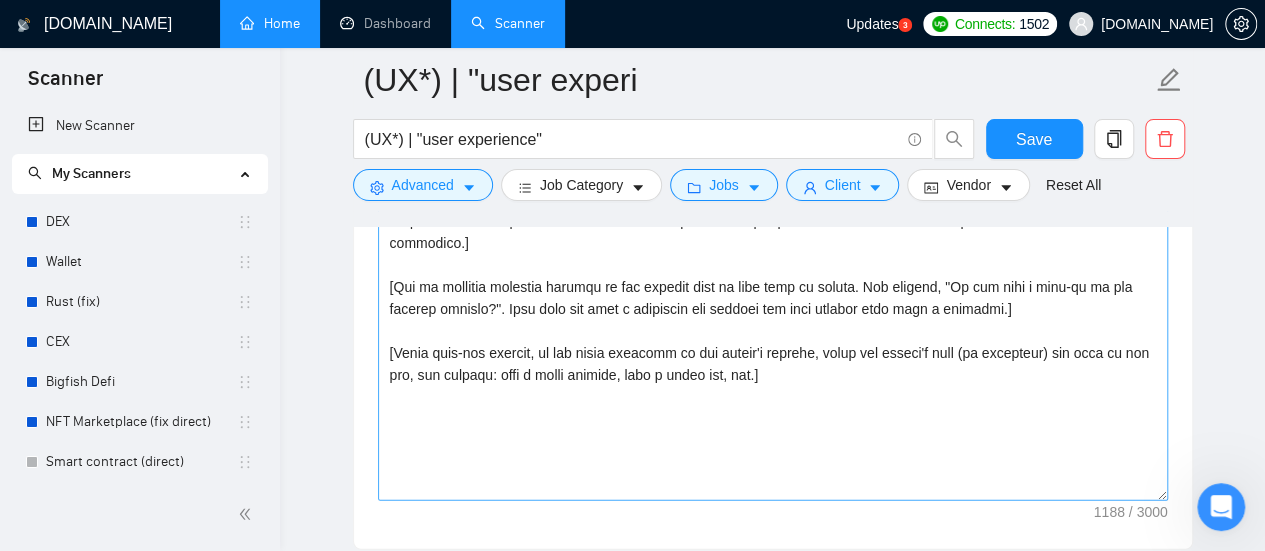 scroll, scrollTop: 2600, scrollLeft: 0, axis: vertical 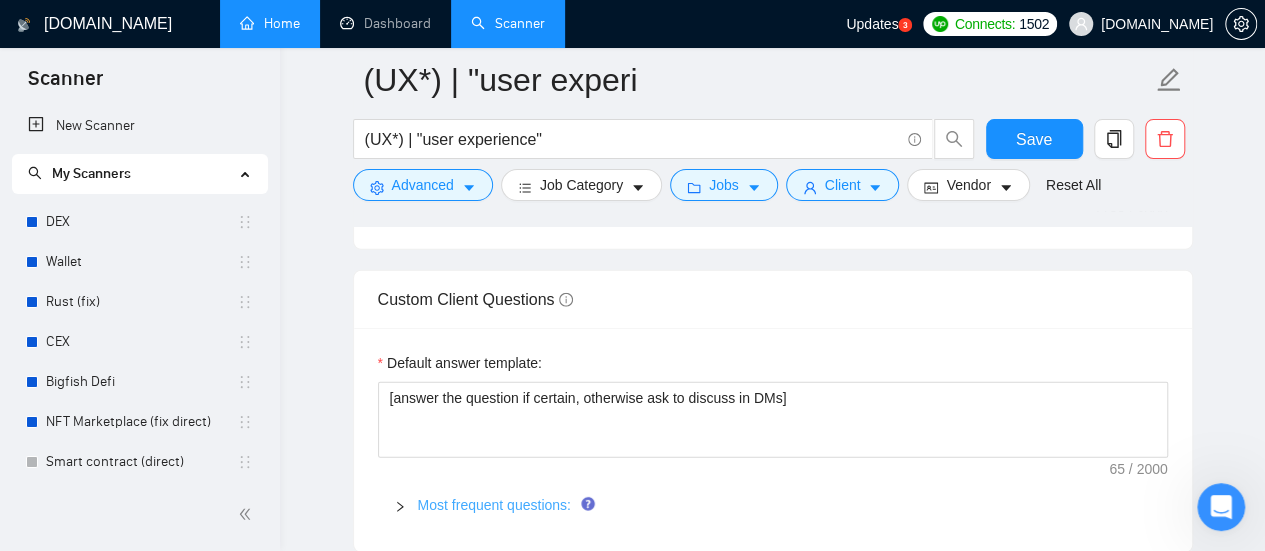 click on "Most frequent questions:" at bounding box center [494, 505] 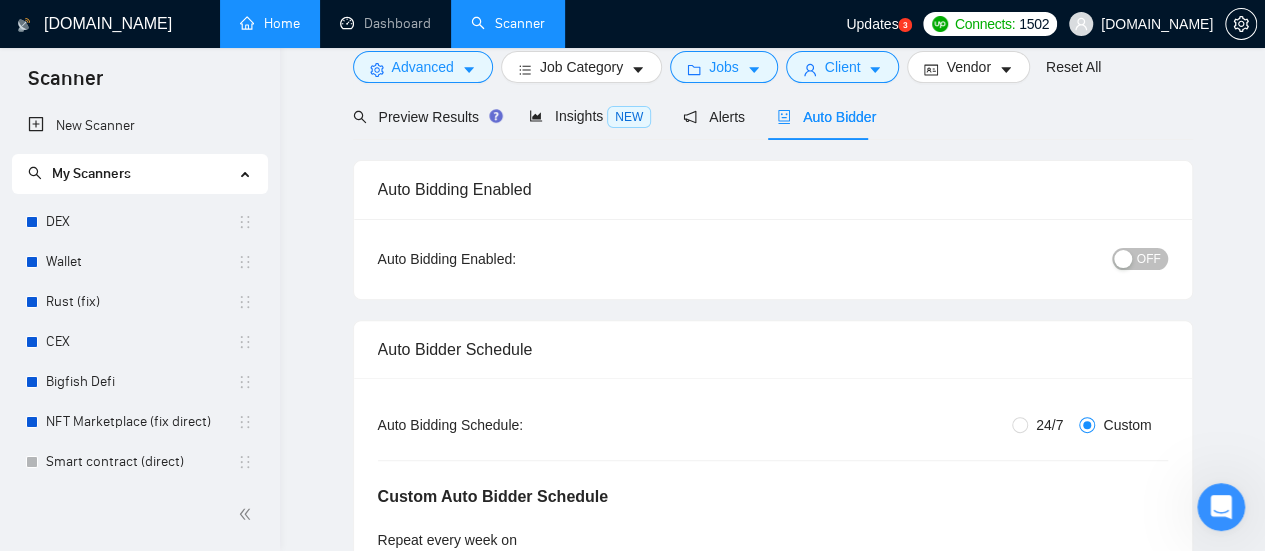 scroll, scrollTop: 0, scrollLeft: 0, axis: both 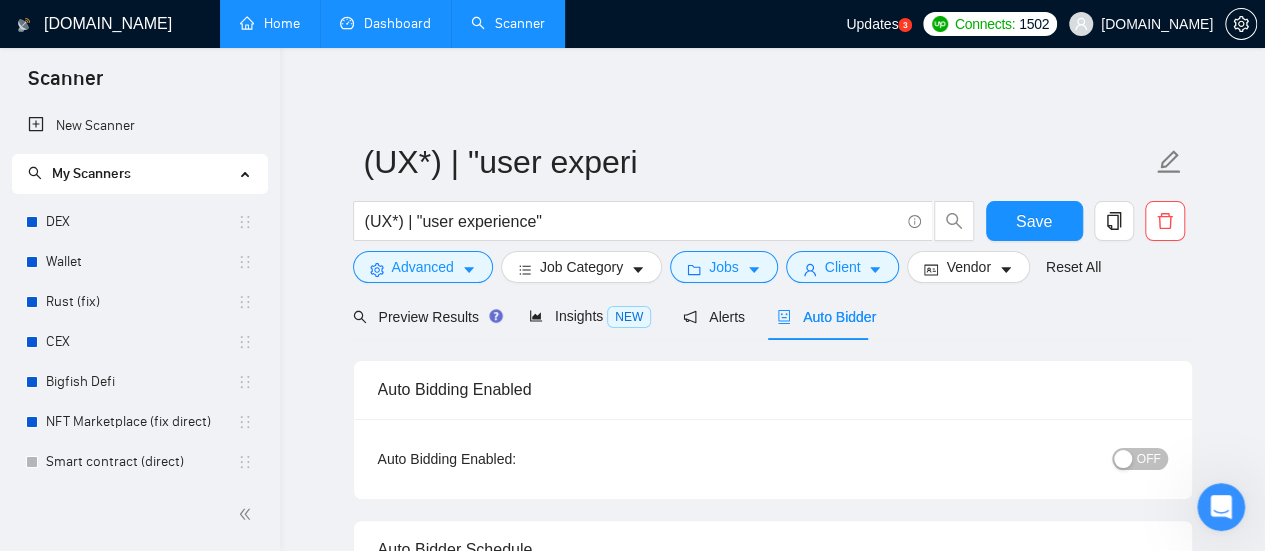 click on "Dashboard" at bounding box center [385, 23] 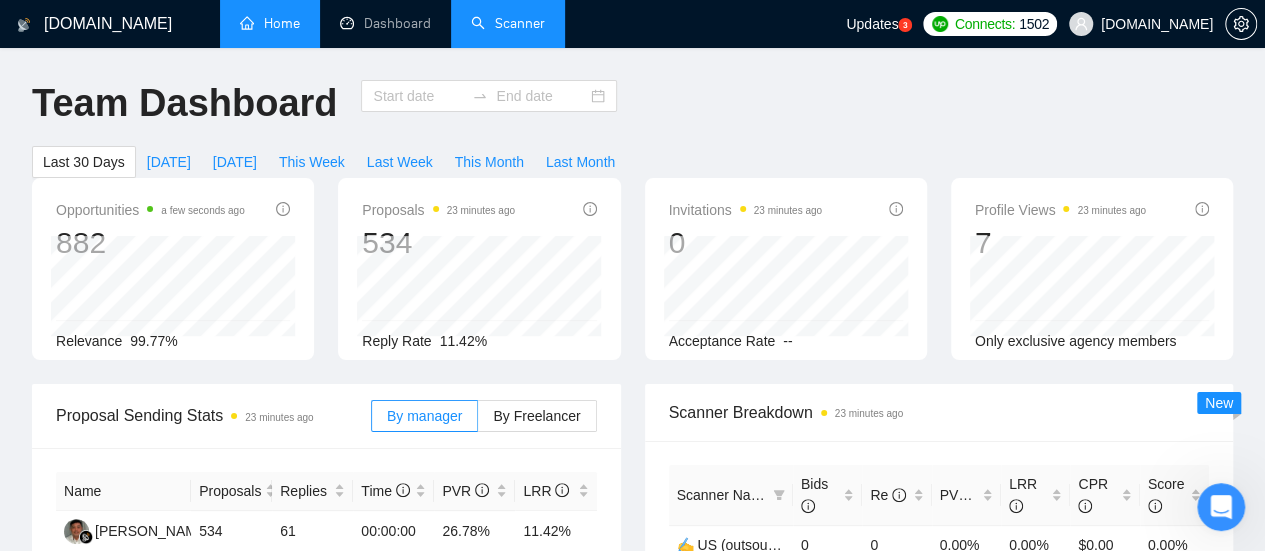 type on "2025-06-07" 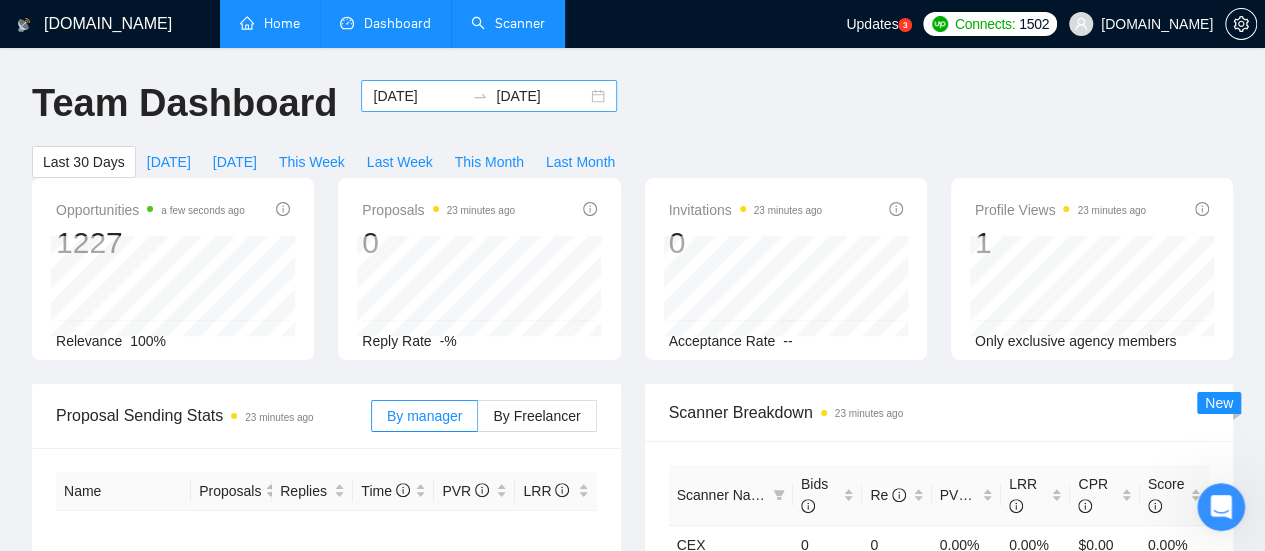 click on "2025-06-07" at bounding box center (418, 96) 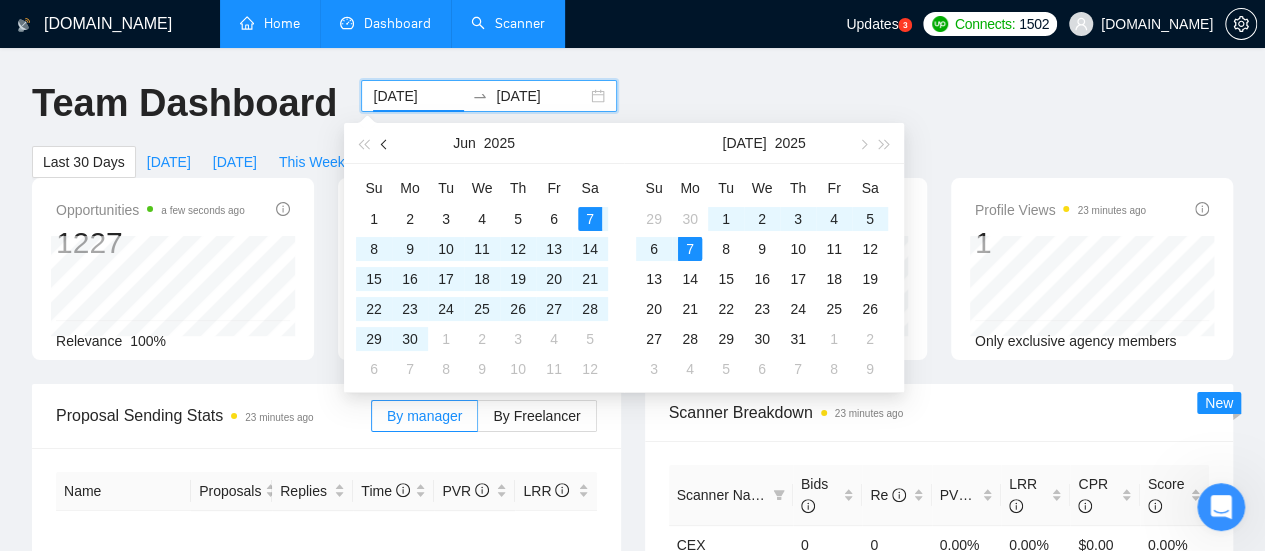click at bounding box center [385, 143] 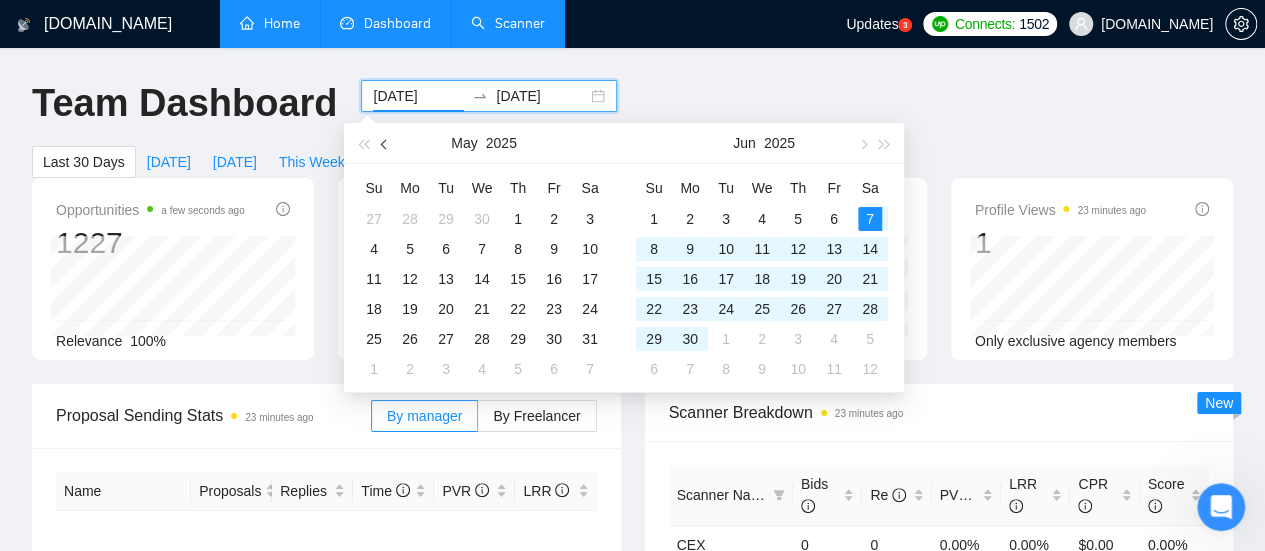 click at bounding box center [385, 143] 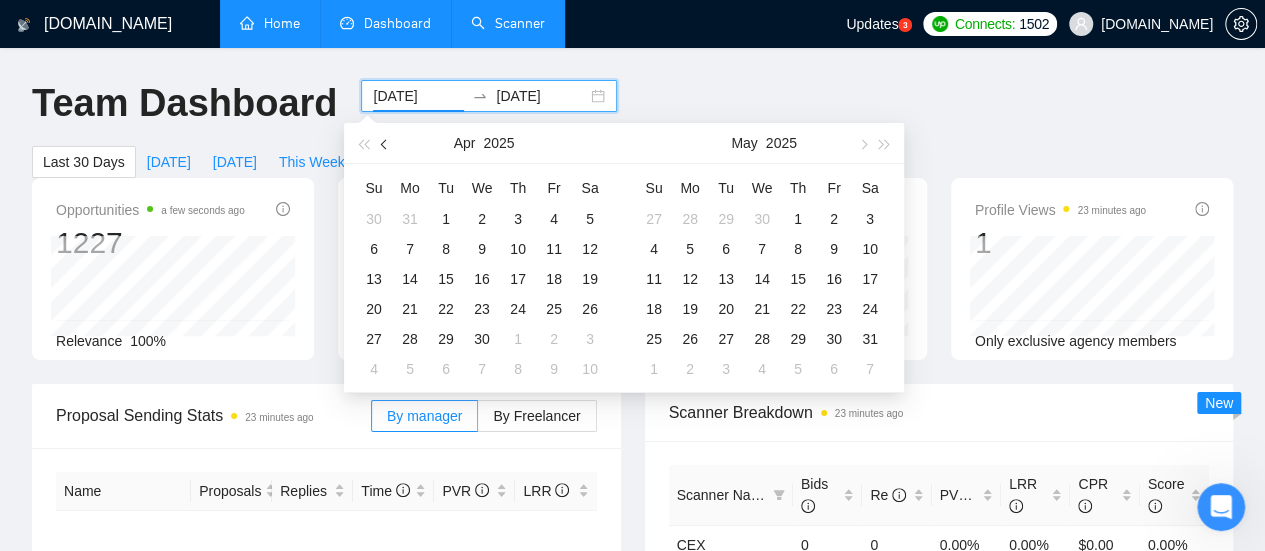 click at bounding box center (385, 143) 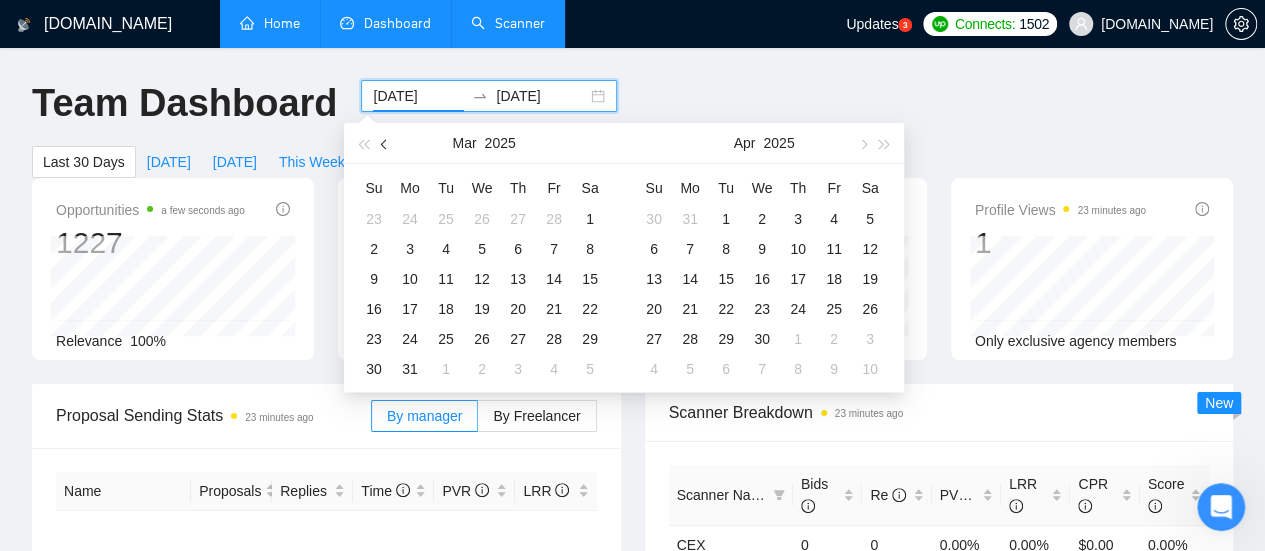 click at bounding box center [385, 143] 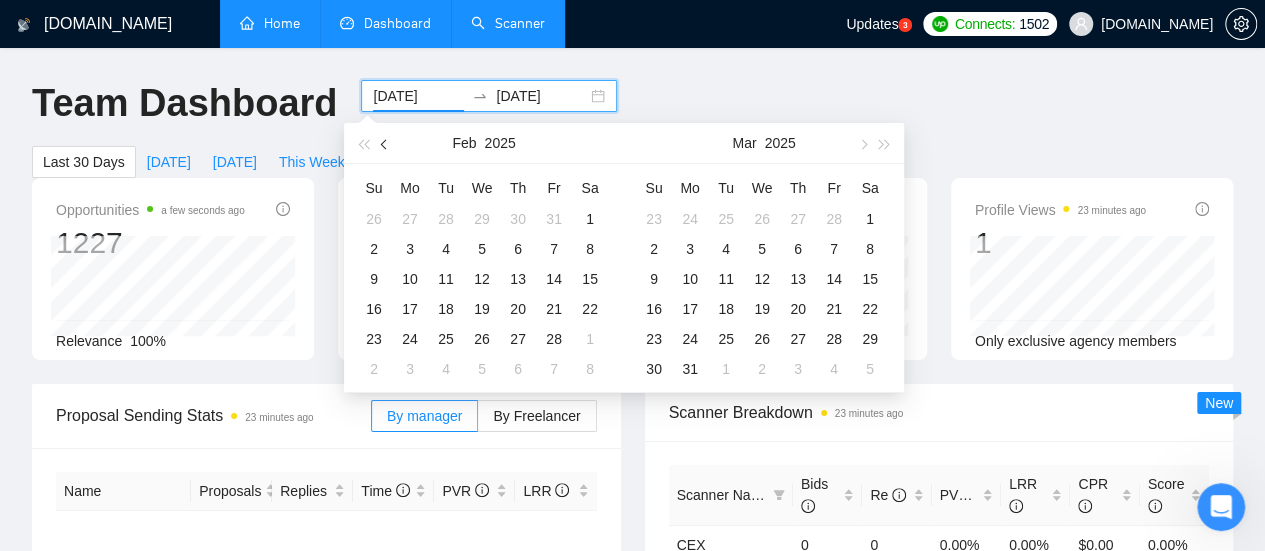 click at bounding box center (385, 143) 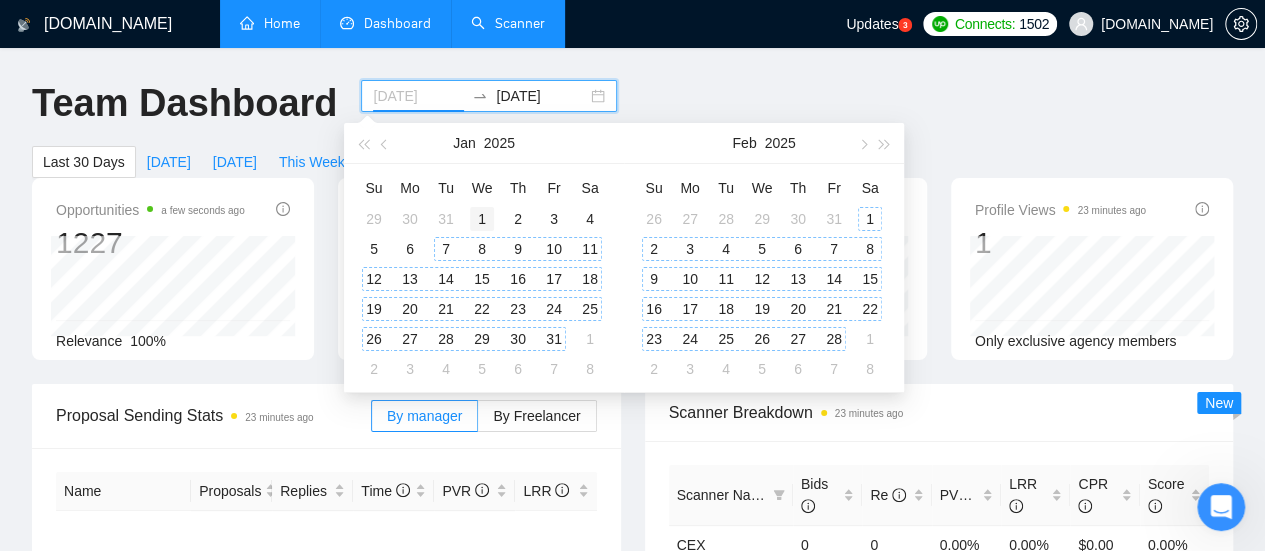 type on "[DATE]" 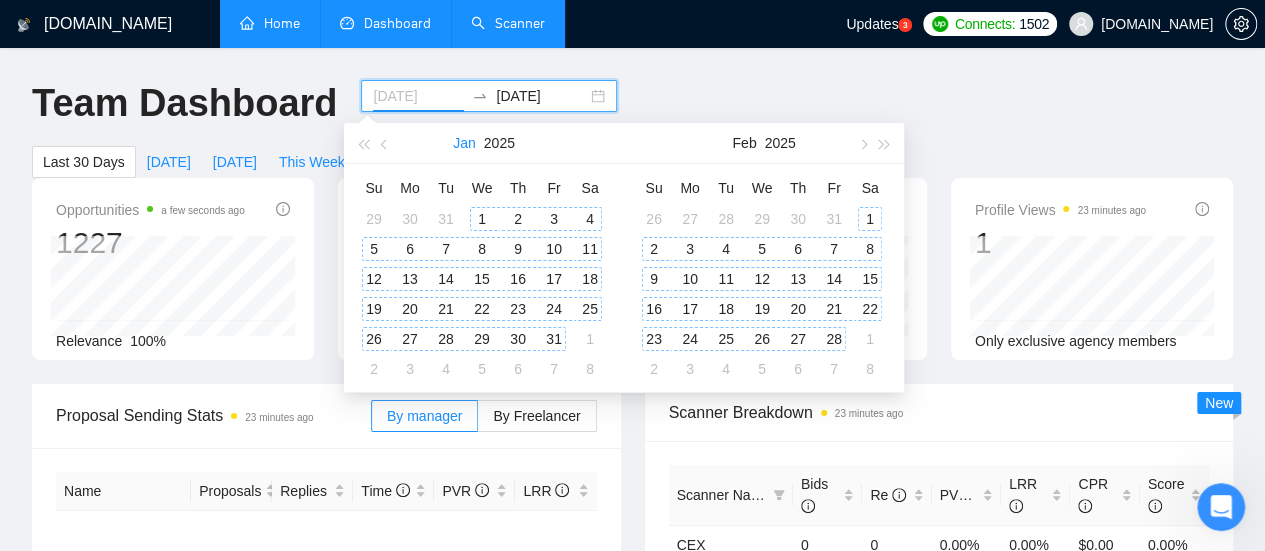 drag, startPoint x: 477, startPoint y: 218, endPoint x: 469, endPoint y: 152, distance: 66.48308 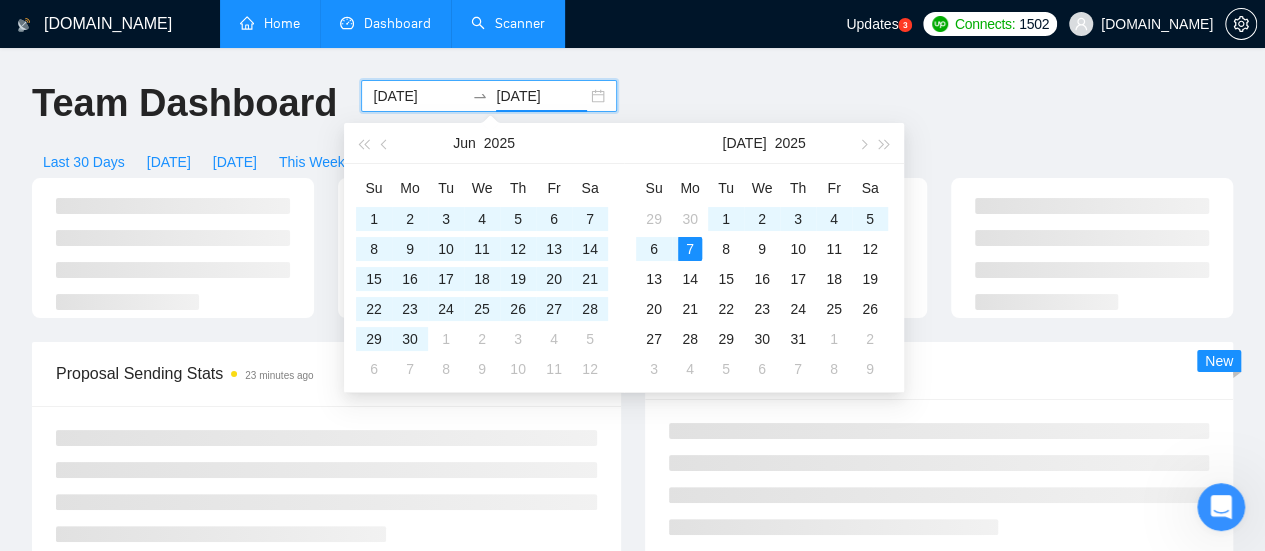 click on "2025-07-07" at bounding box center [541, 96] 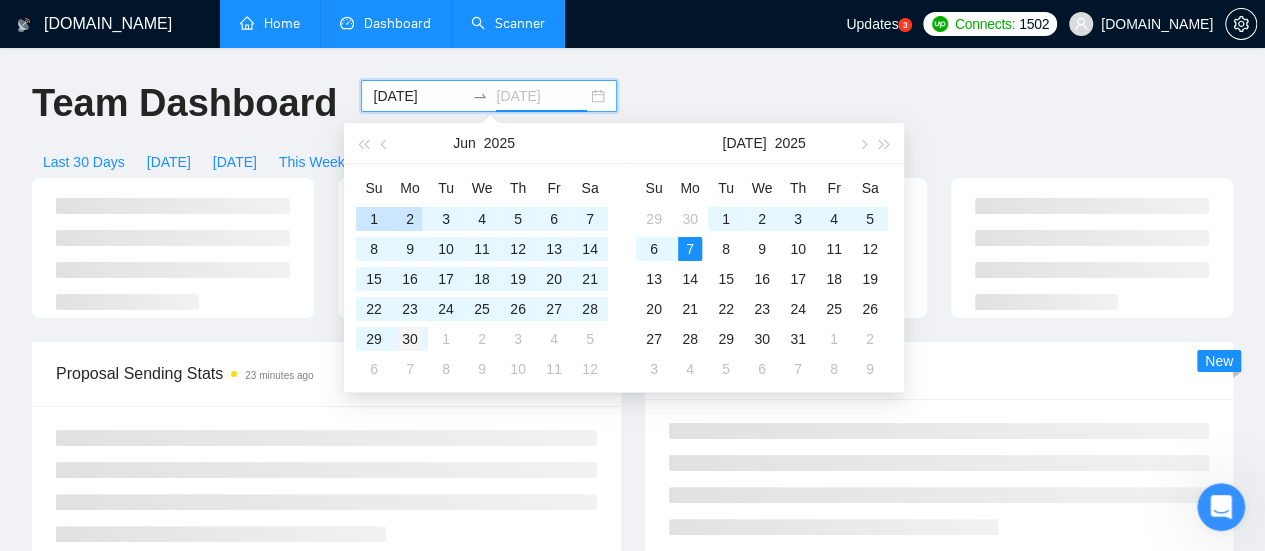 click on "30" at bounding box center (410, 339) 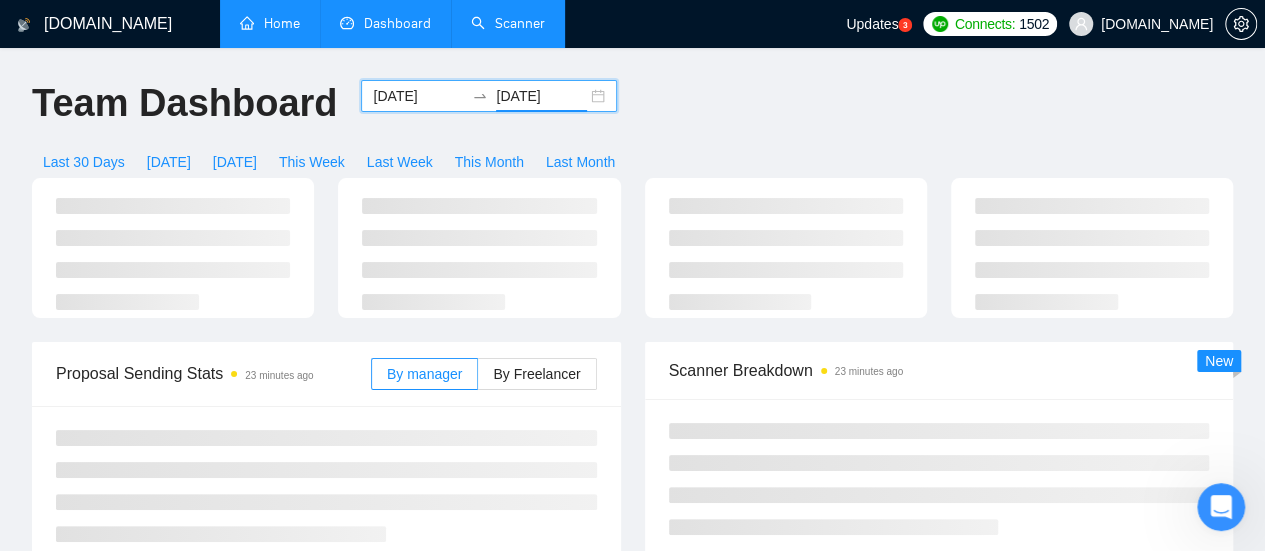 click on "GigRadar.io Home Dashboard Scanner Updates
3
Connects: 1502 evacodes.com Team Dashboard 2025-01-01 2025-06-30 Last 30 Days Today Yesterday This Week Last Week This Month Last Month Proposal Sending Stats 23 minutes ago By manager By Freelancer Scanner Breakdown 23 minutes ago New Proposals 23 minutes ago Date Title Manager Freelancer Status               No data Invitations 23 minutes ago Date Title Invitation Letter Freelancer Status           25 Mar, 2025 12:46 Global Referral Partners for Education Campaign Hello!
I'd like to invite you to take a look at the job I've posted. Please submit a proposal if you're available and interested. Can we connect to discuss more on this opportunity?
Rest details I have shared in my job posted.
Ridha M. Volodymyr Kravtsenyuk Archived 18 Mar, 2025 20:56 Seeking Experts in Stablecoin Adoption & Payments Operations – Paid Survey Eugene Seryogin Pending 12 Mar, 2025 18:17 Ruslan  Pavlov  Pending Pending 1" at bounding box center [632, 666] 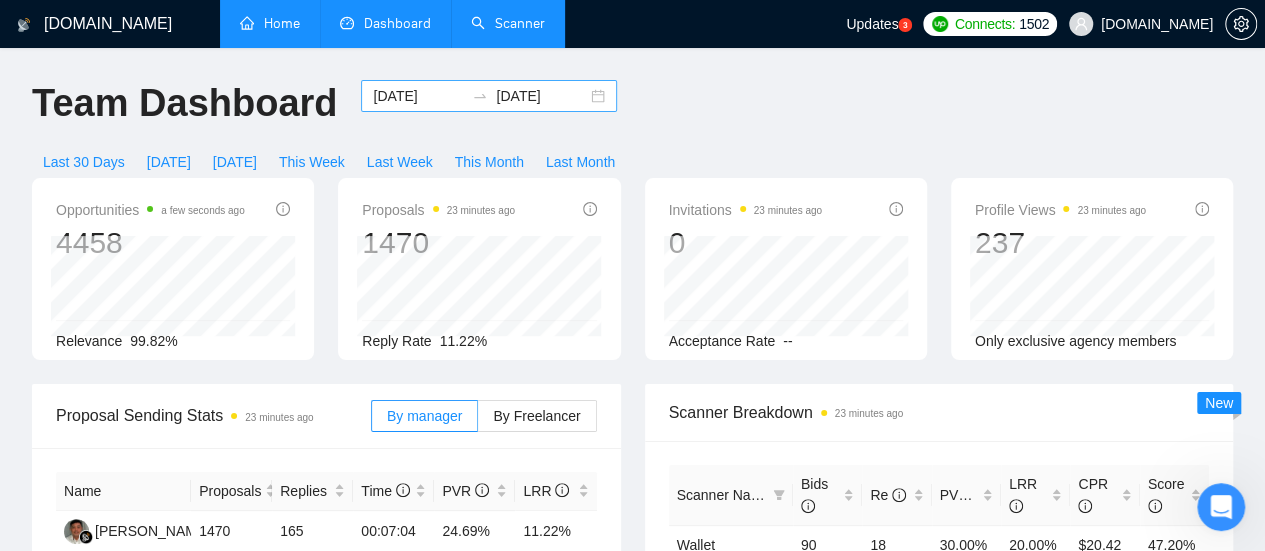 click on "2025-06-30" at bounding box center [541, 96] 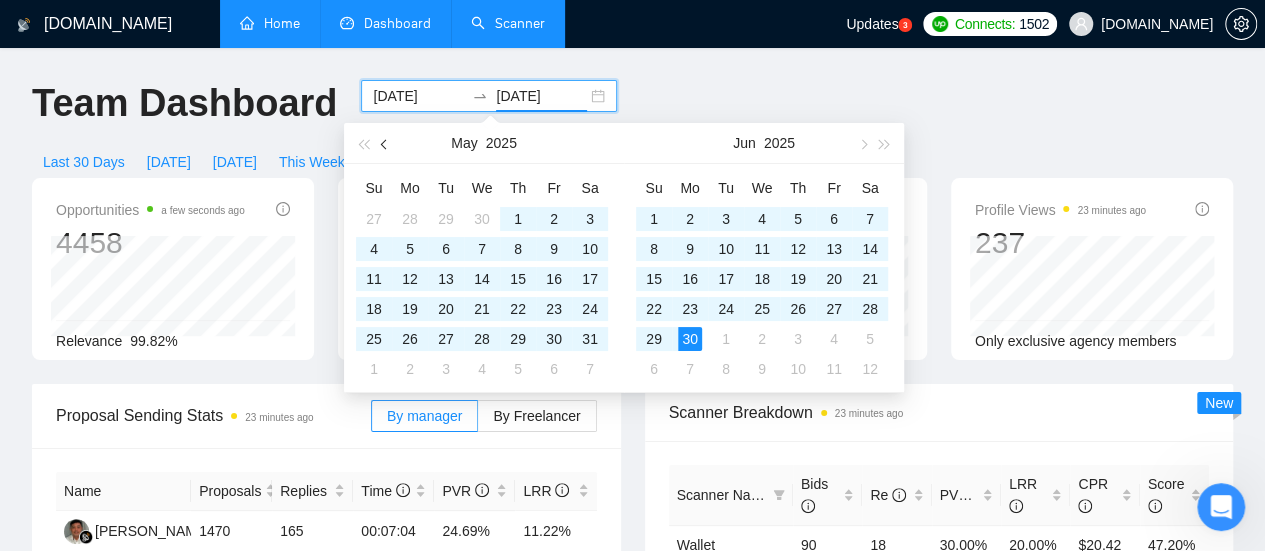 click at bounding box center [385, 143] 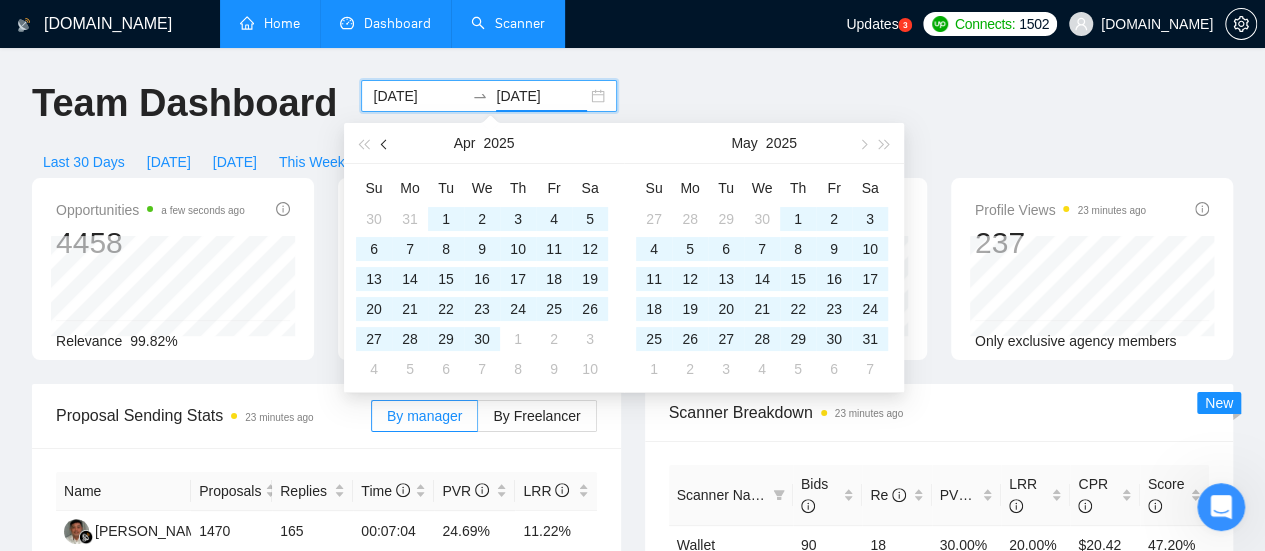 click at bounding box center [385, 143] 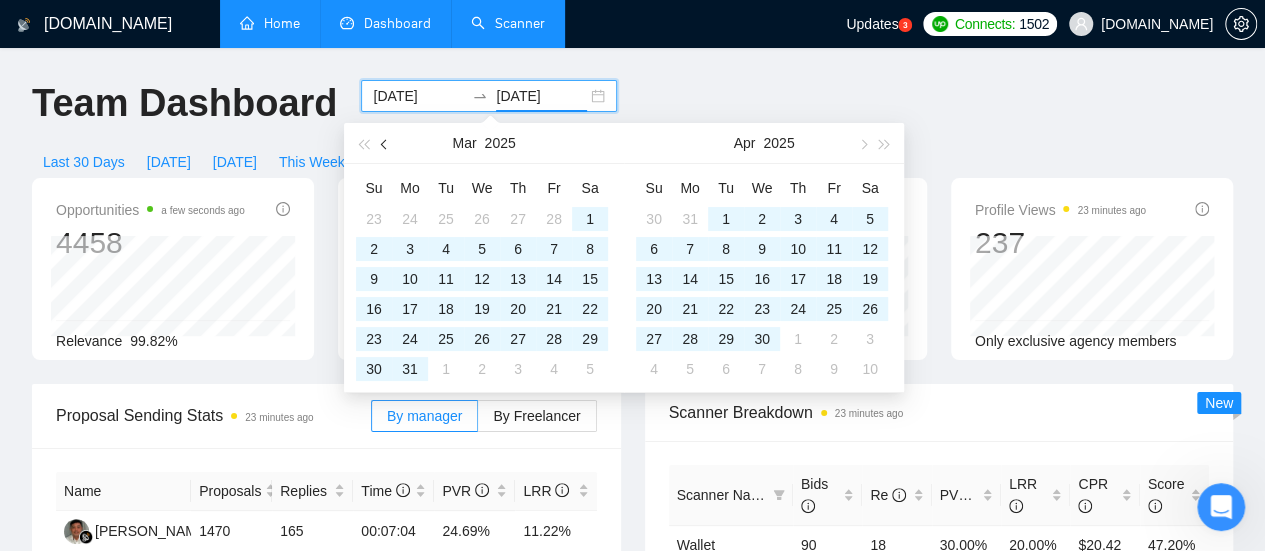 click at bounding box center (385, 143) 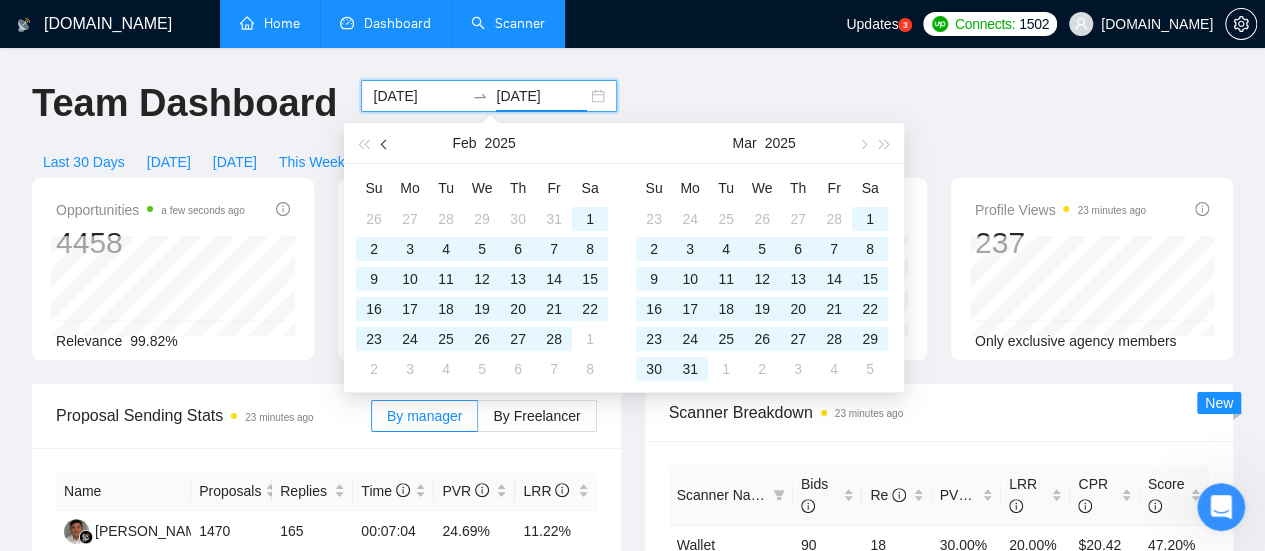 click at bounding box center [385, 143] 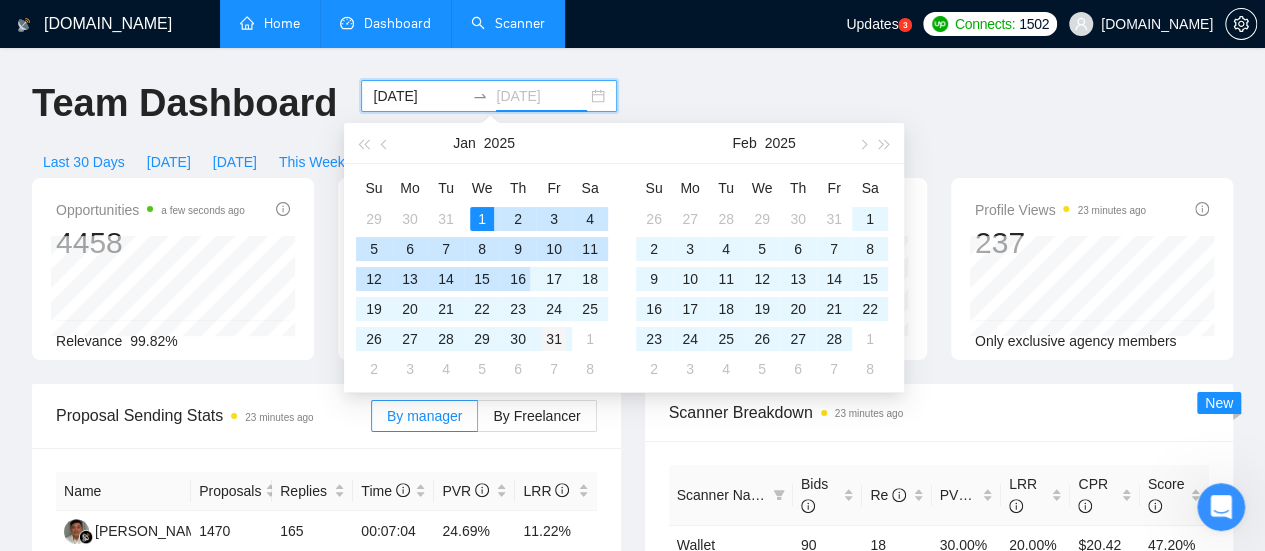 type on "[DATE]" 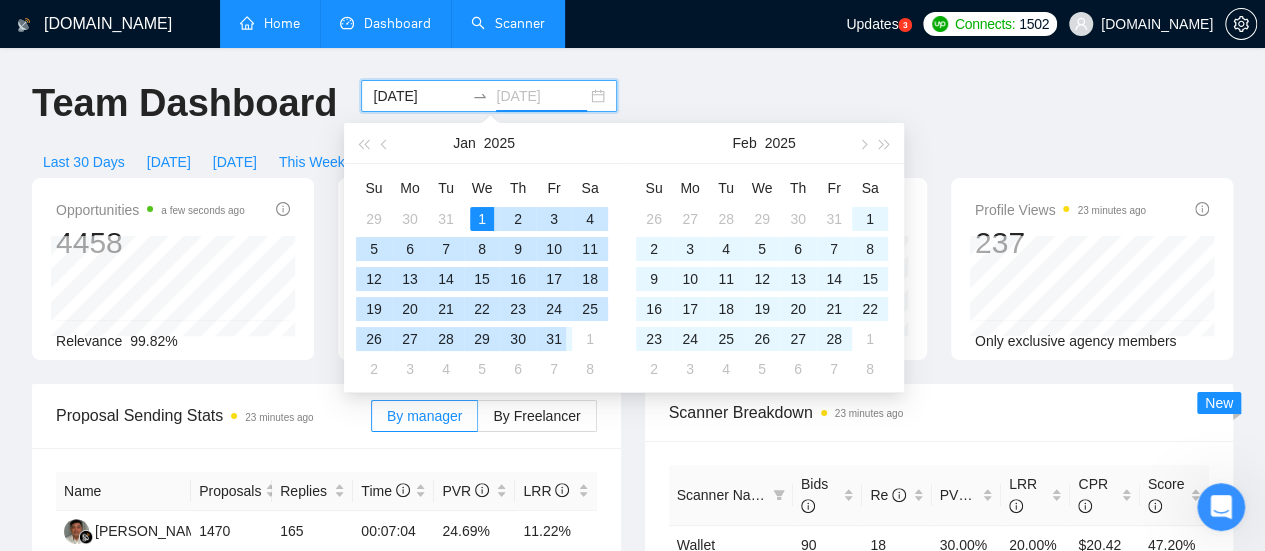 click on "31" at bounding box center (554, 339) 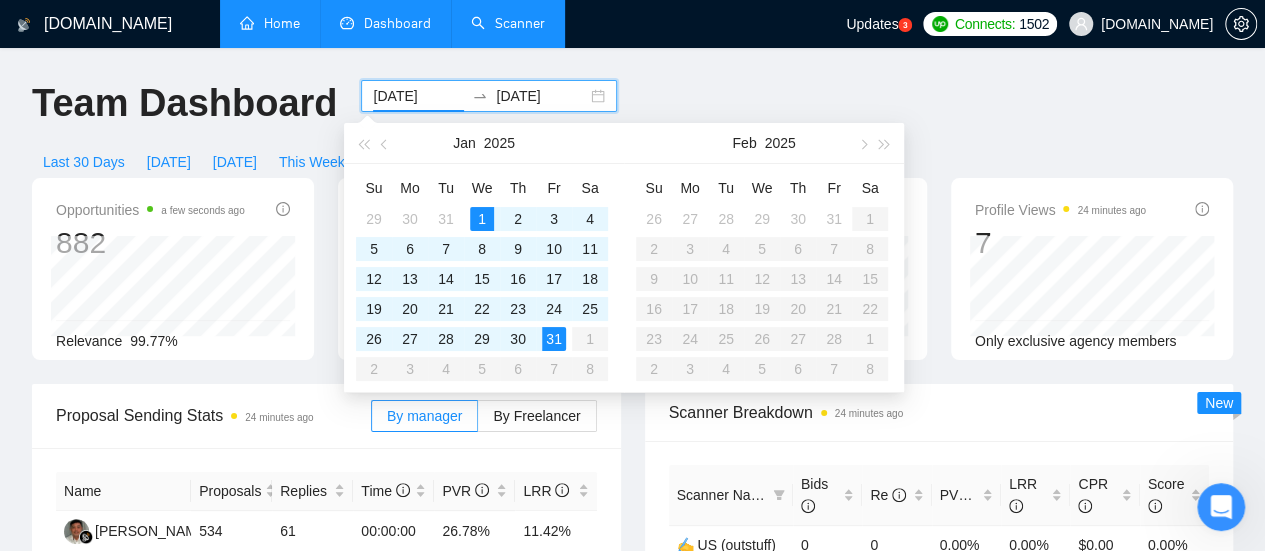 click on "Last 30 Days Today Yesterday This Week Last Week This Month Last Month" at bounding box center [329, 162] 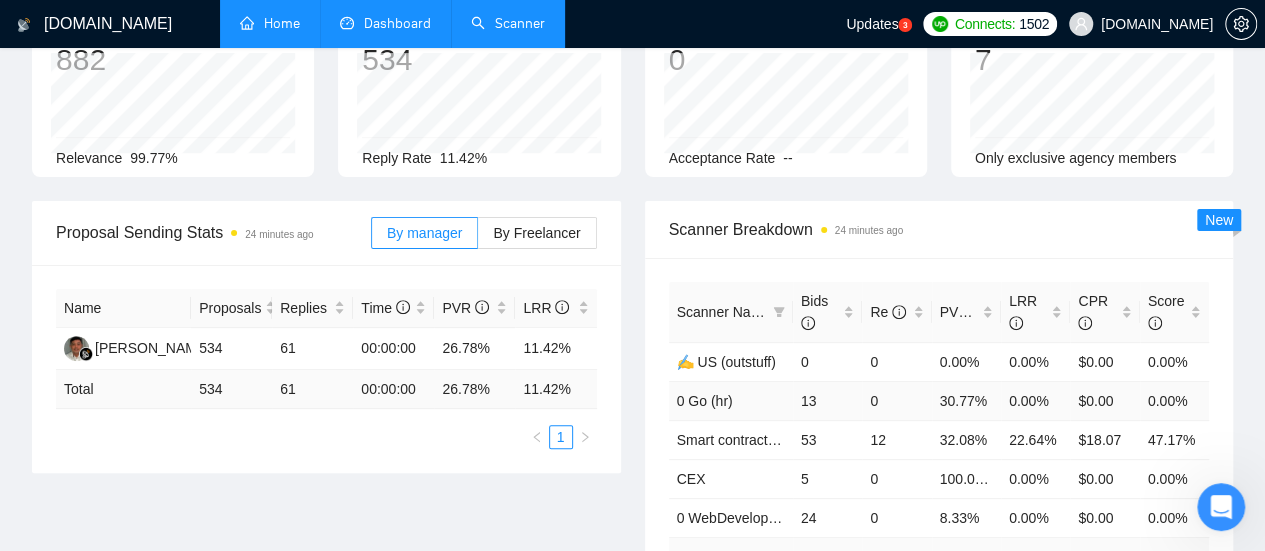 scroll, scrollTop: 200, scrollLeft: 0, axis: vertical 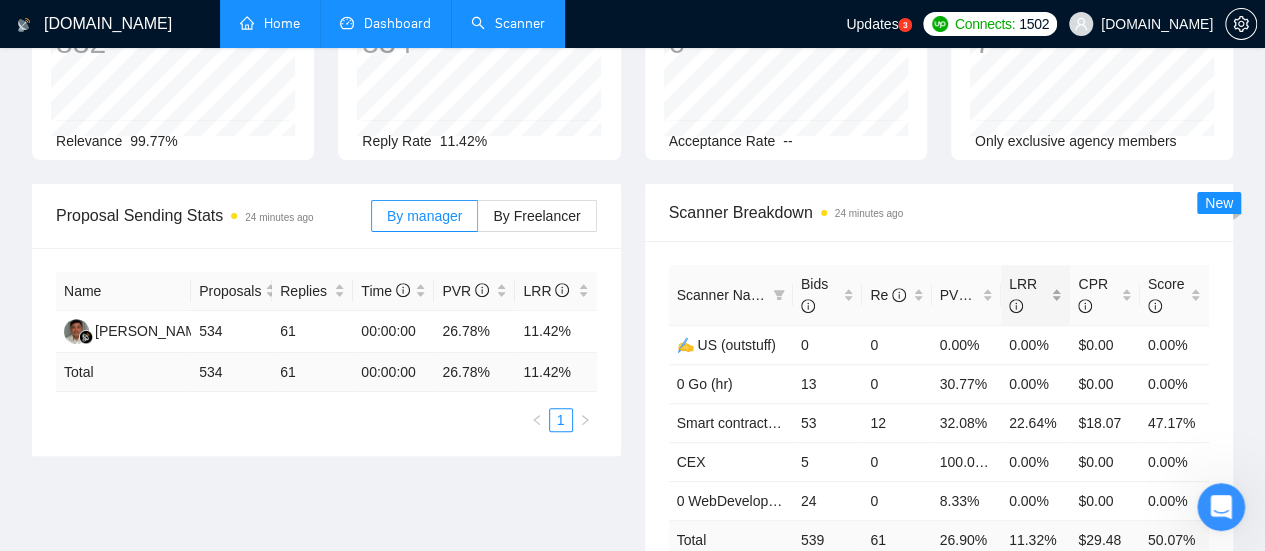 click on "LRR" at bounding box center [1028, 295] 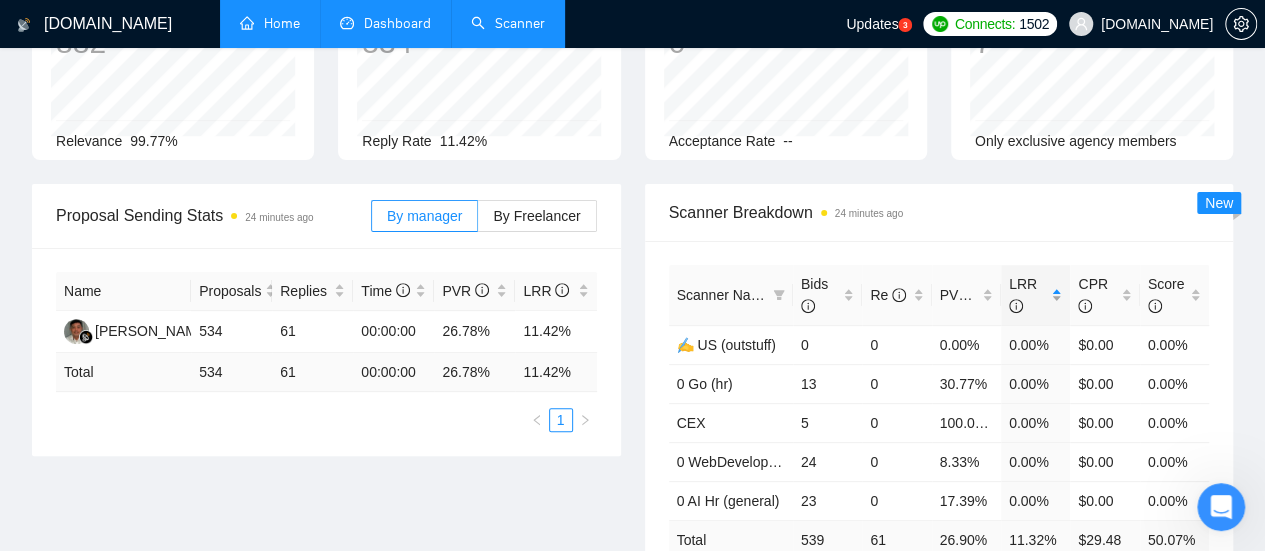 click on "LRR" at bounding box center (1028, 295) 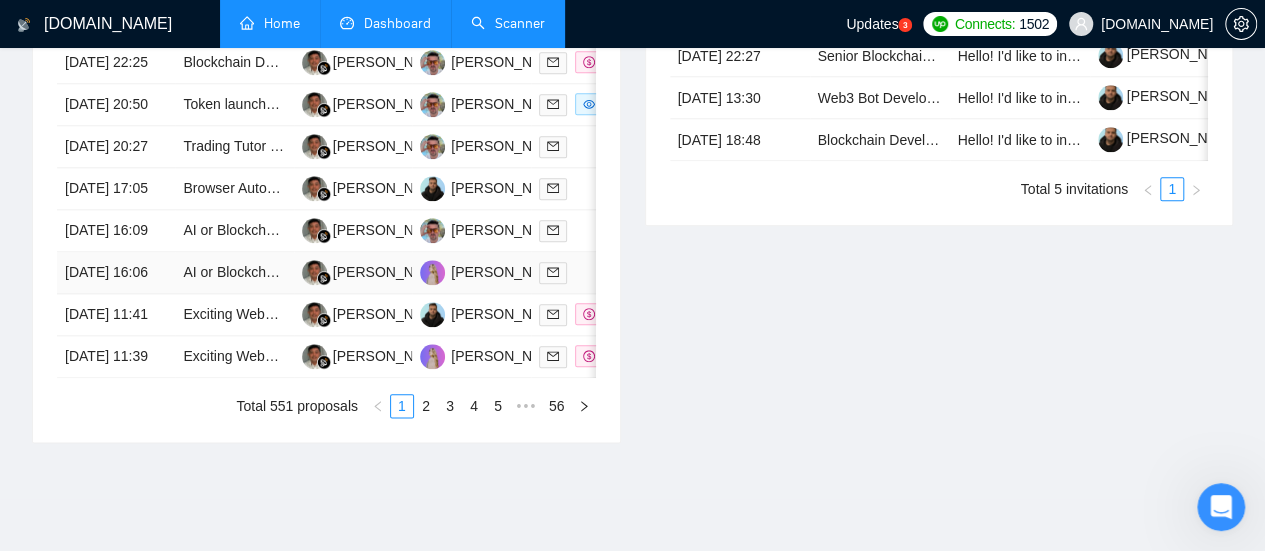 scroll, scrollTop: 1000, scrollLeft: 0, axis: vertical 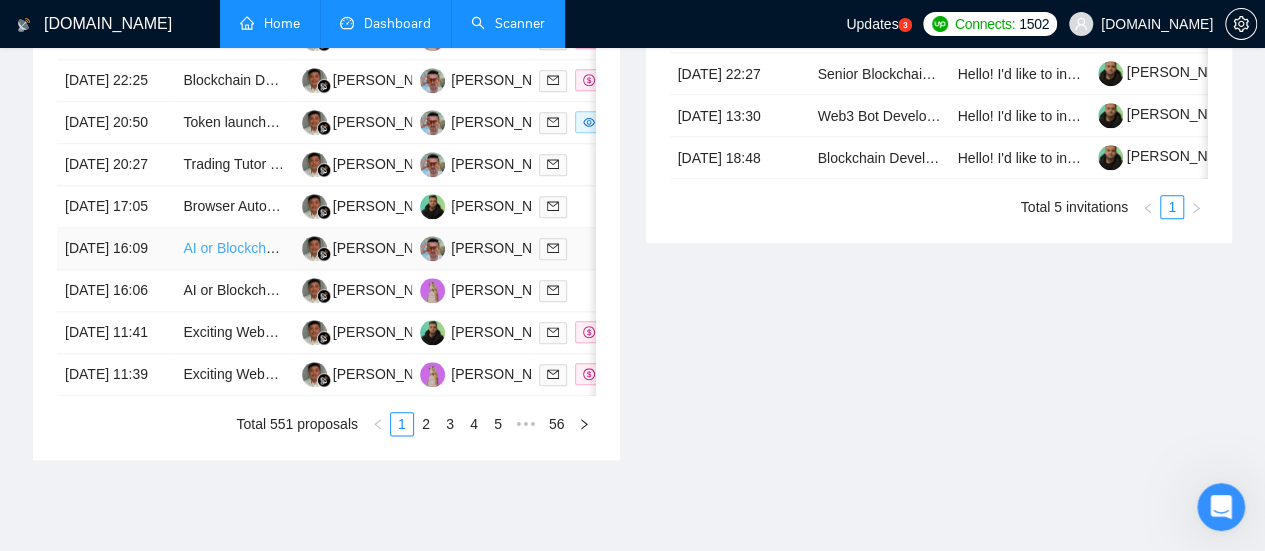 click on "AI or Blockchain Specialist" at bounding box center [265, 248] 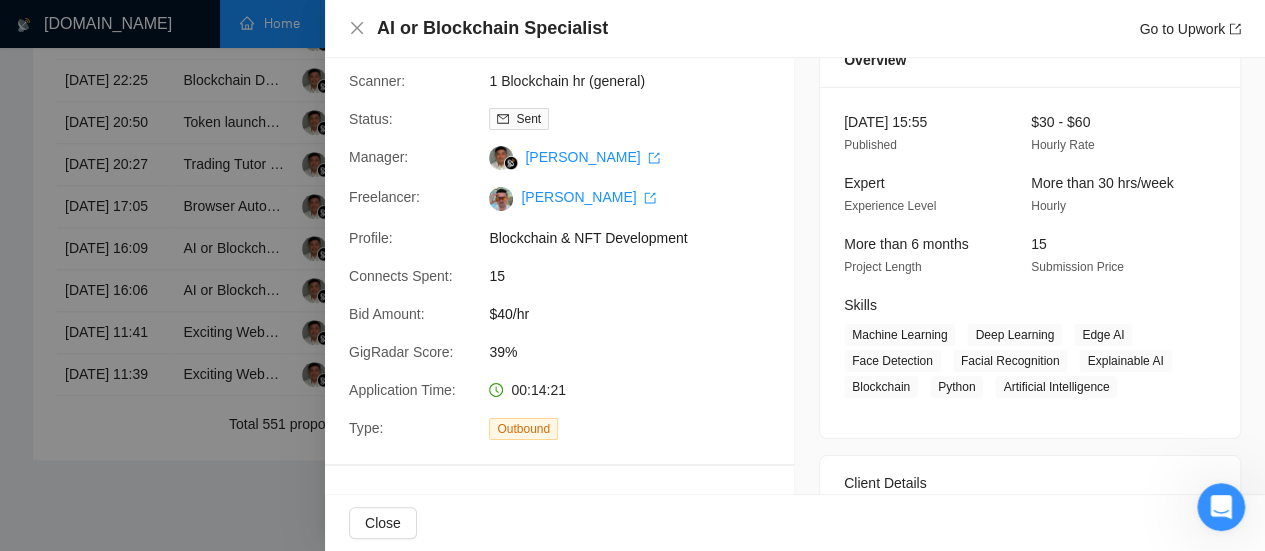 scroll, scrollTop: 0, scrollLeft: 0, axis: both 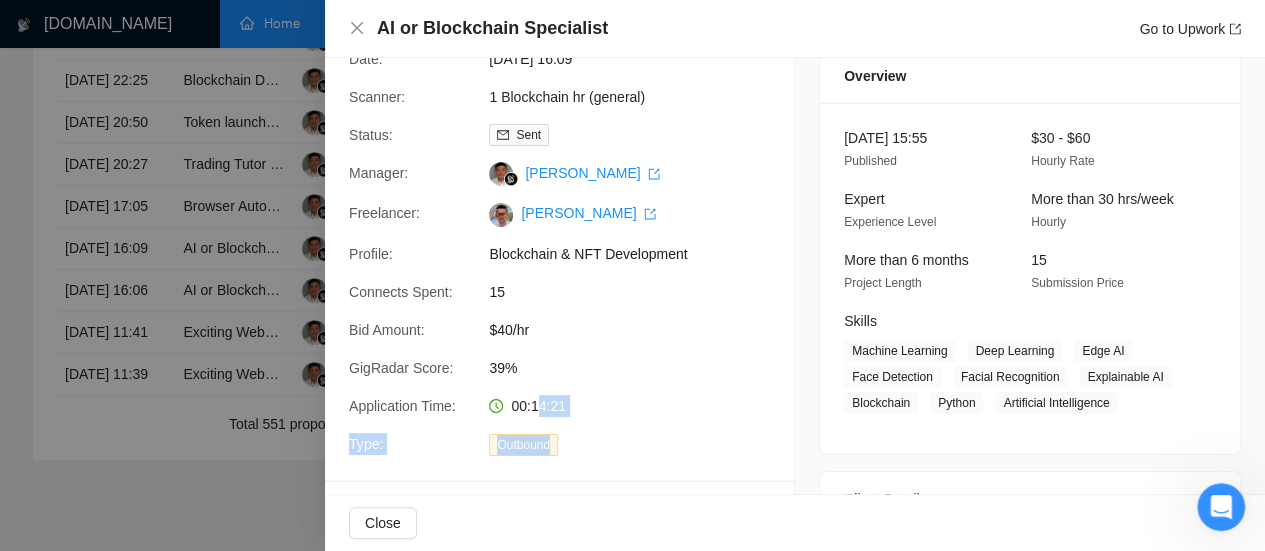 drag, startPoint x: 532, startPoint y: 486, endPoint x: 564, endPoint y: 422, distance: 71.55418 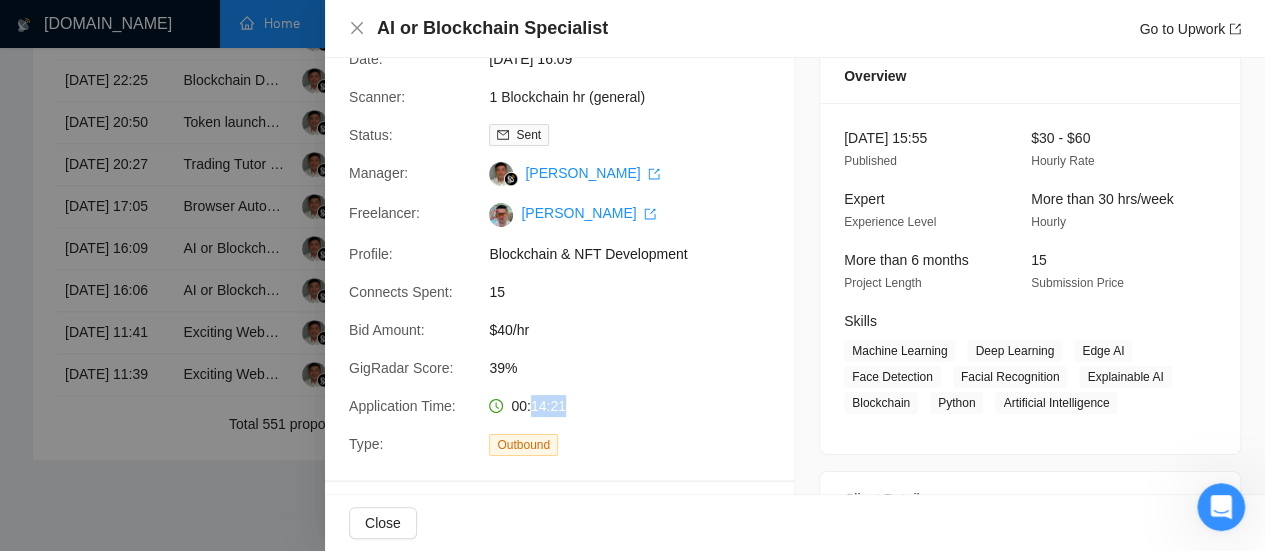 drag, startPoint x: 526, startPoint y: 407, endPoint x: 573, endPoint y: 409, distance: 47.042534 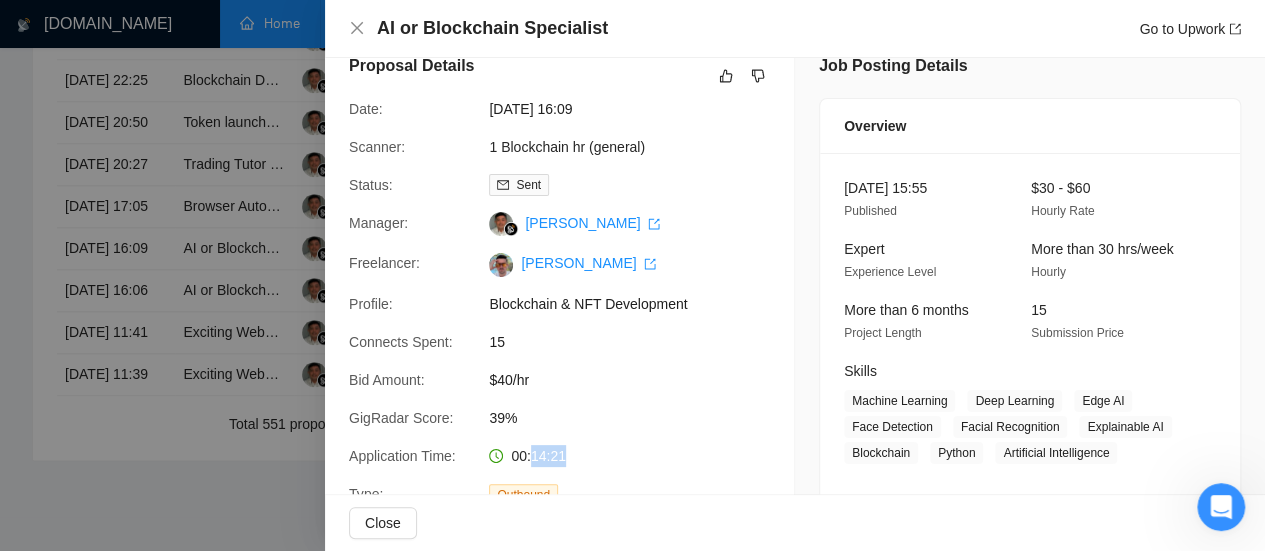 scroll, scrollTop: 0, scrollLeft: 0, axis: both 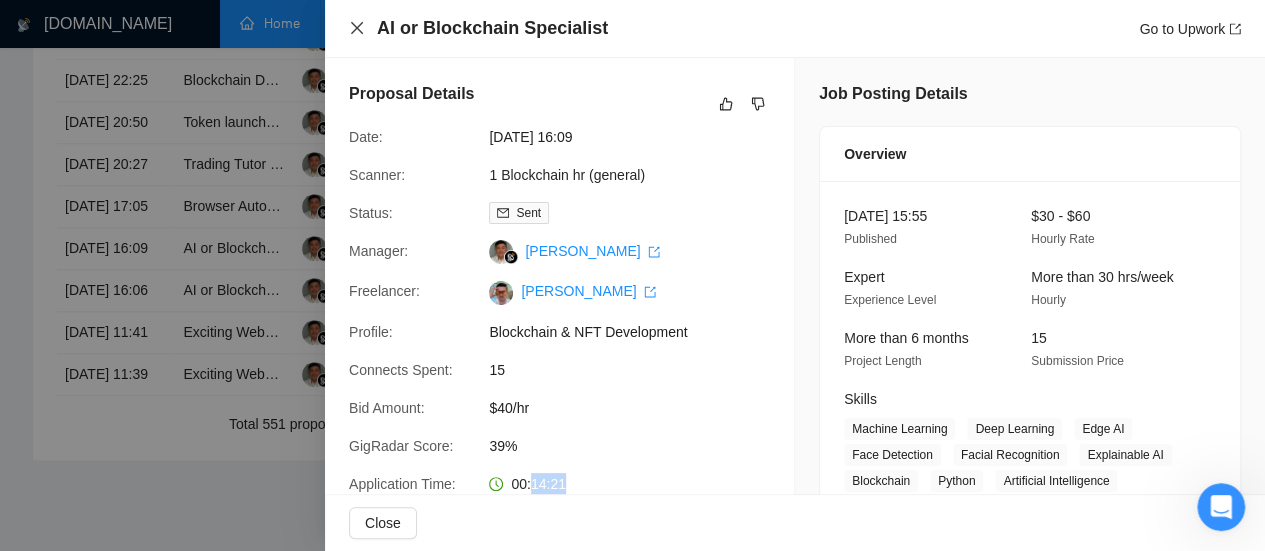 click 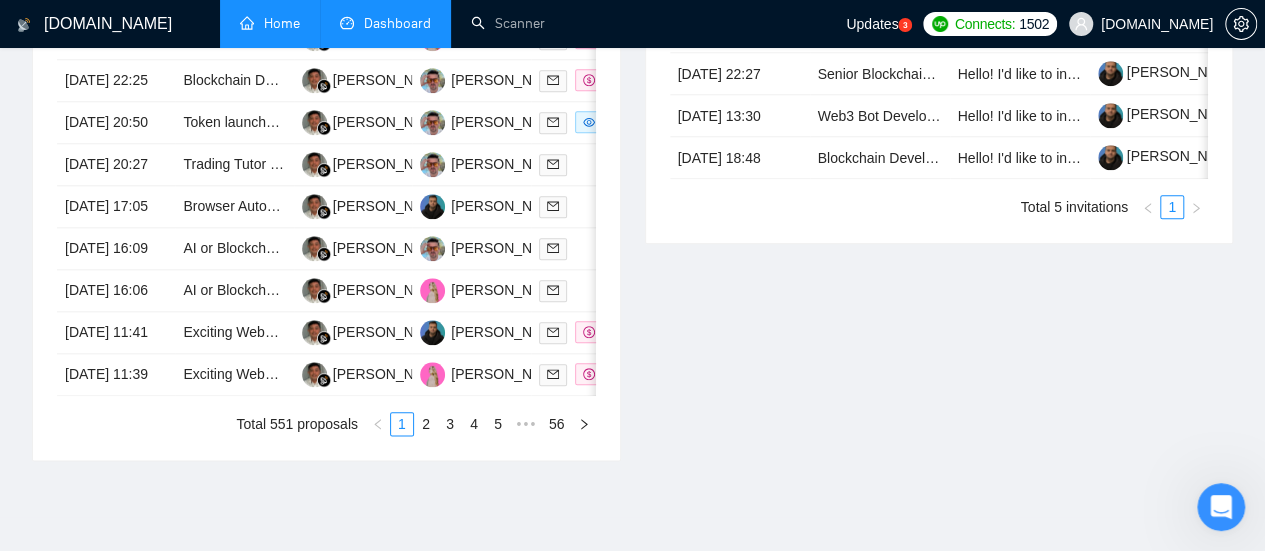 drag, startPoint x: 1231, startPoint y: 510, endPoint x: 2383, endPoint y: 996, distance: 1250.32 